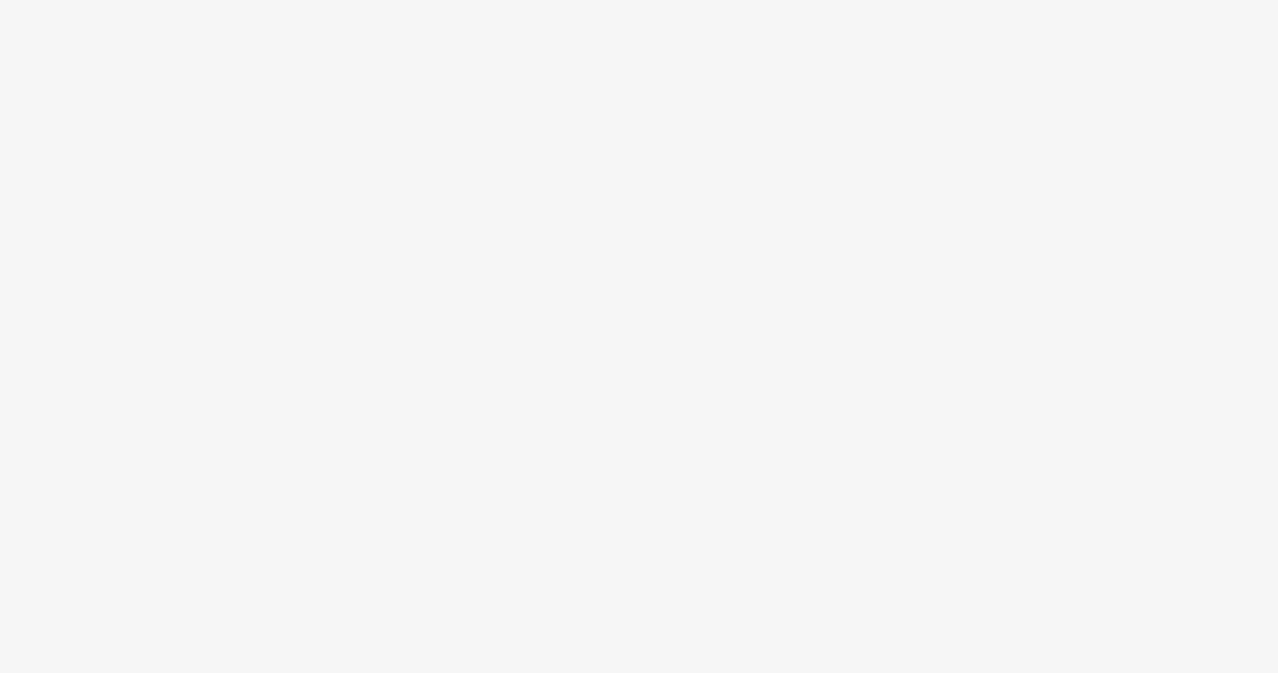 scroll, scrollTop: 0, scrollLeft: 0, axis: both 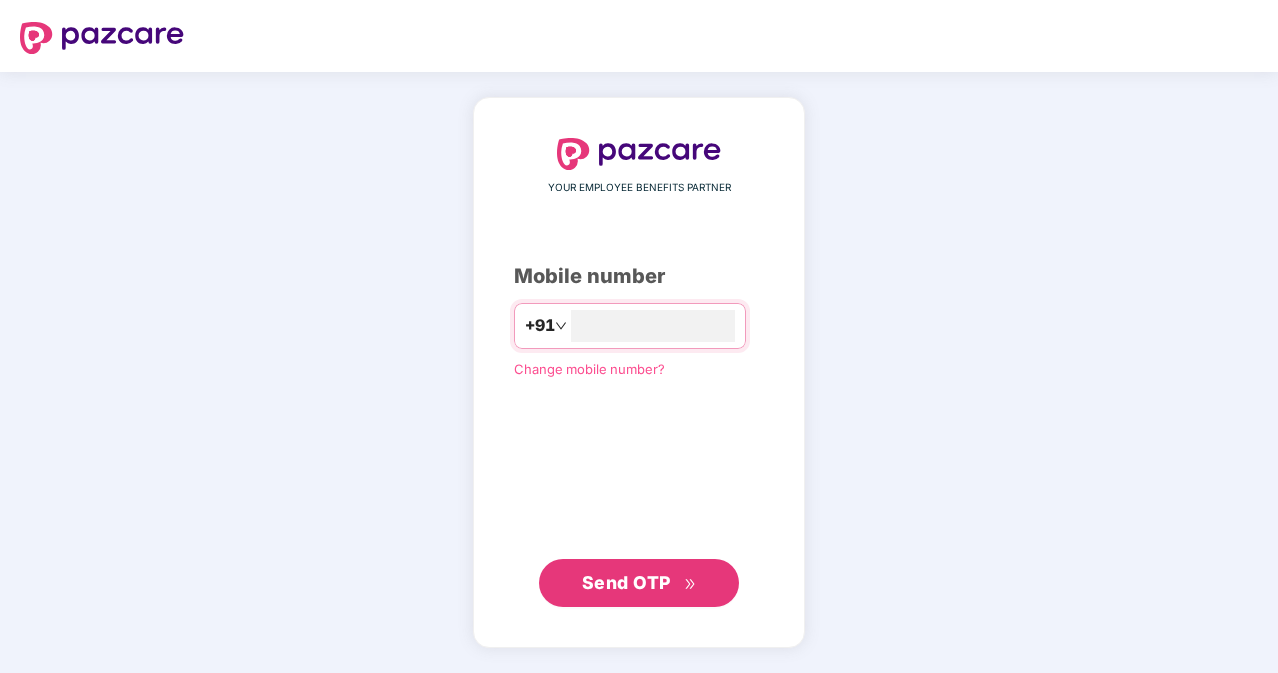 type on "**********" 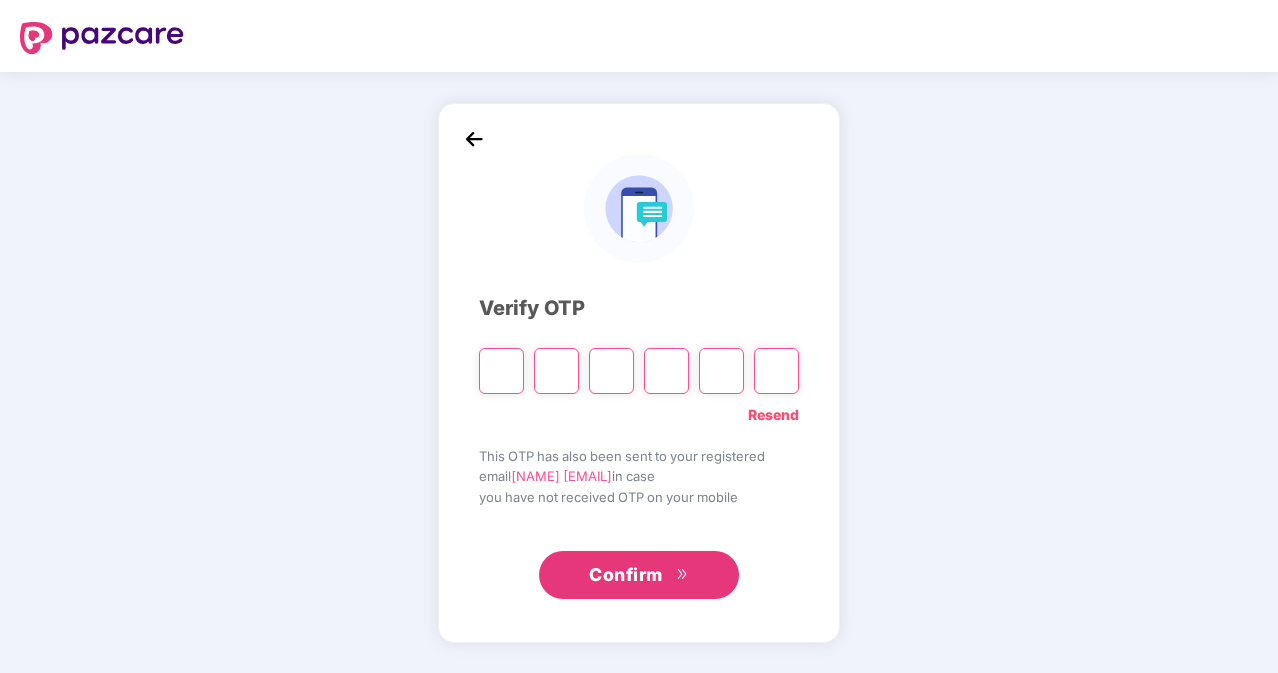 type on "*" 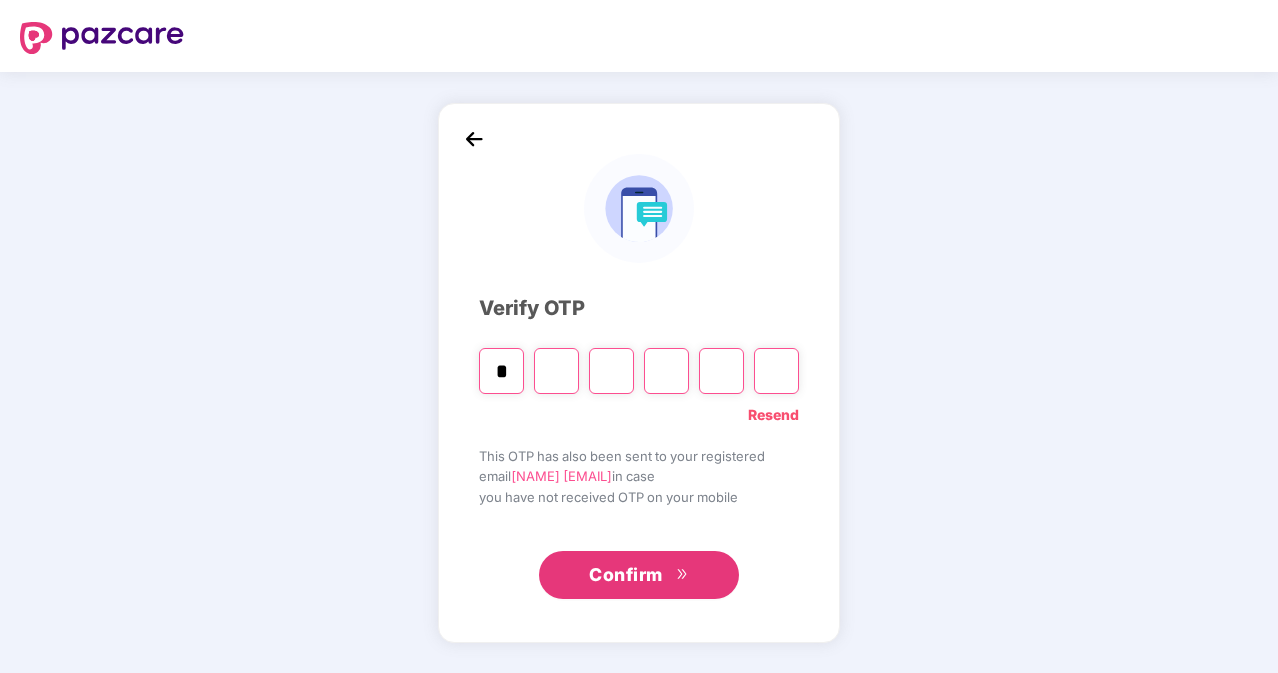 type on "*" 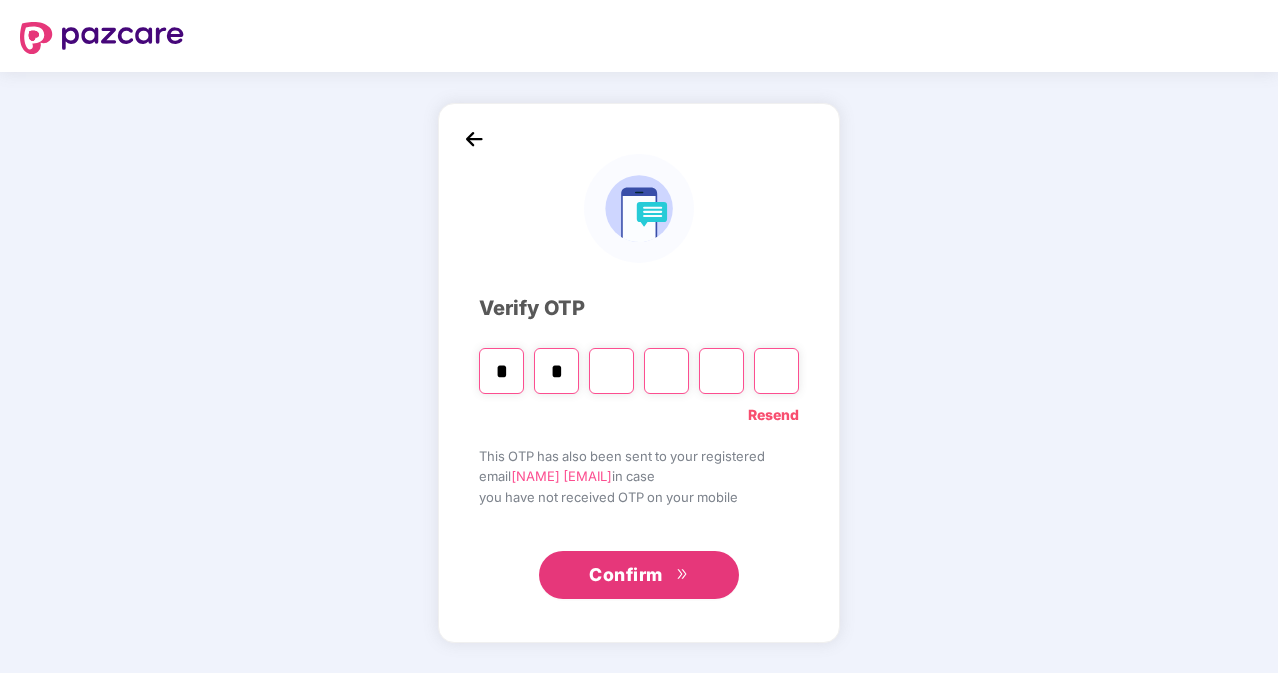 type on "*" 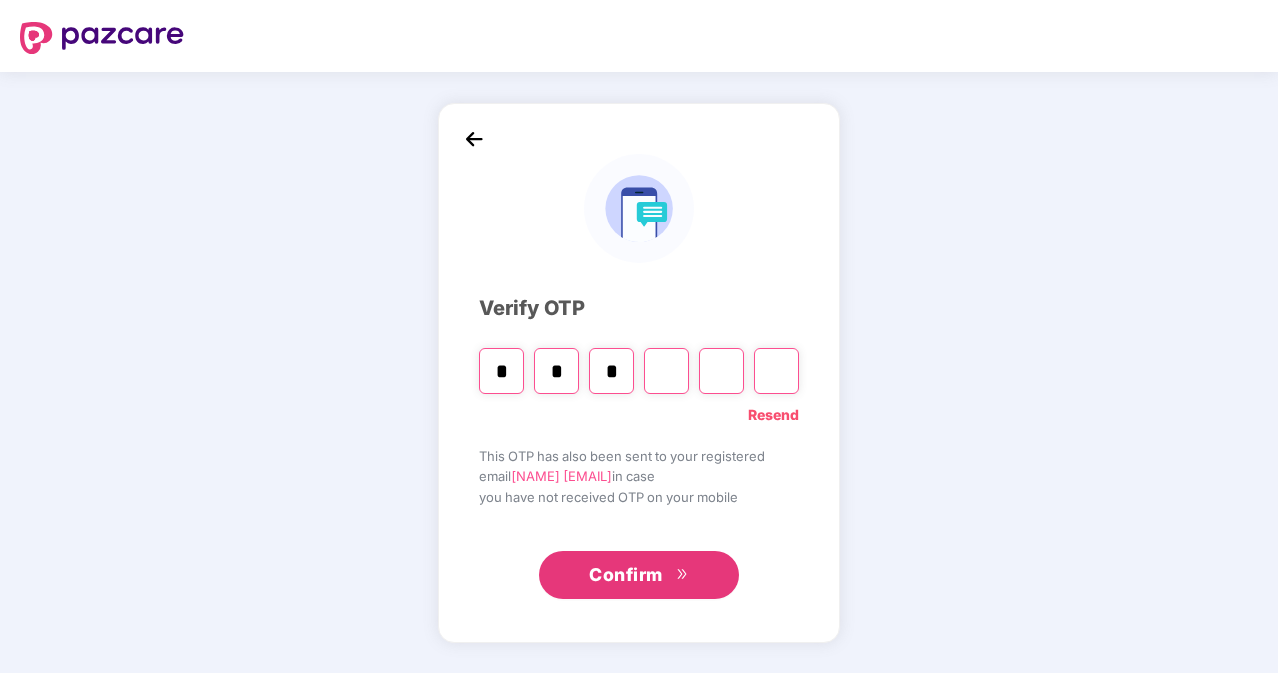 type on "*" 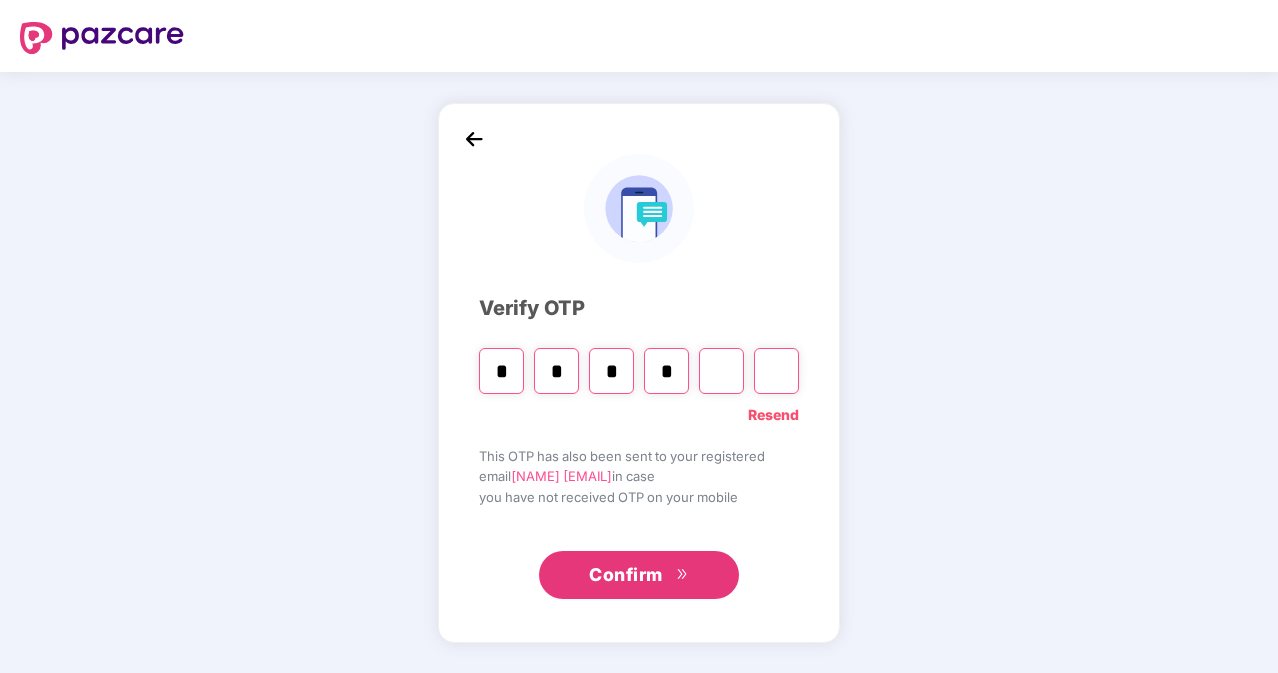 type on "*" 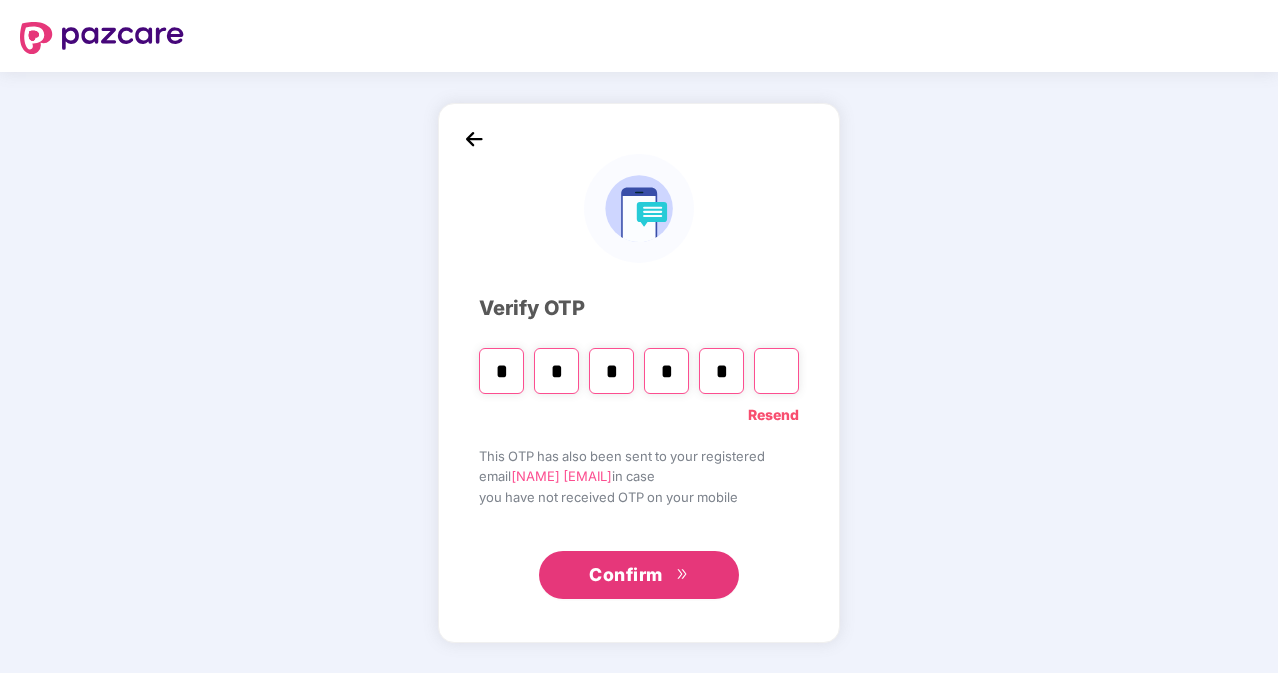 type on "*" 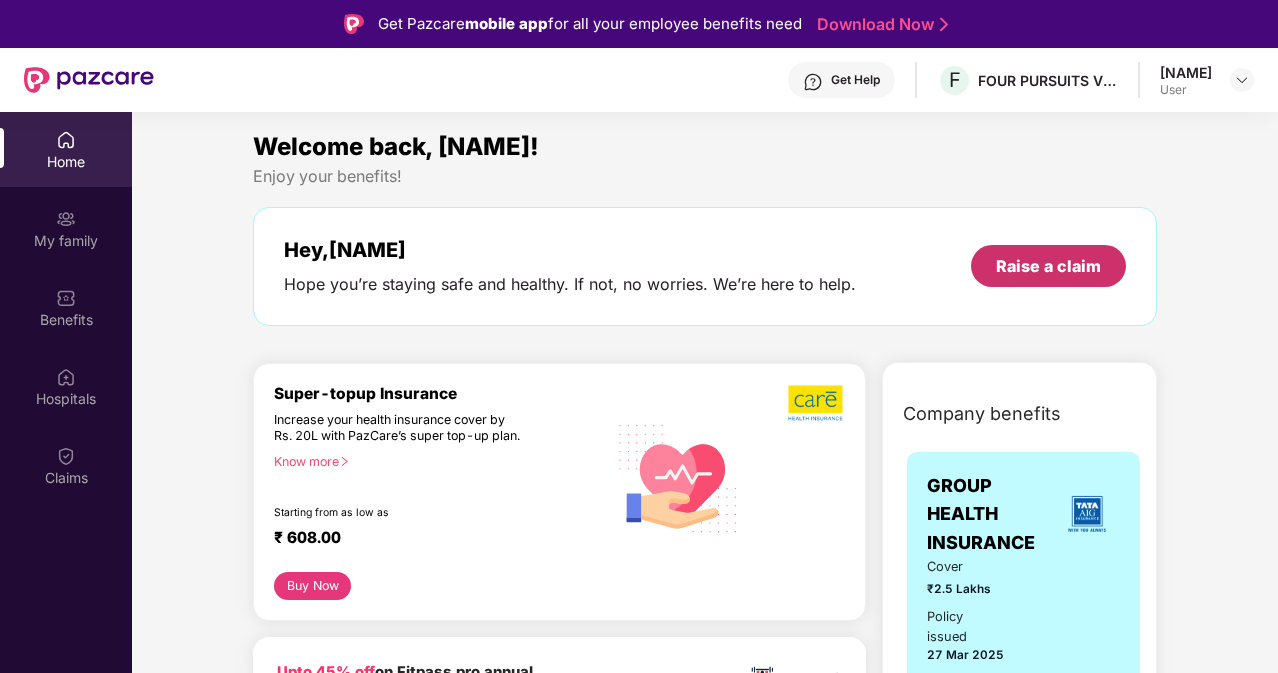 click on "Raise a claim" at bounding box center [1048, 266] 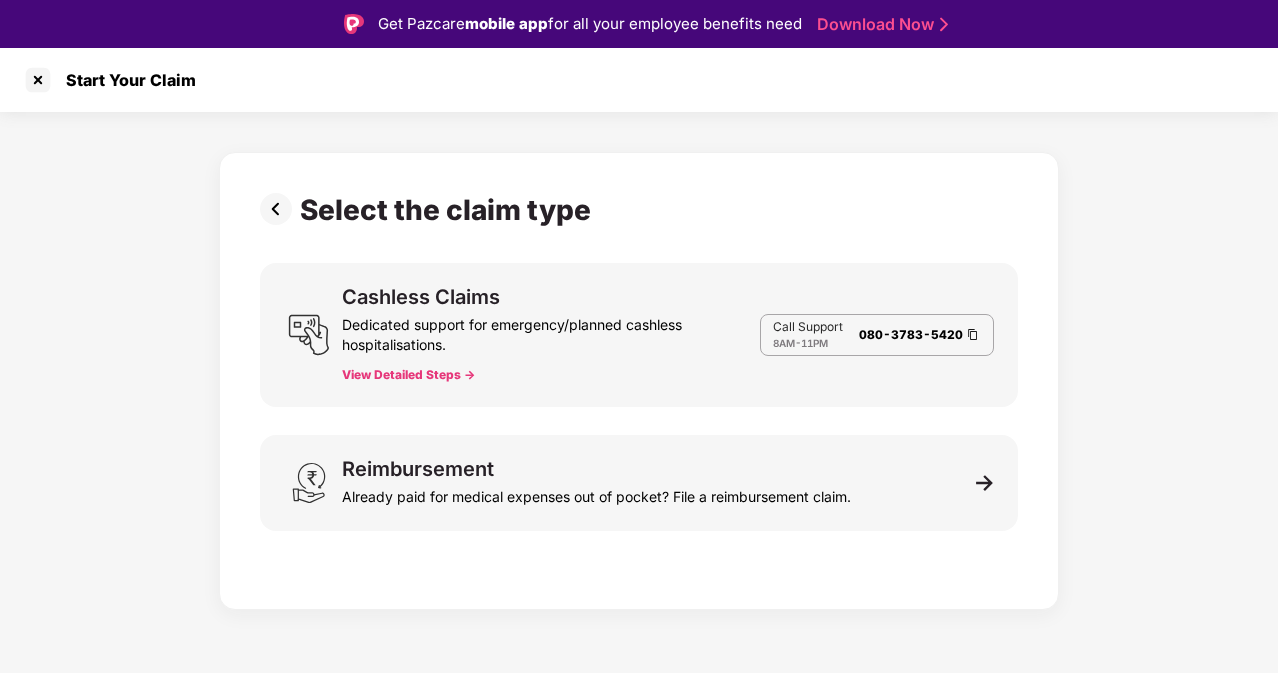 scroll, scrollTop: 48, scrollLeft: 0, axis: vertical 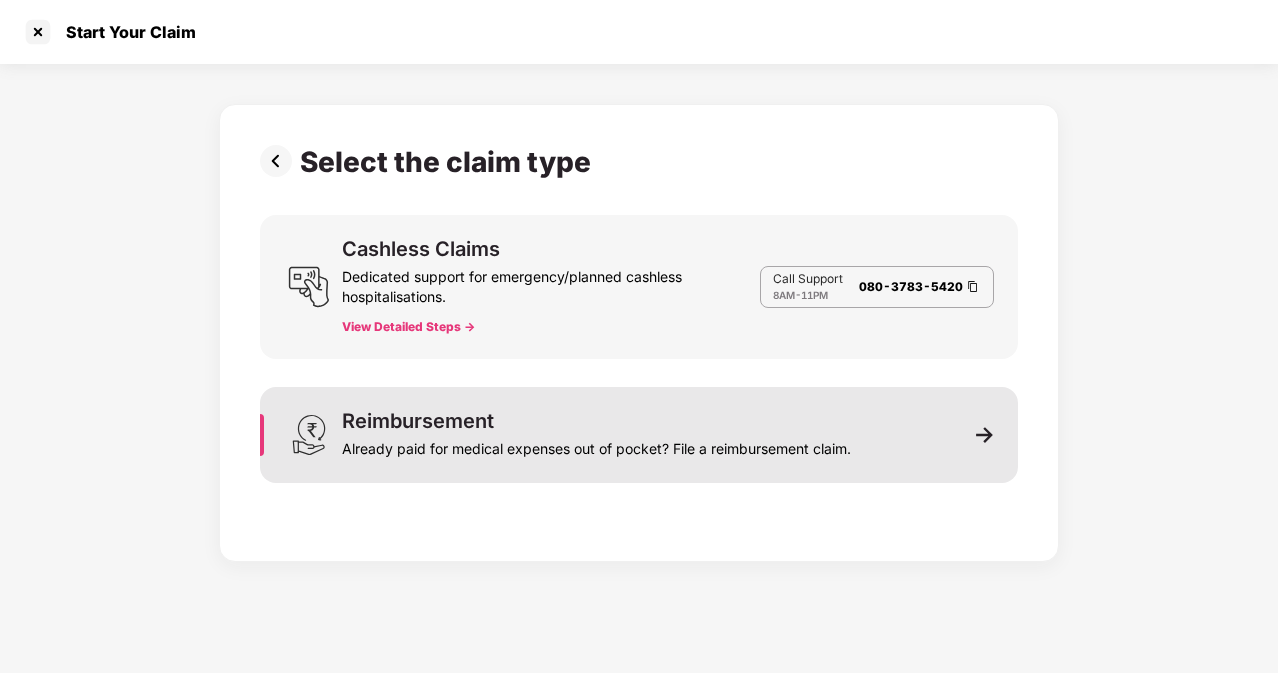 click on "Already paid for medical expenses out of pocket? File a reimbursement claim." at bounding box center [596, 445] 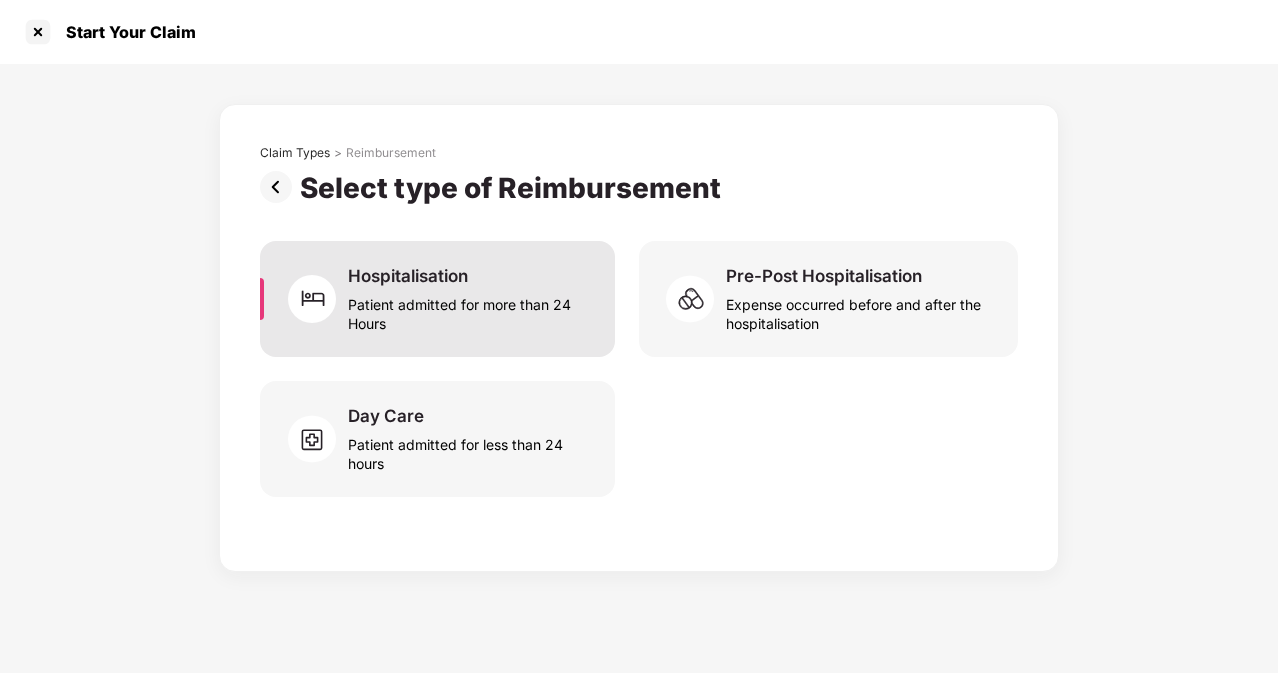 click on "Patient admitted for more than 24 Hours" at bounding box center (469, 310) 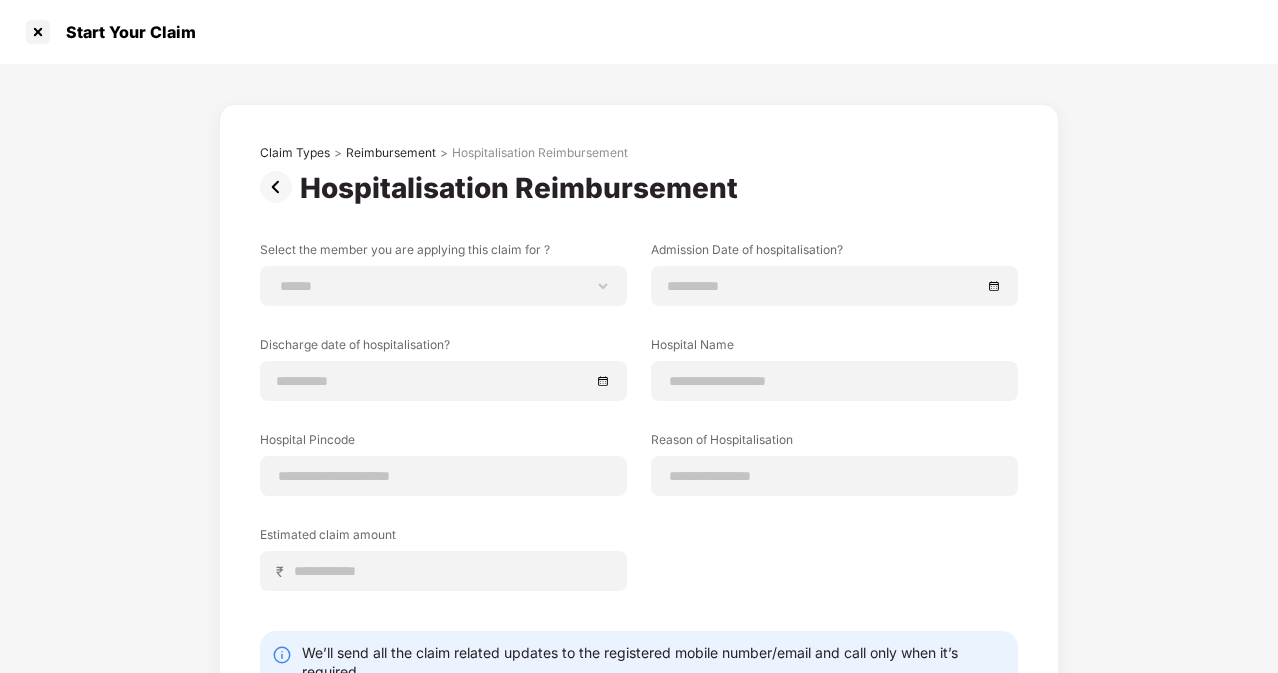 scroll, scrollTop: 100, scrollLeft: 0, axis: vertical 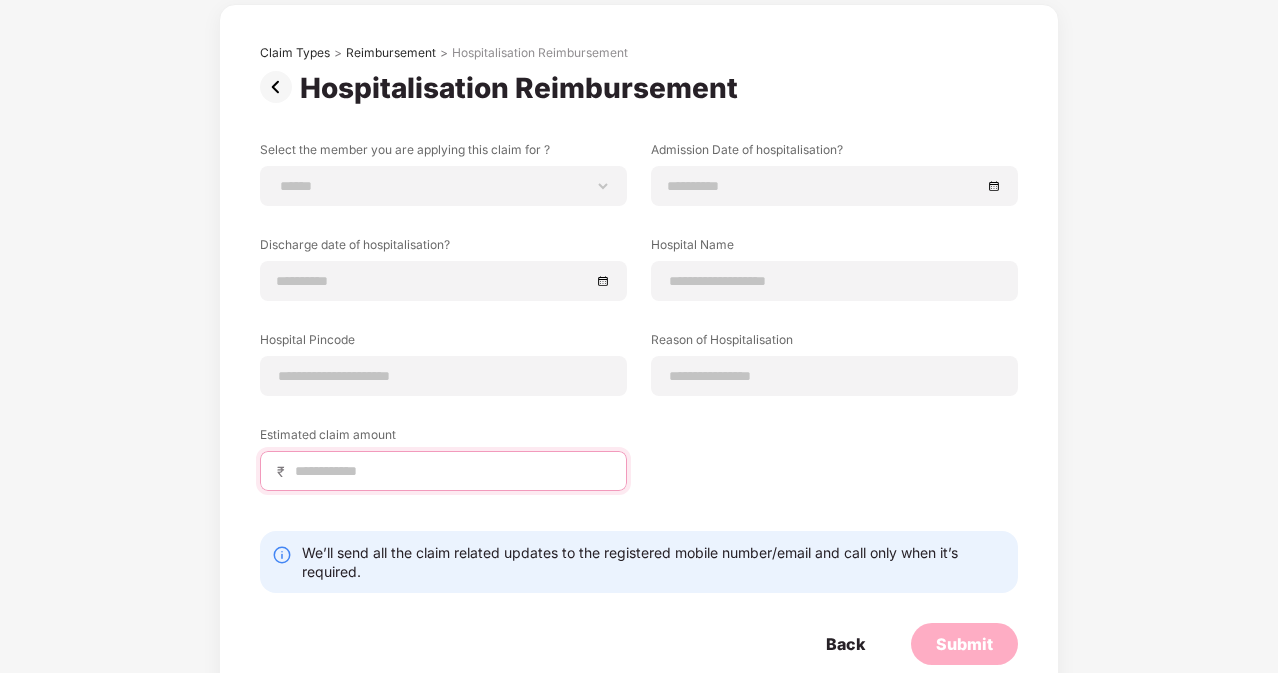 click at bounding box center [451, 471] 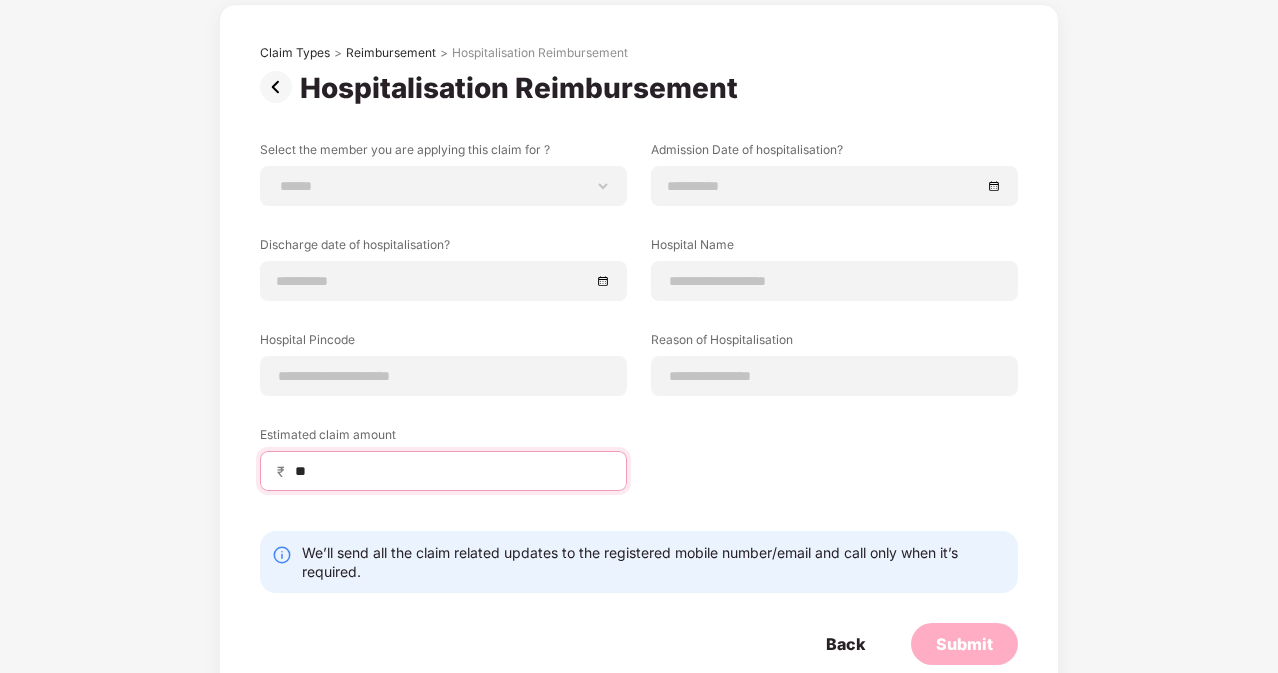type on "*" 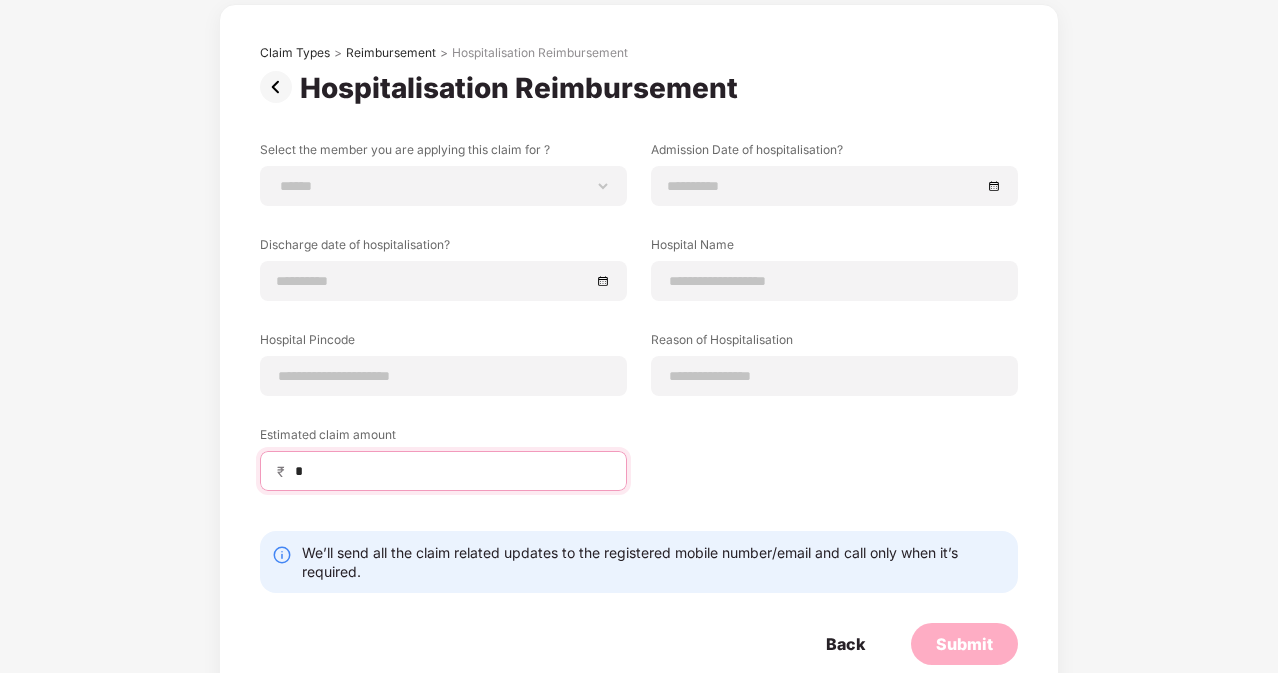 type 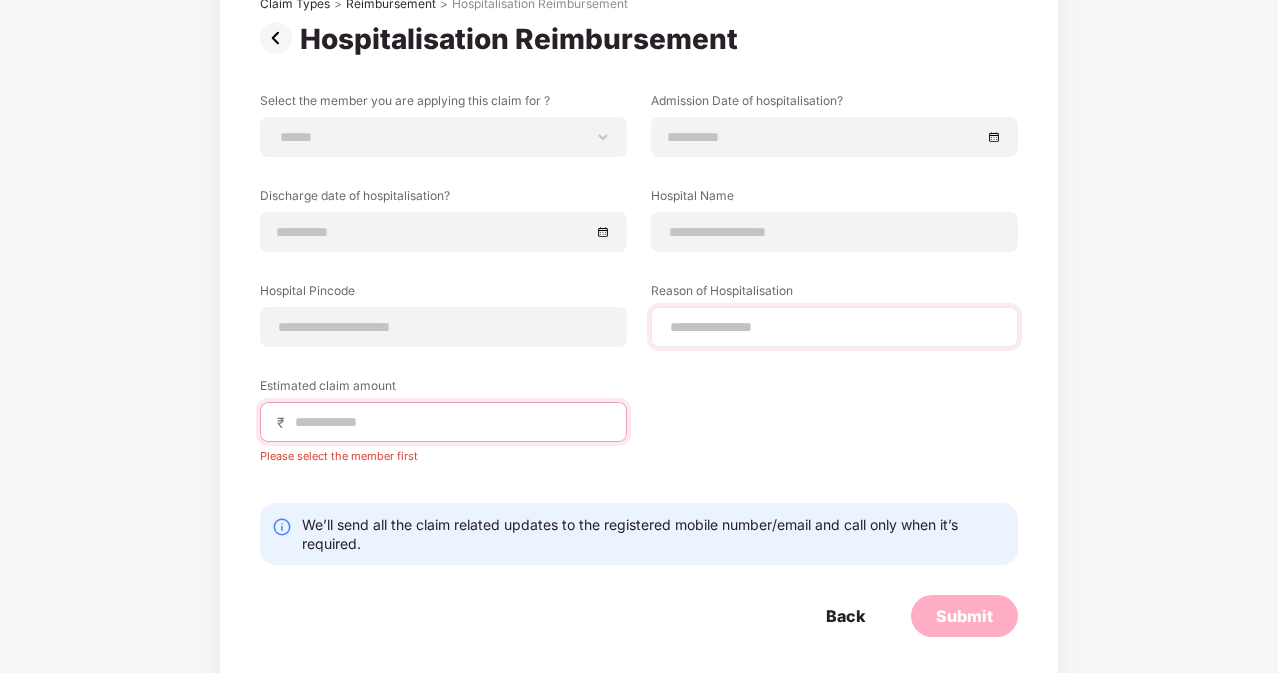 scroll, scrollTop: 164, scrollLeft: 0, axis: vertical 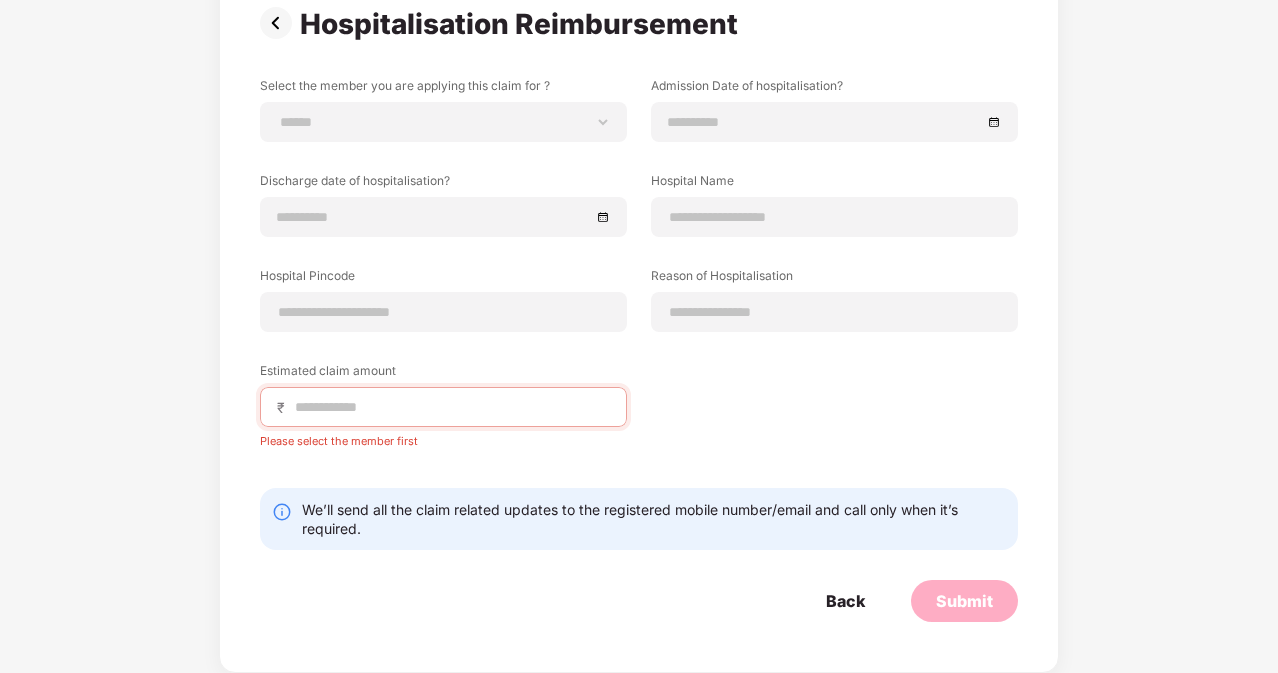 drag, startPoint x: 1193, startPoint y: 177, endPoint x: 1114, endPoint y: 161, distance: 80.60397 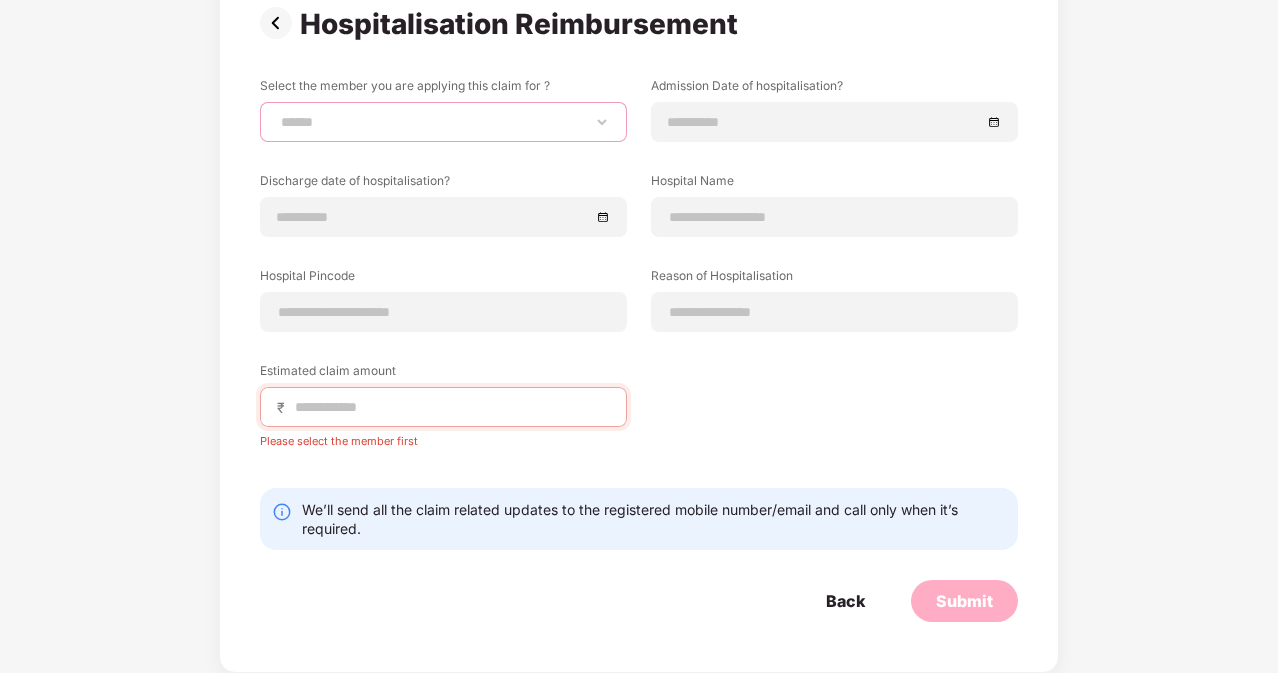 click on "**********" at bounding box center [443, 122] 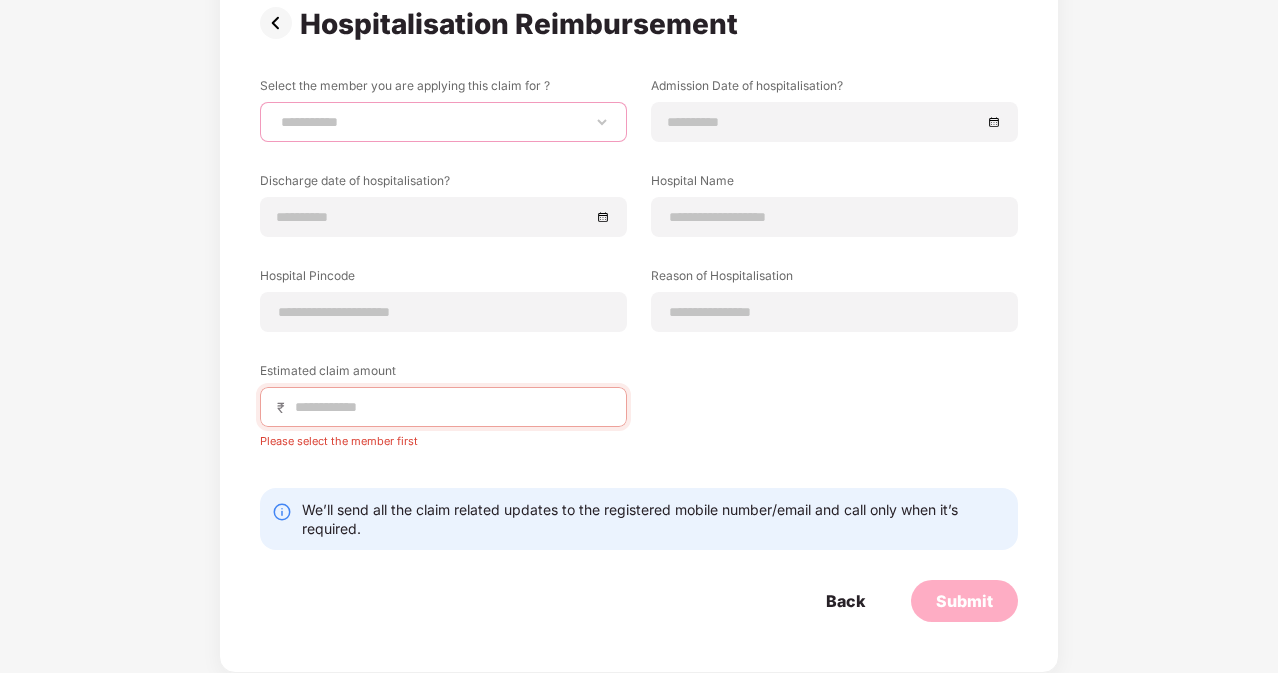 click on "**********" at bounding box center (443, 122) 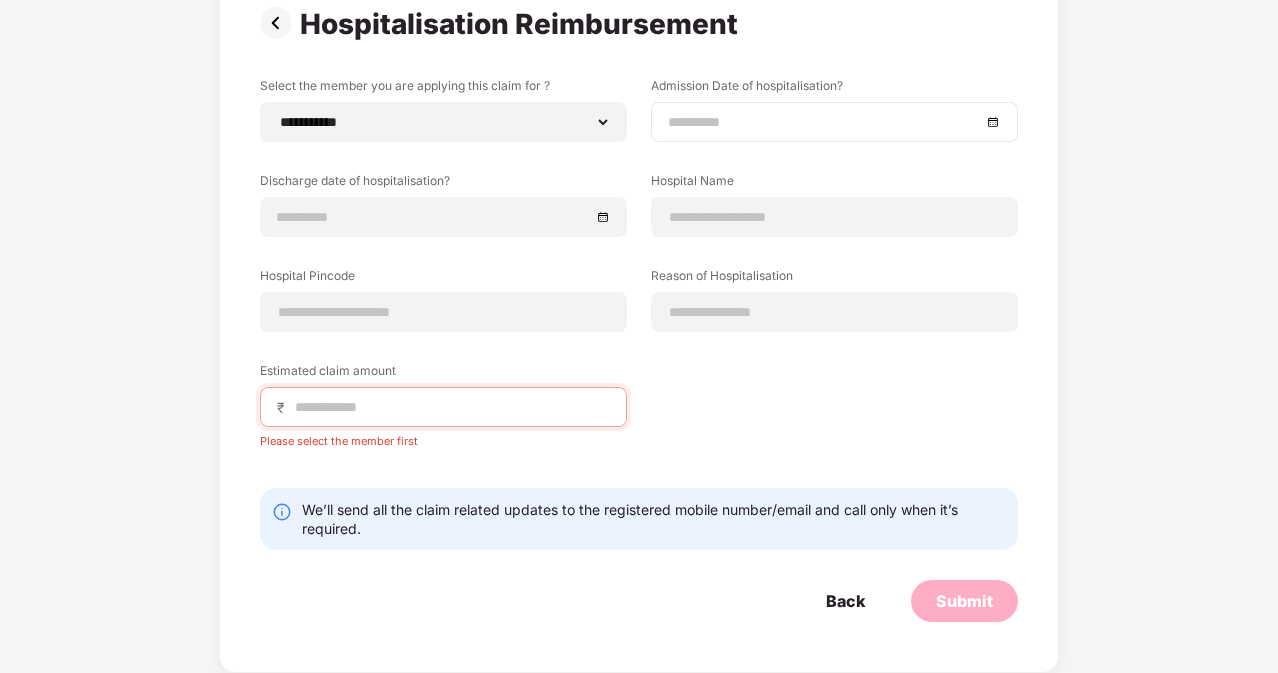 click at bounding box center [824, 122] 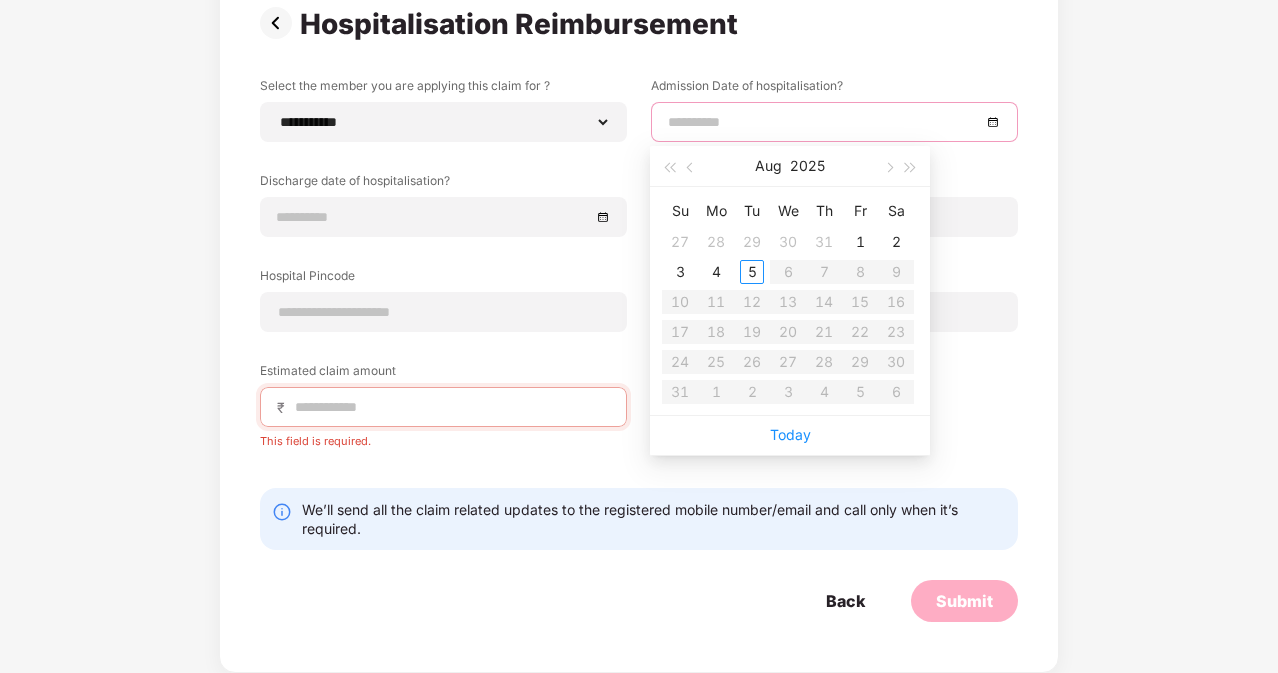 type on "**********" 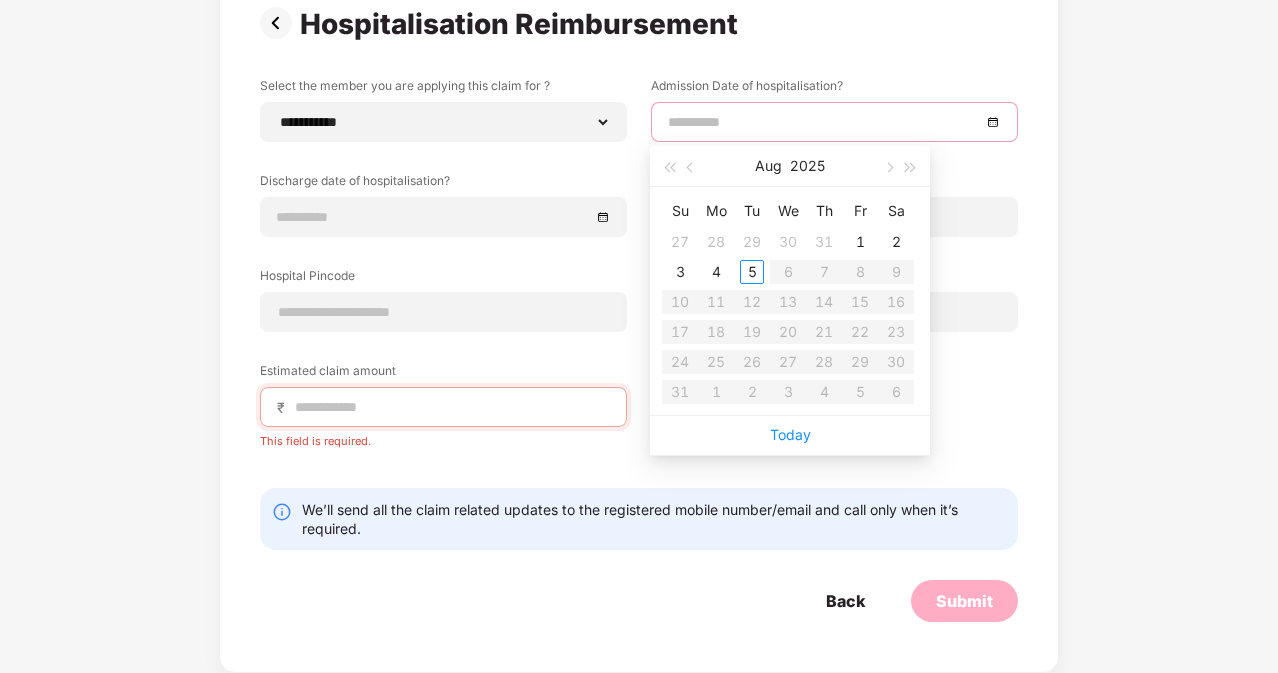 type on "**********" 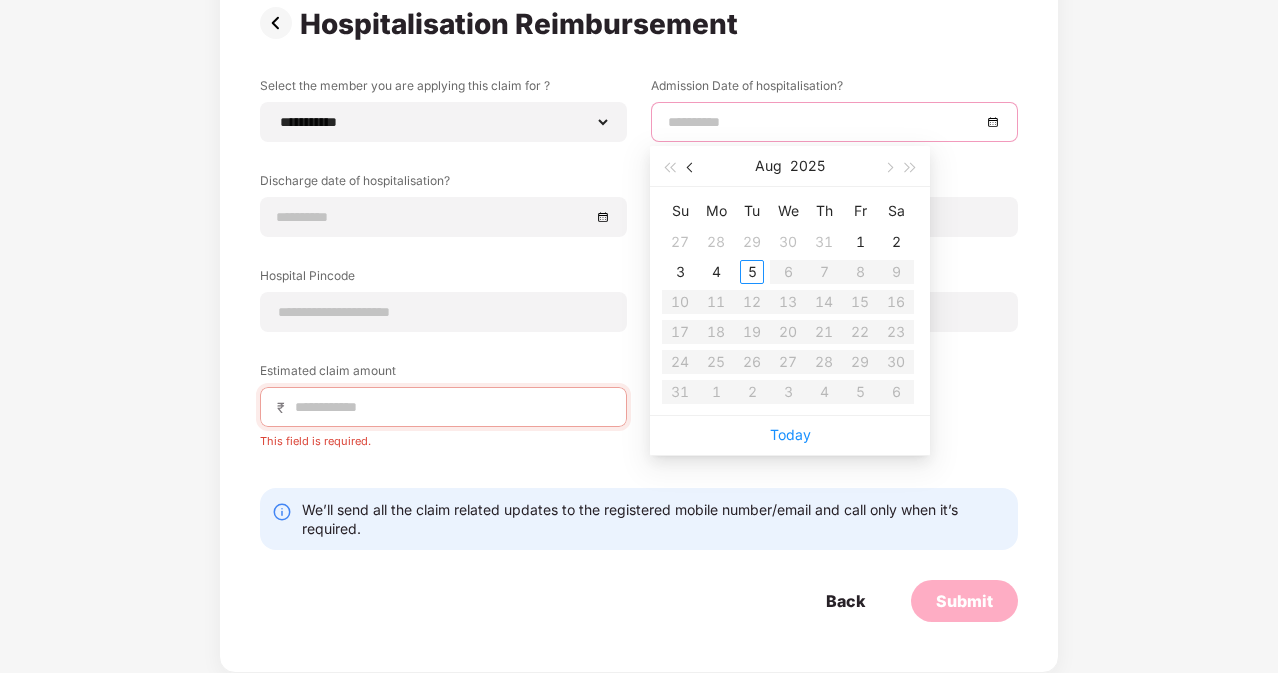click at bounding box center [691, 166] 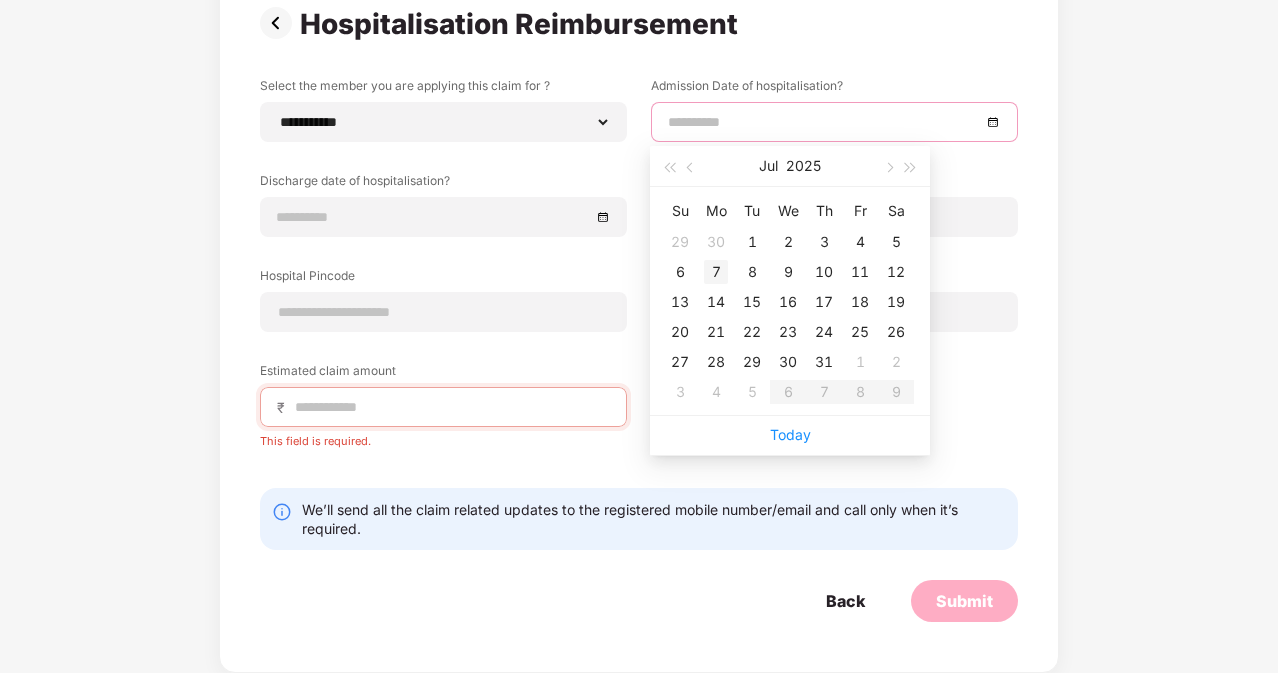type on "**********" 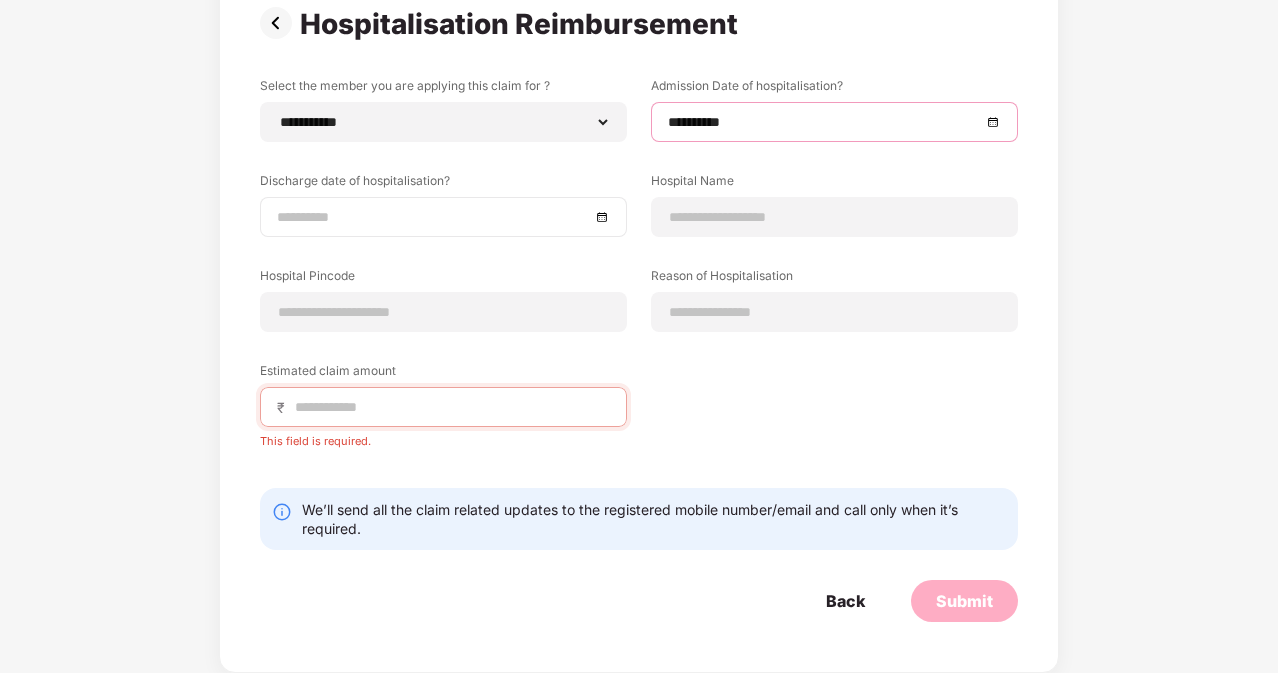 click at bounding box center [433, 217] 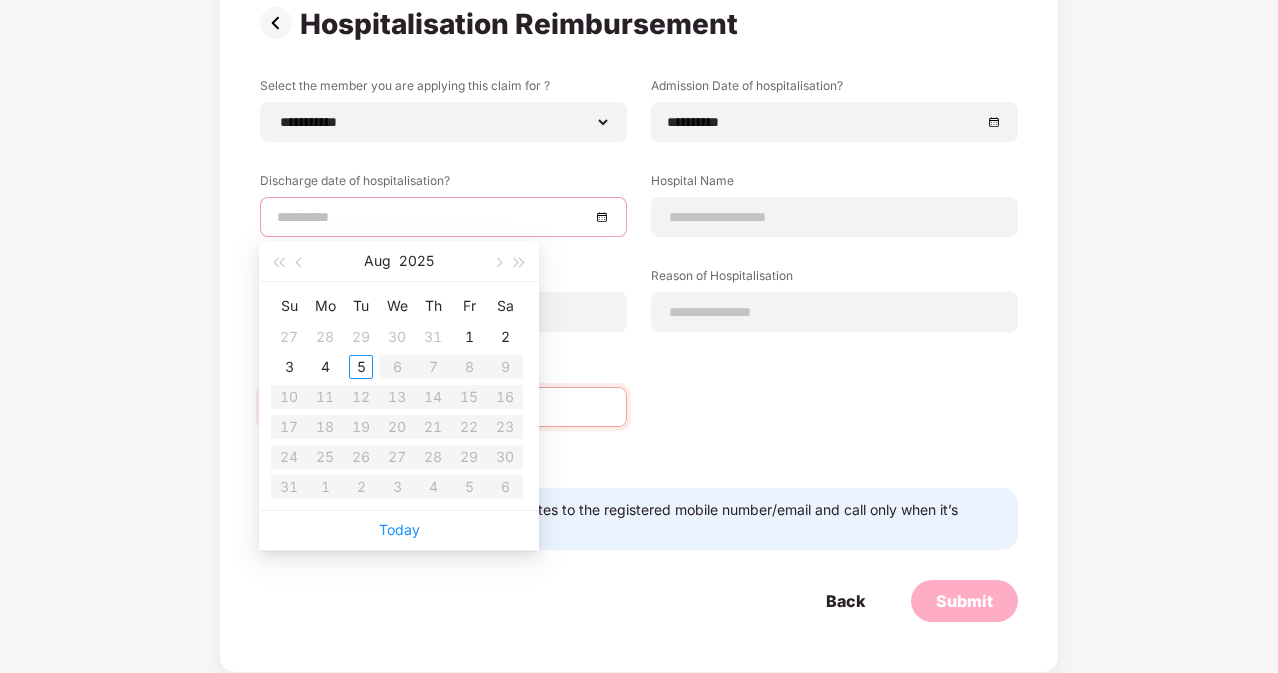 type on "**********" 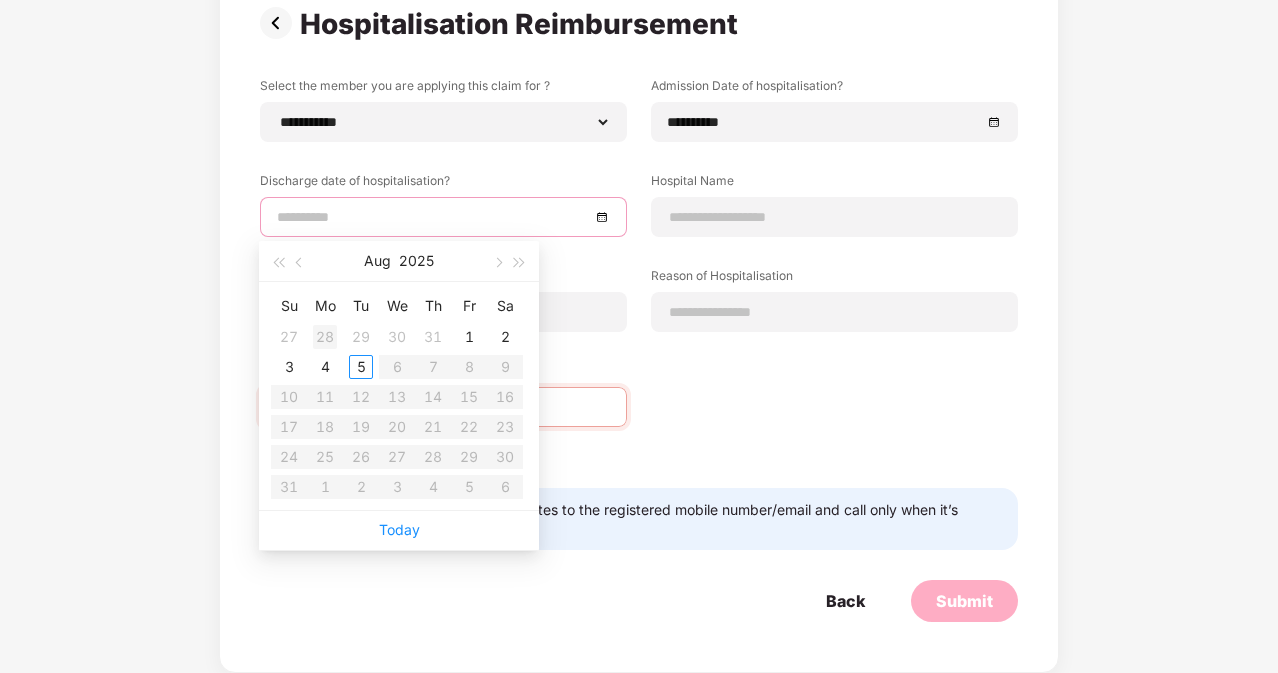 type on "**********" 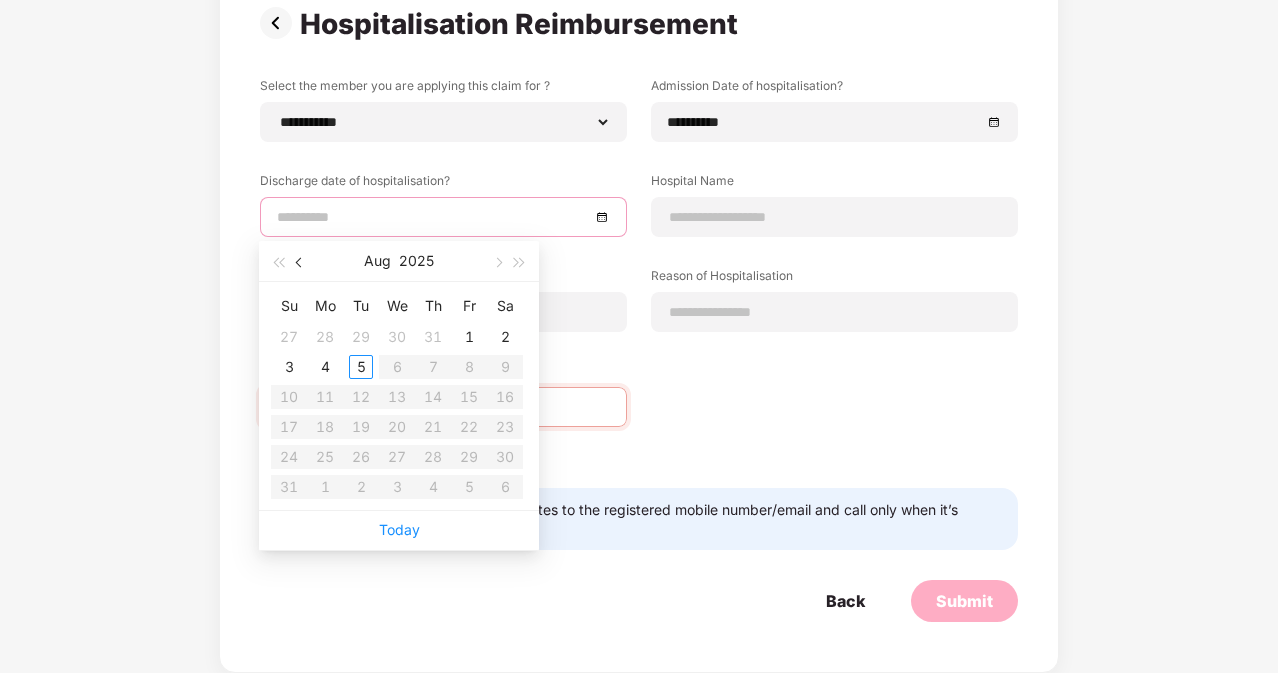 click at bounding box center (300, 261) 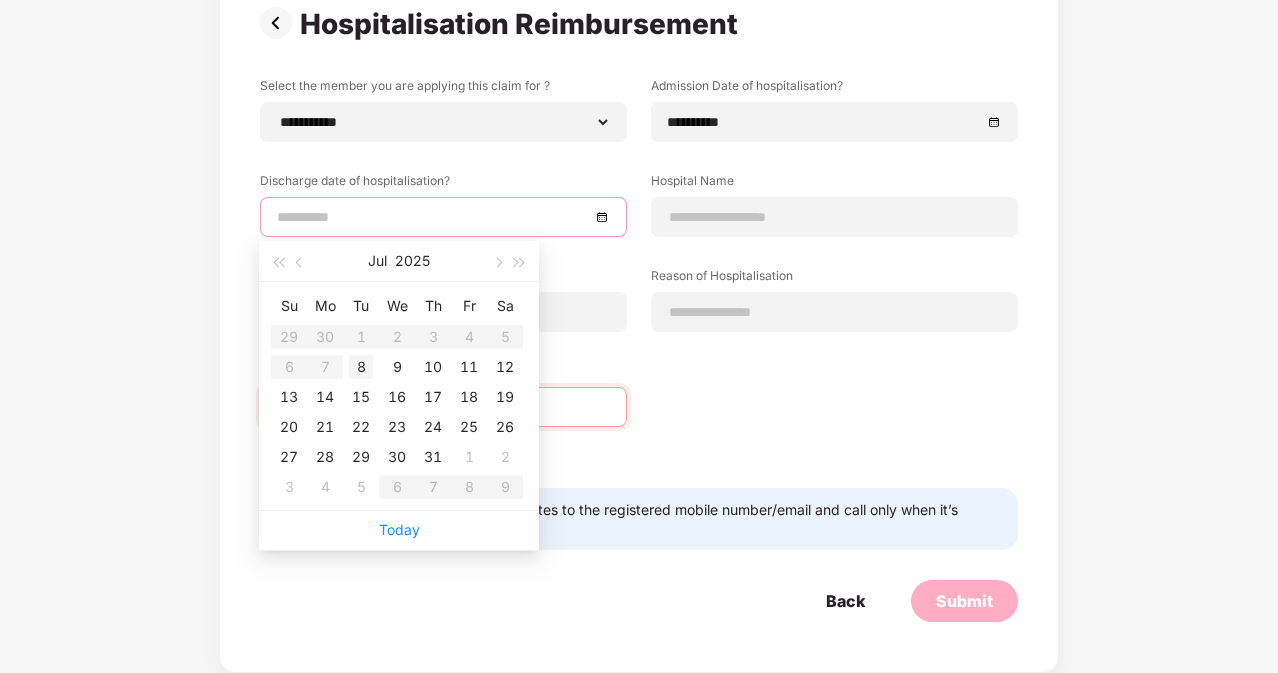 type on "**********" 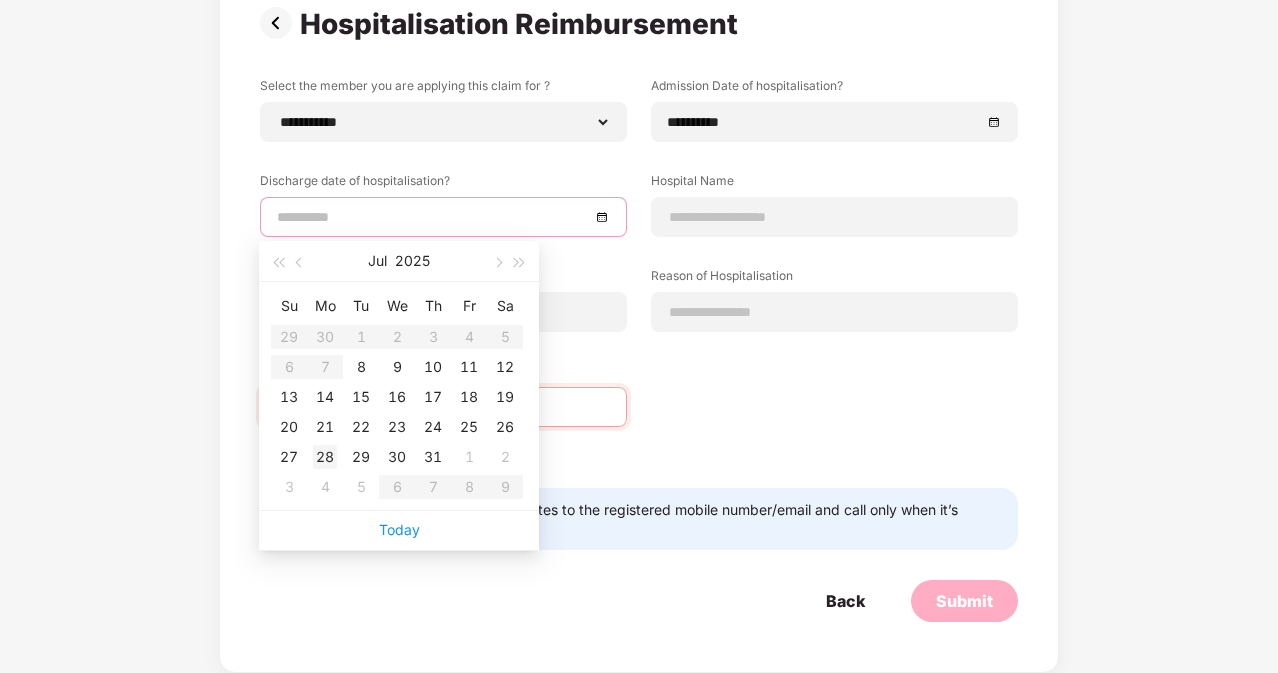 type on "**********" 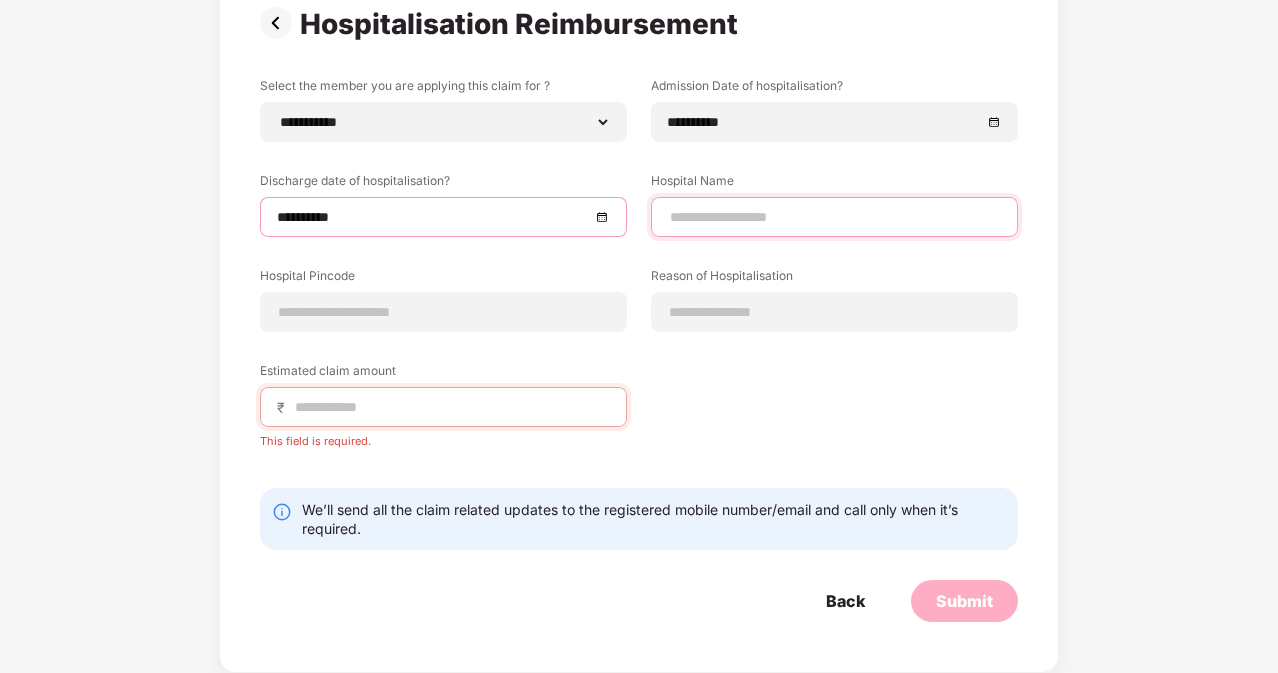 click at bounding box center (834, 217) 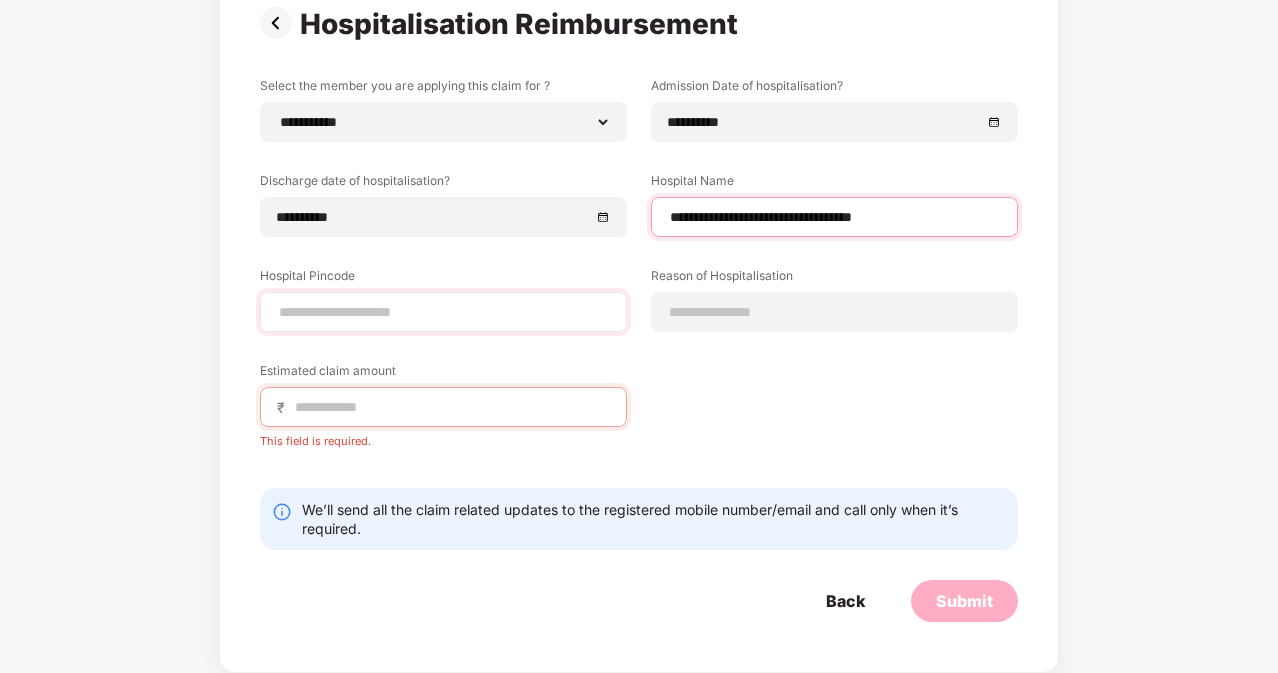 type on "**********" 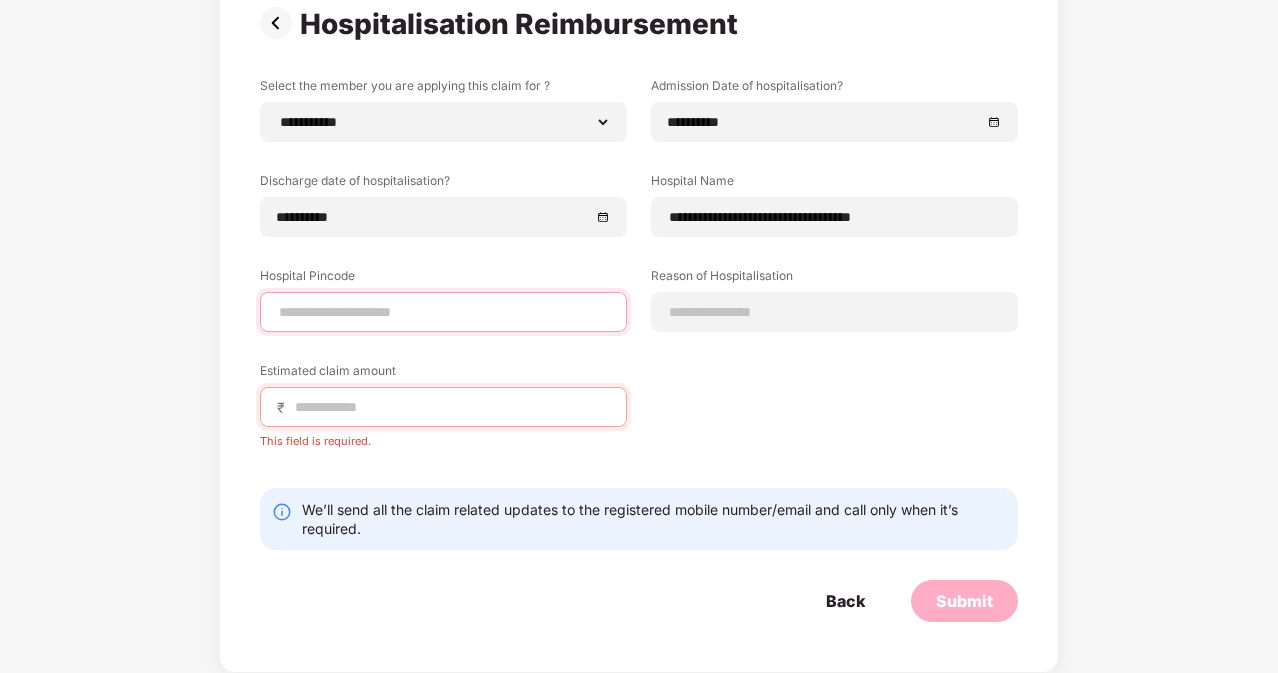 click at bounding box center (443, 312) 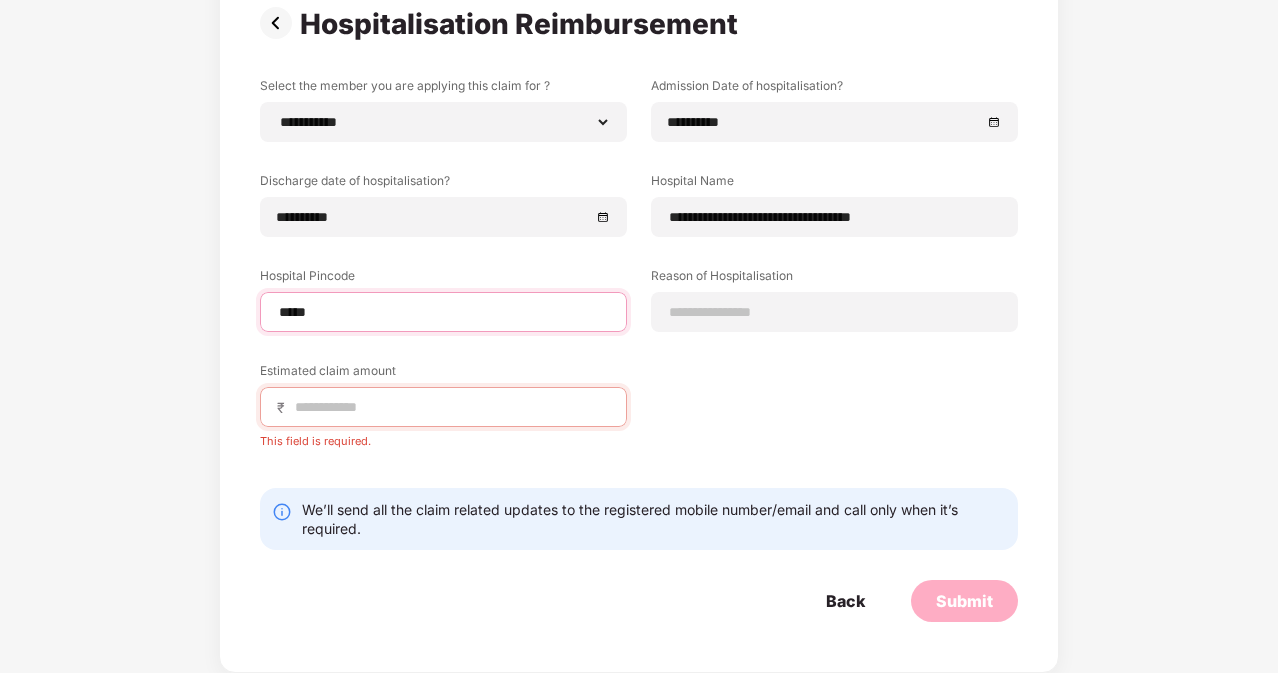 type on "******" 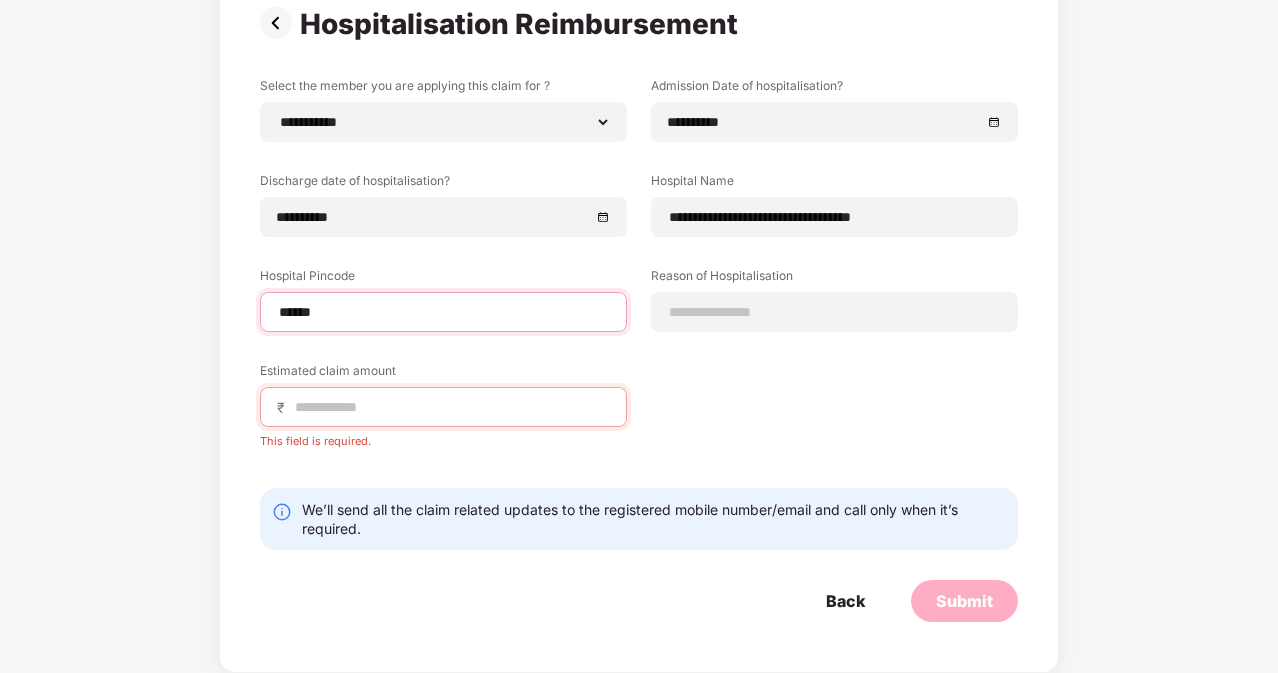 select on "**********" 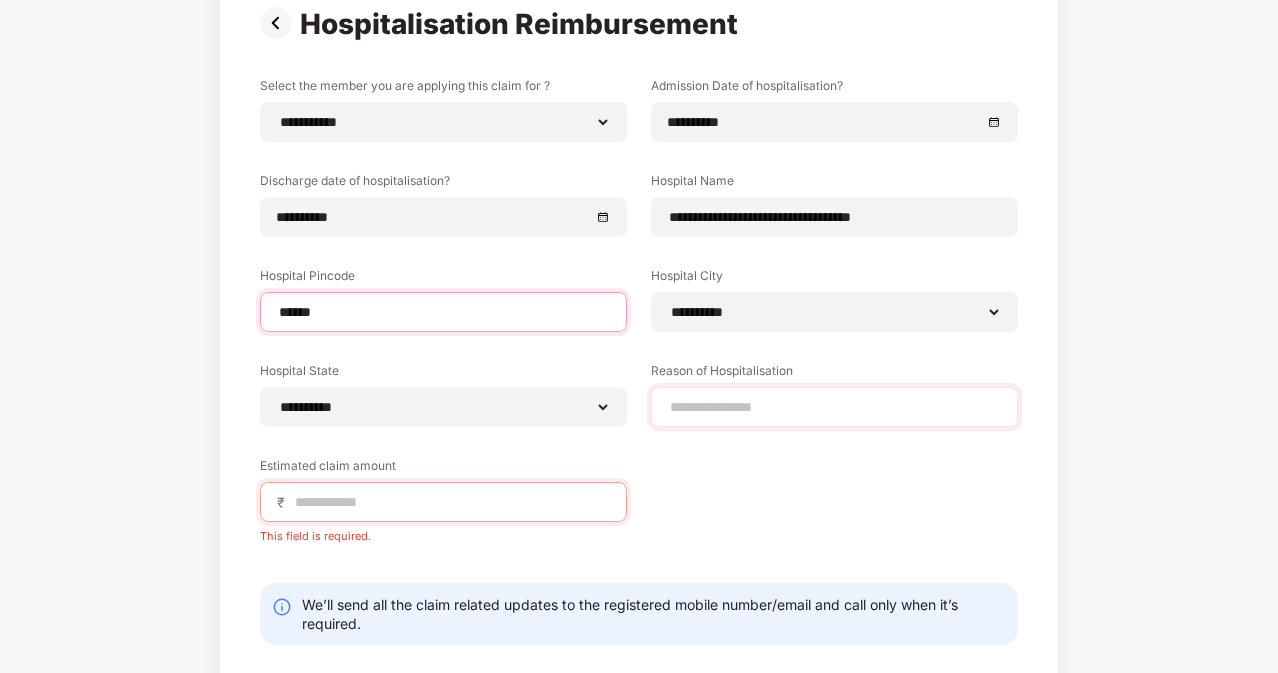 scroll, scrollTop: 259, scrollLeft: 0, axis: vertical 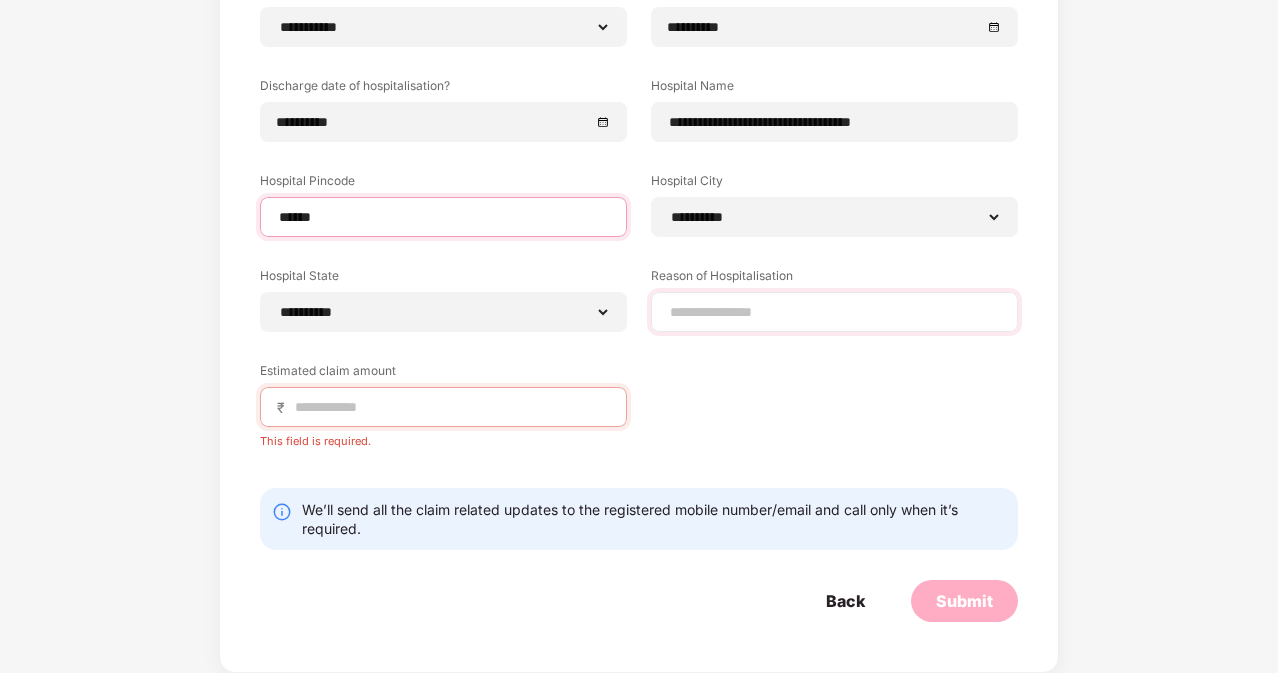 type on "******" 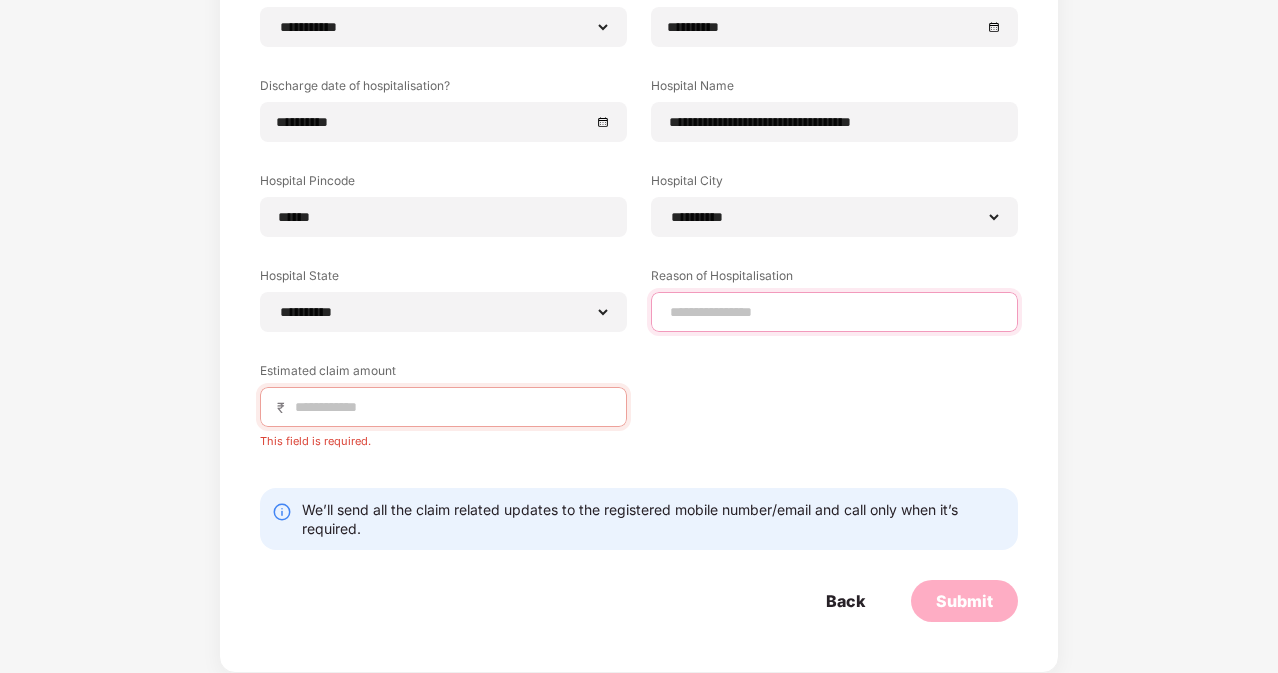click at bounding box center [834, 312] 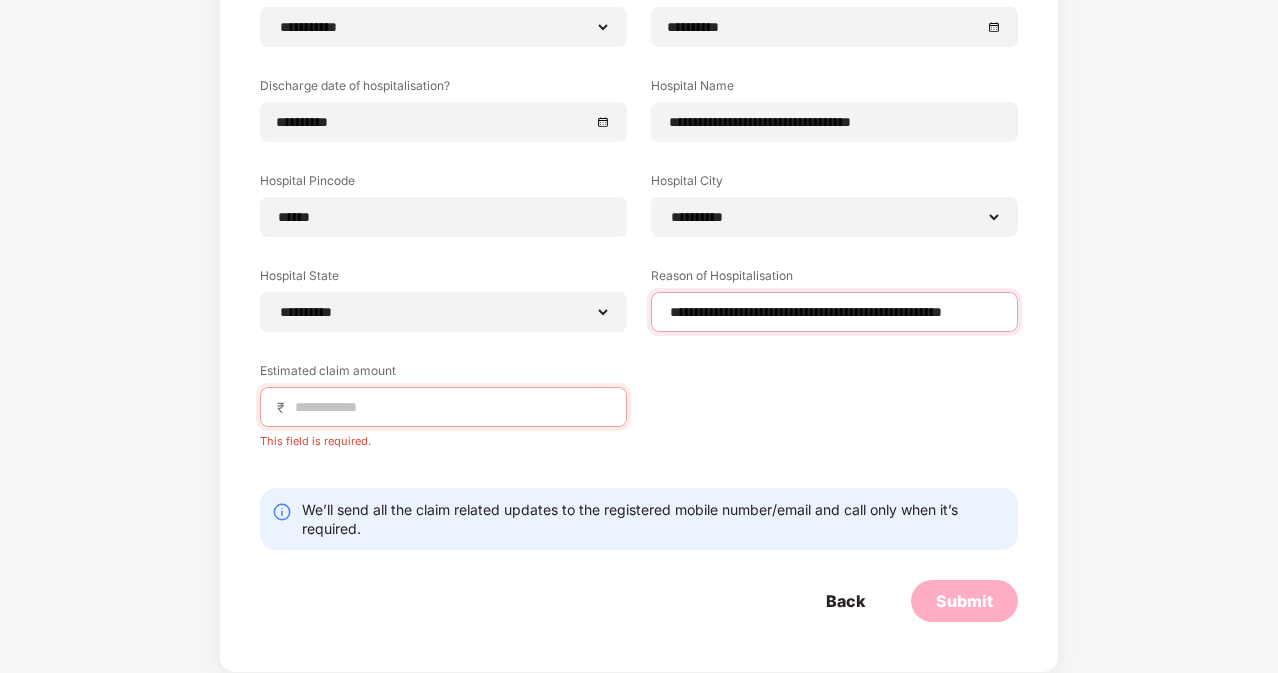 scroll, scrollTop: 0, scrollLeft: 26, axis: horizontal 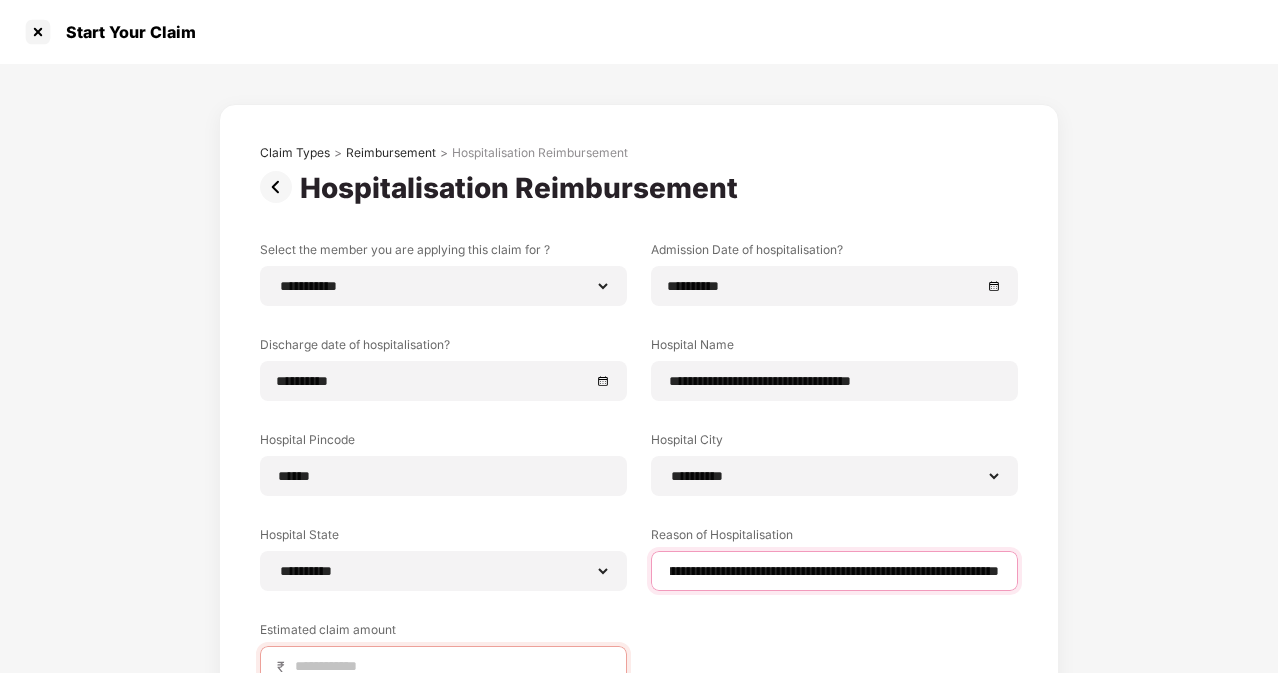 click on "**********" at bounding box center (834, 571) 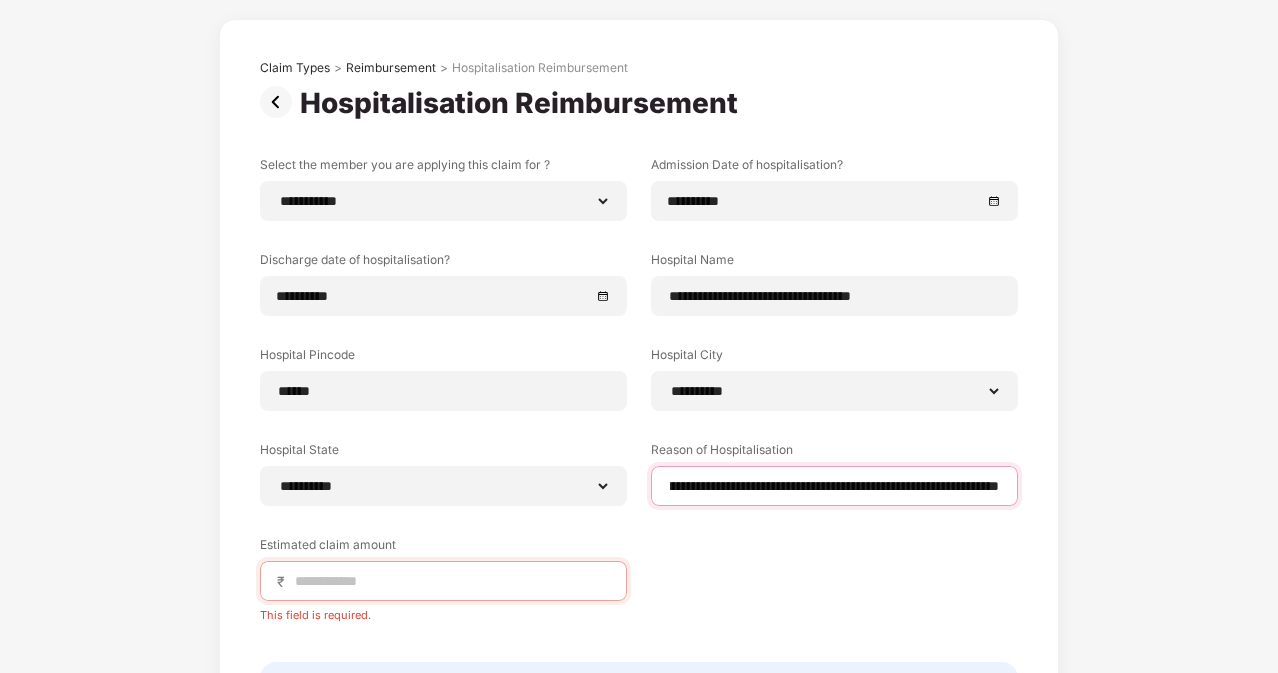 scroll, scrollTop: 200, scrollLeft: 0, axis: vertical 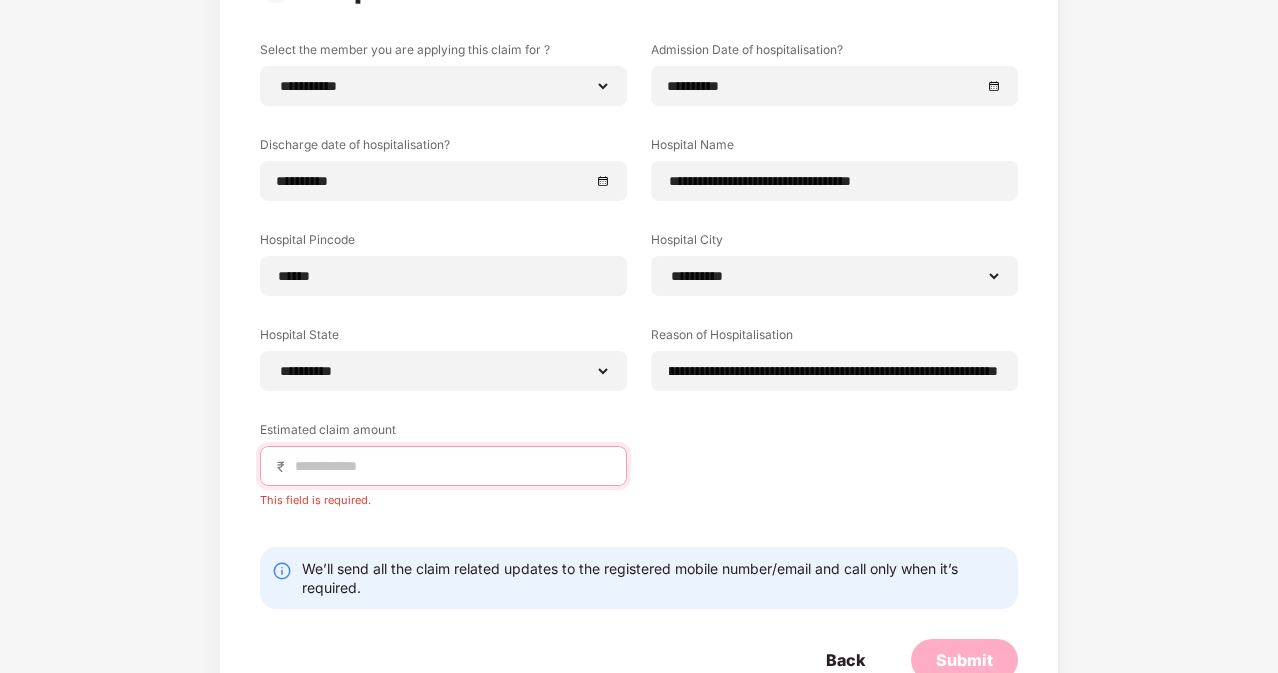click at bounding box center (451, 466) 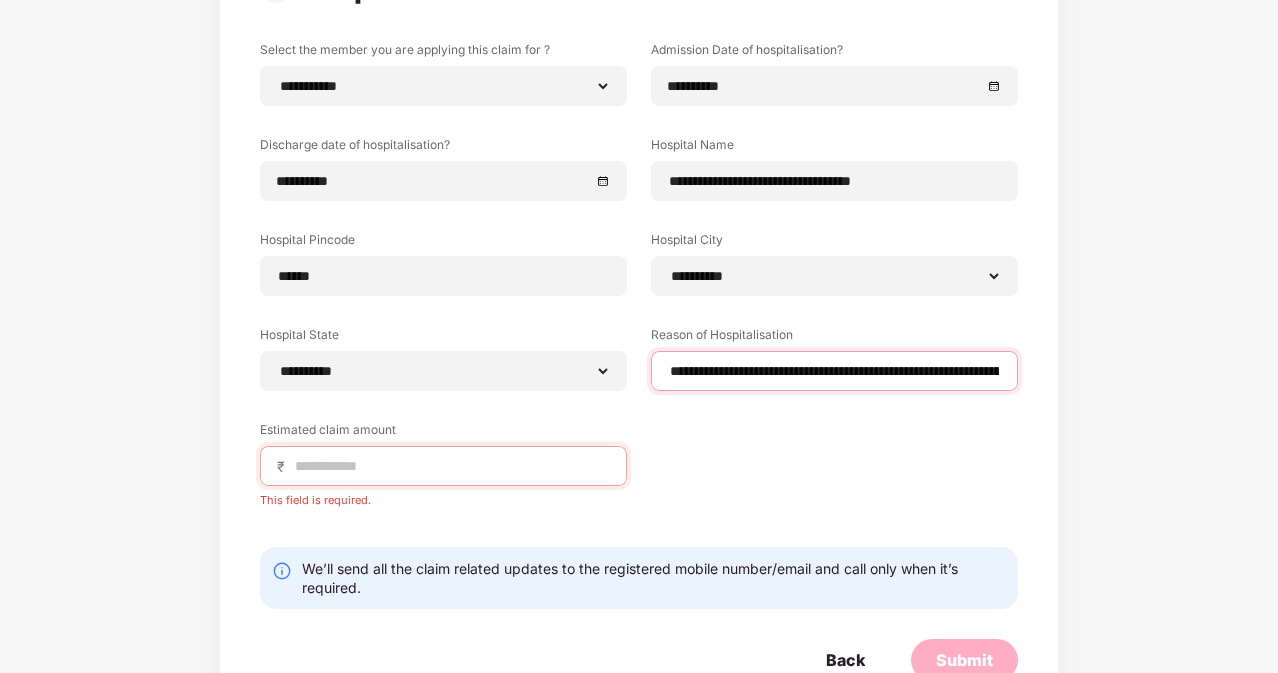 click on "**********" at bounding box center [834, 371] 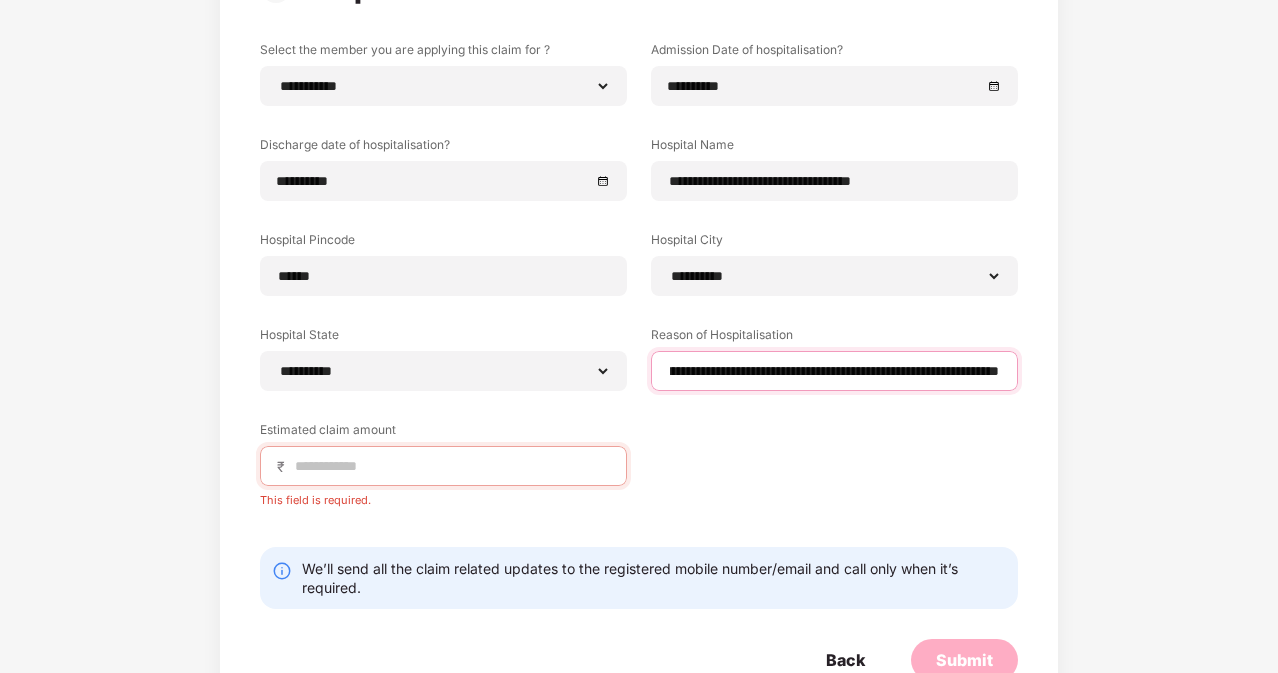 scroll, scrollTop: 0, scrollLeft: 782, axis: horizontal 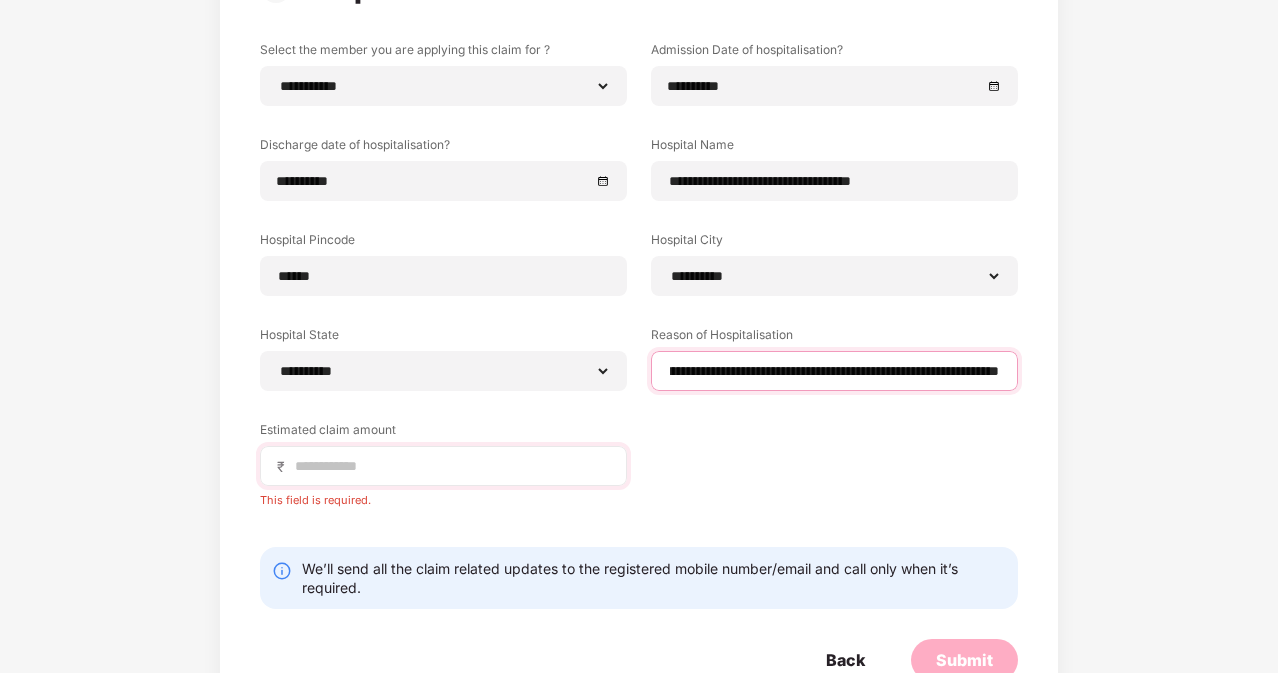 type on "**********" 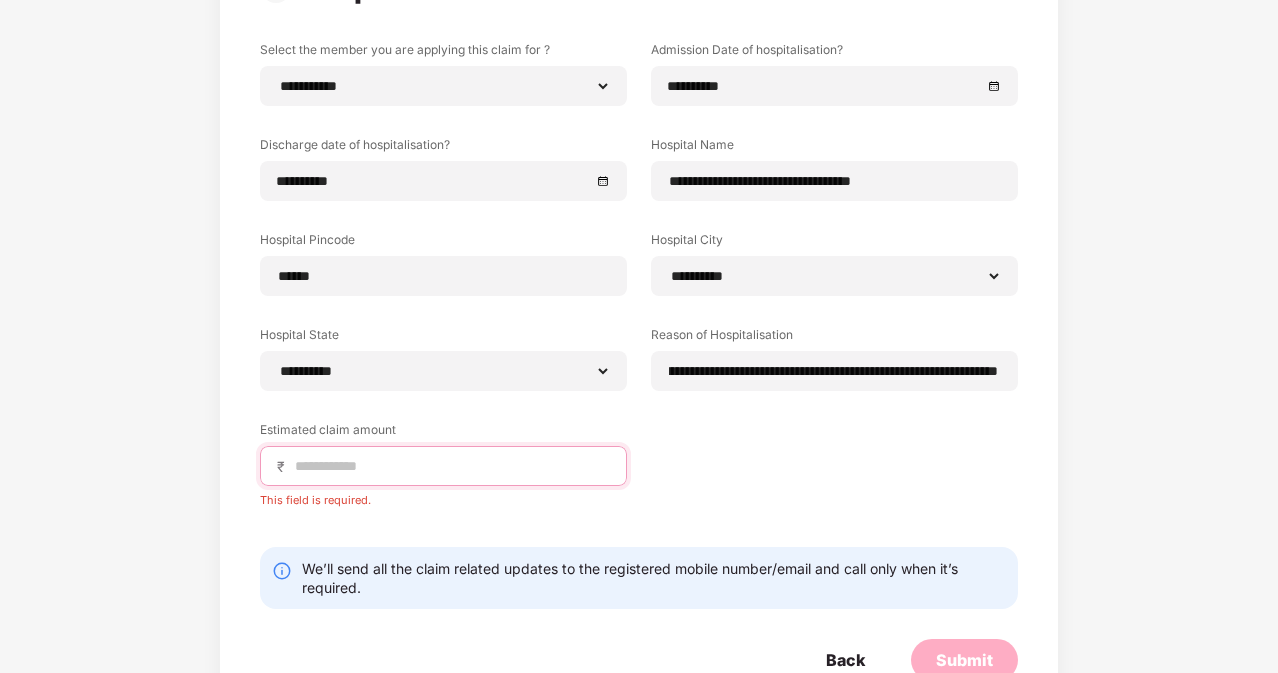 click at bounding box center [451, 466] 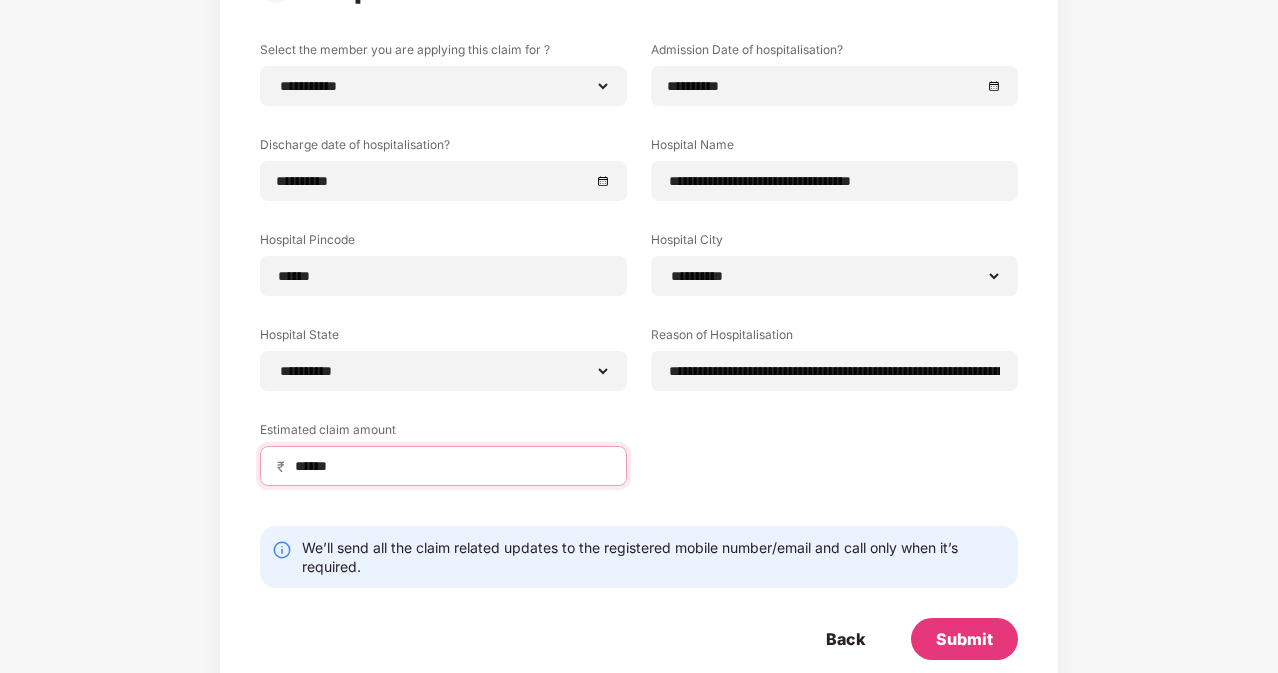 type on "******" 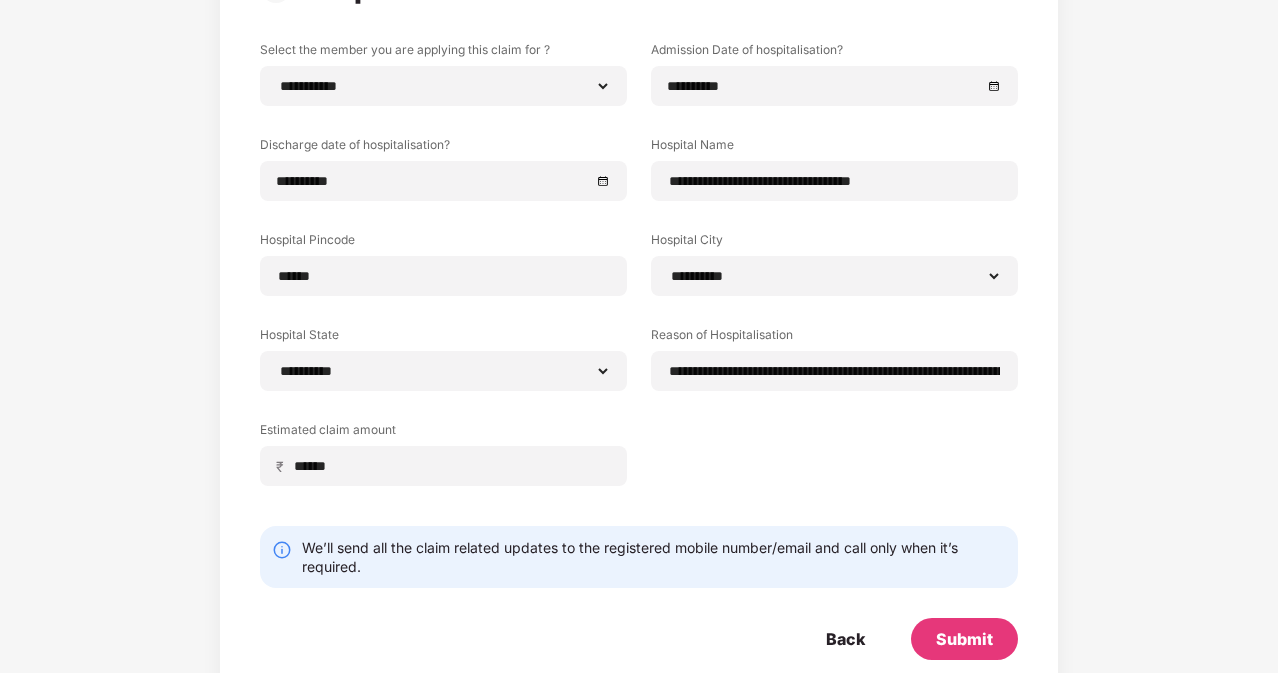 click on "**********" at bounding box center (639, 278) 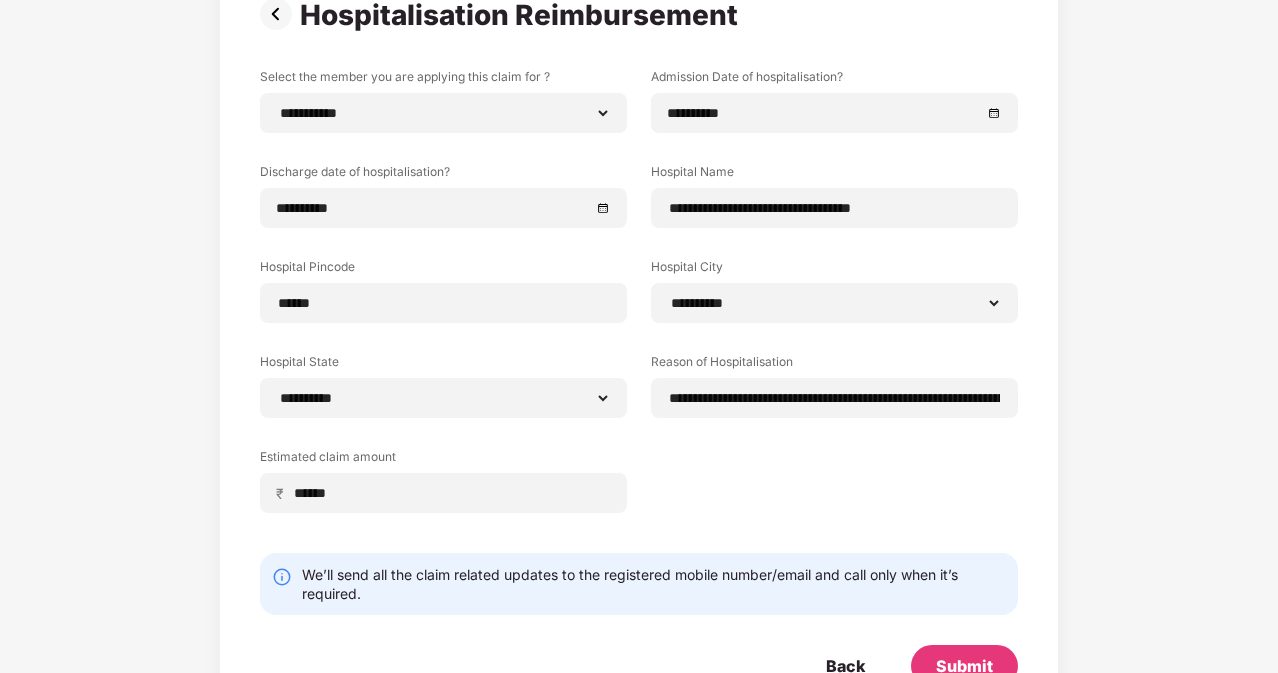 scroll, scrollTop: 138, scrollLeft: 0, axis: vertical 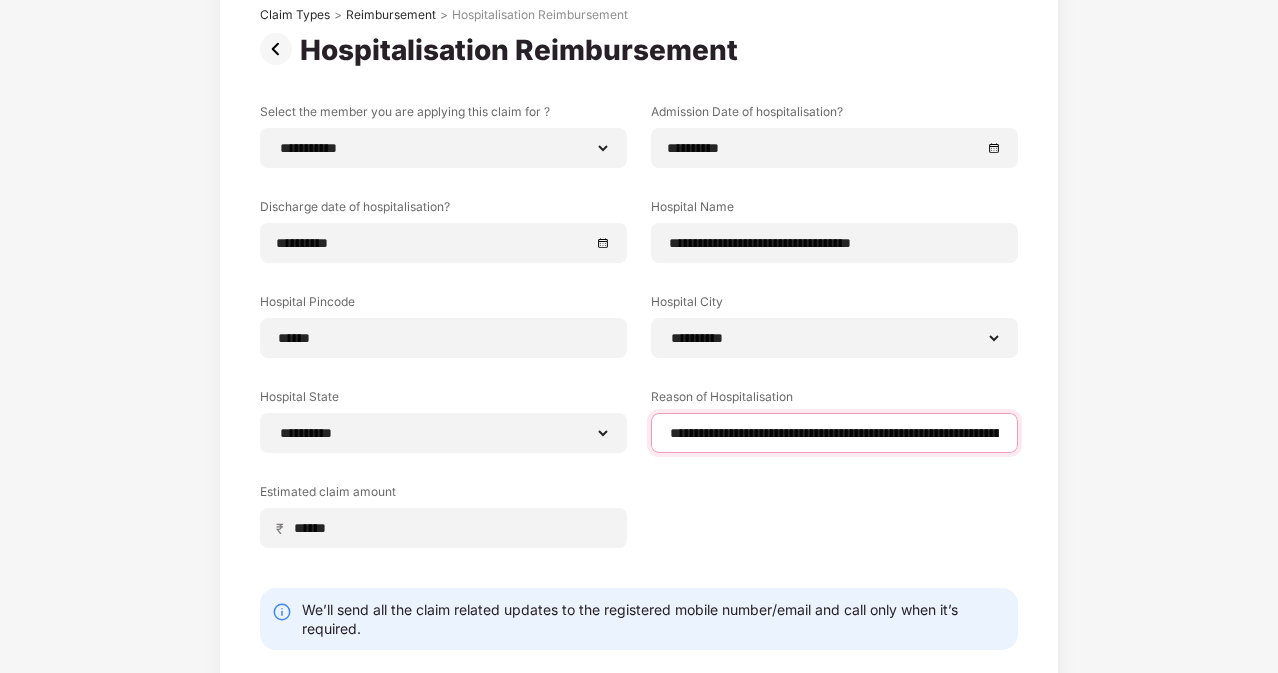 click on "**********" at bounding box center (834, 433) 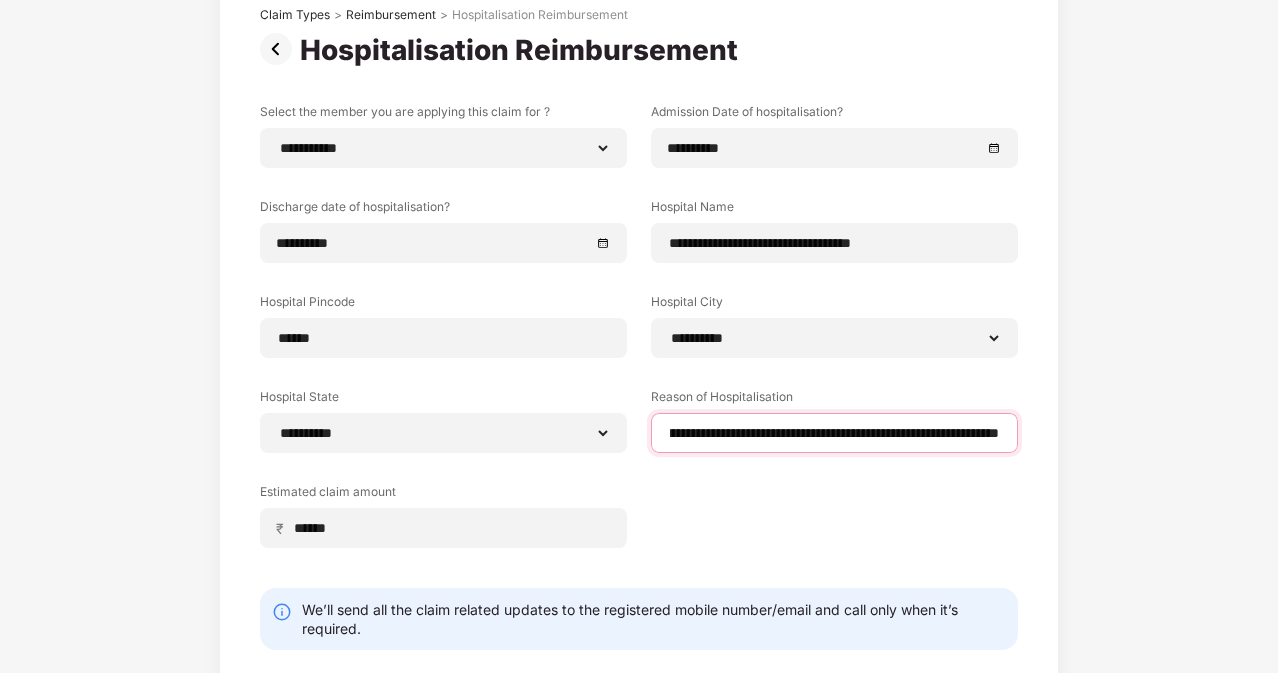 scroll, scrollTop: 0, scrollLeft: 818, axis: horizontal 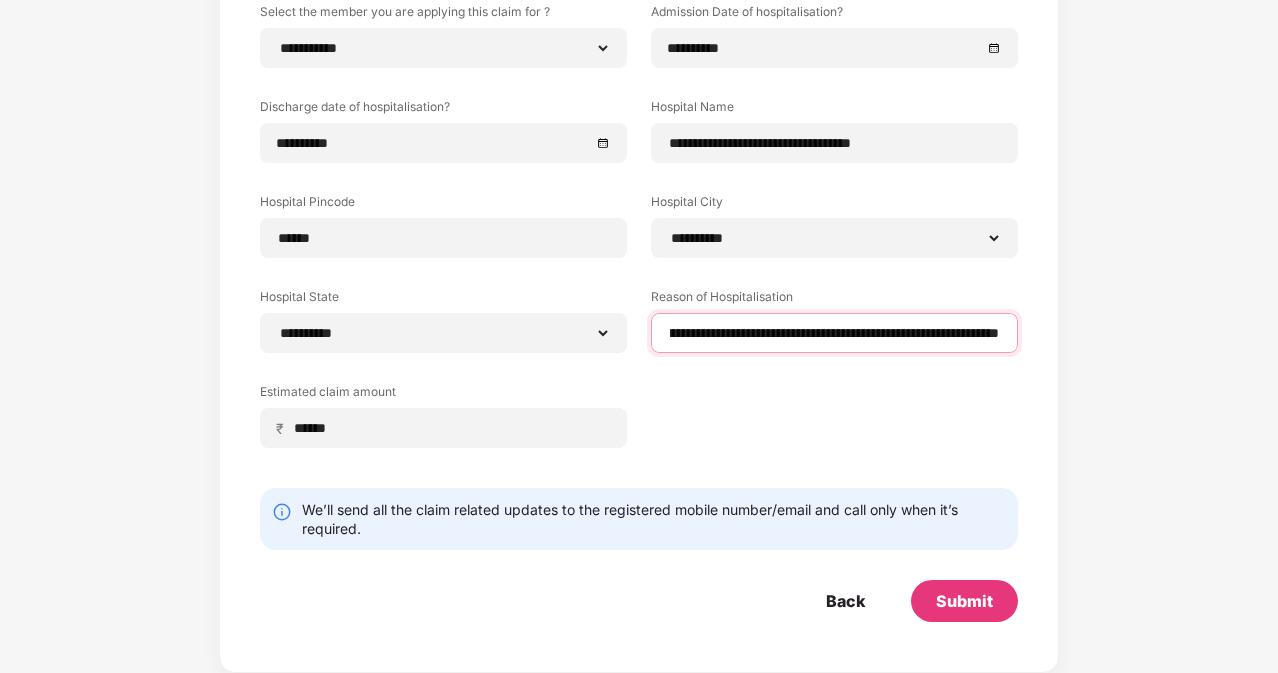 click on "**********" at bounding box center (834, 333) 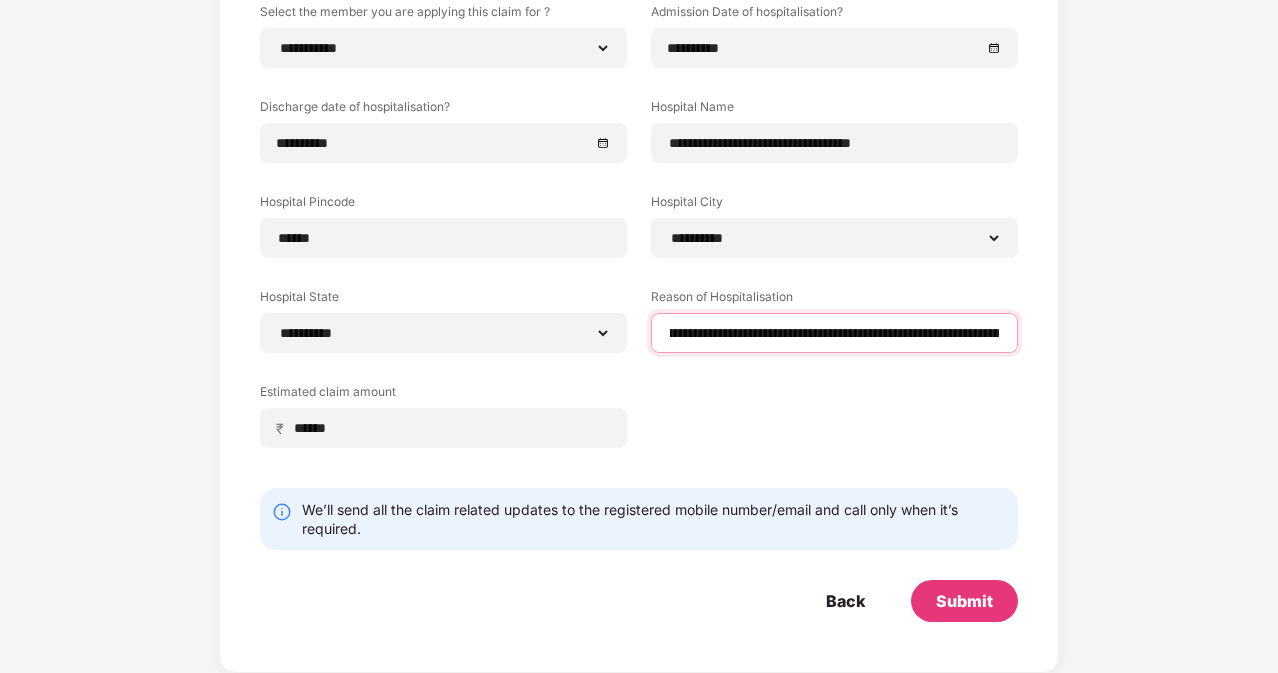 scroll, scrollTop: 0, scrollLeft: 0, axis: both 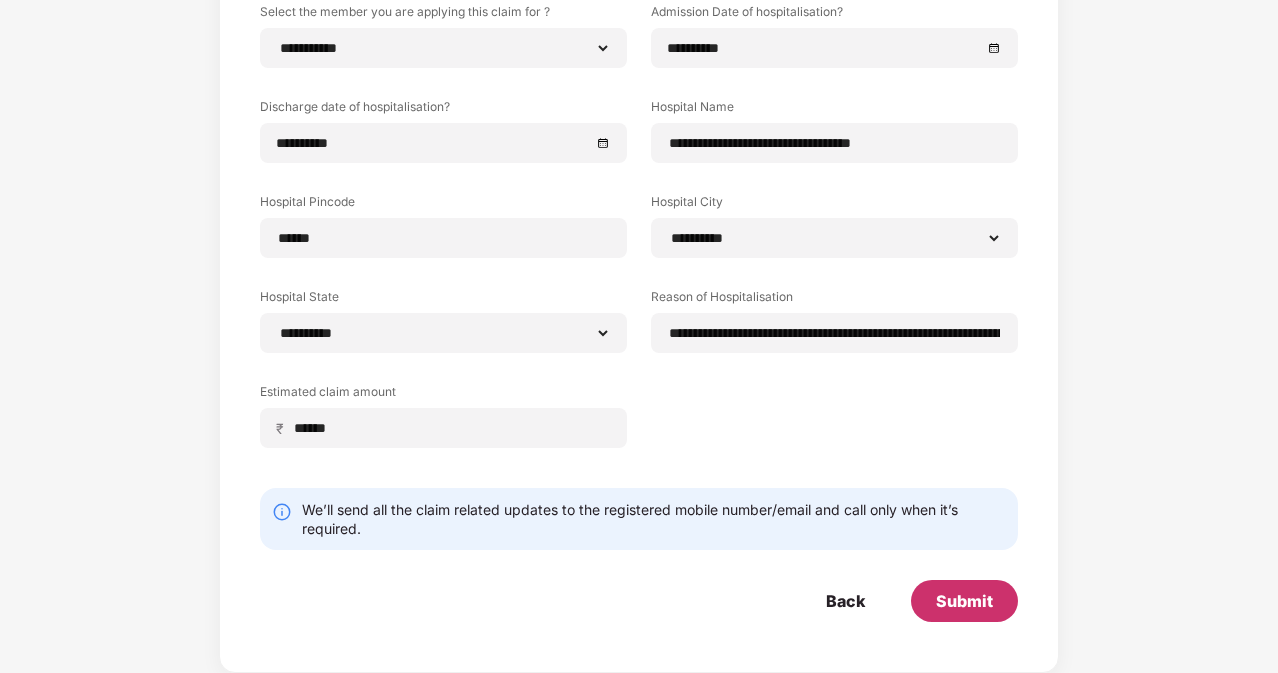 click on "Submit" at bounding box center [964, 601] 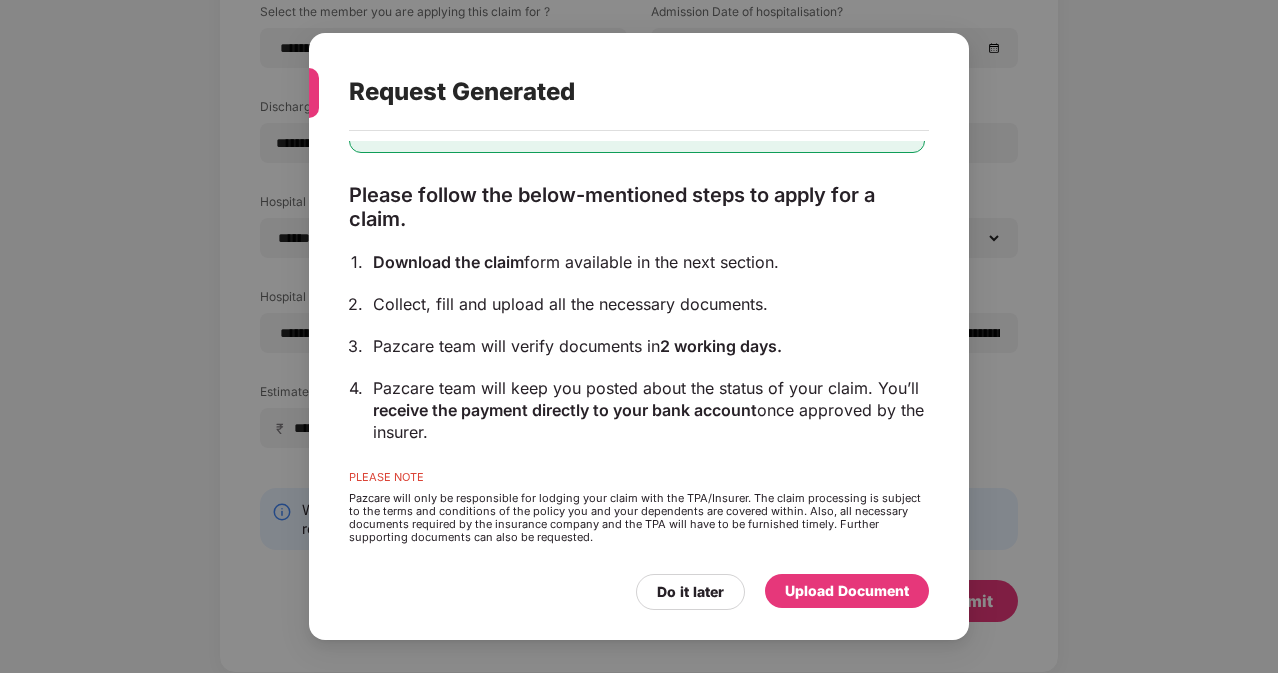 scroll, scrollTop: 130, scrollLeft: 0, axis: vertical 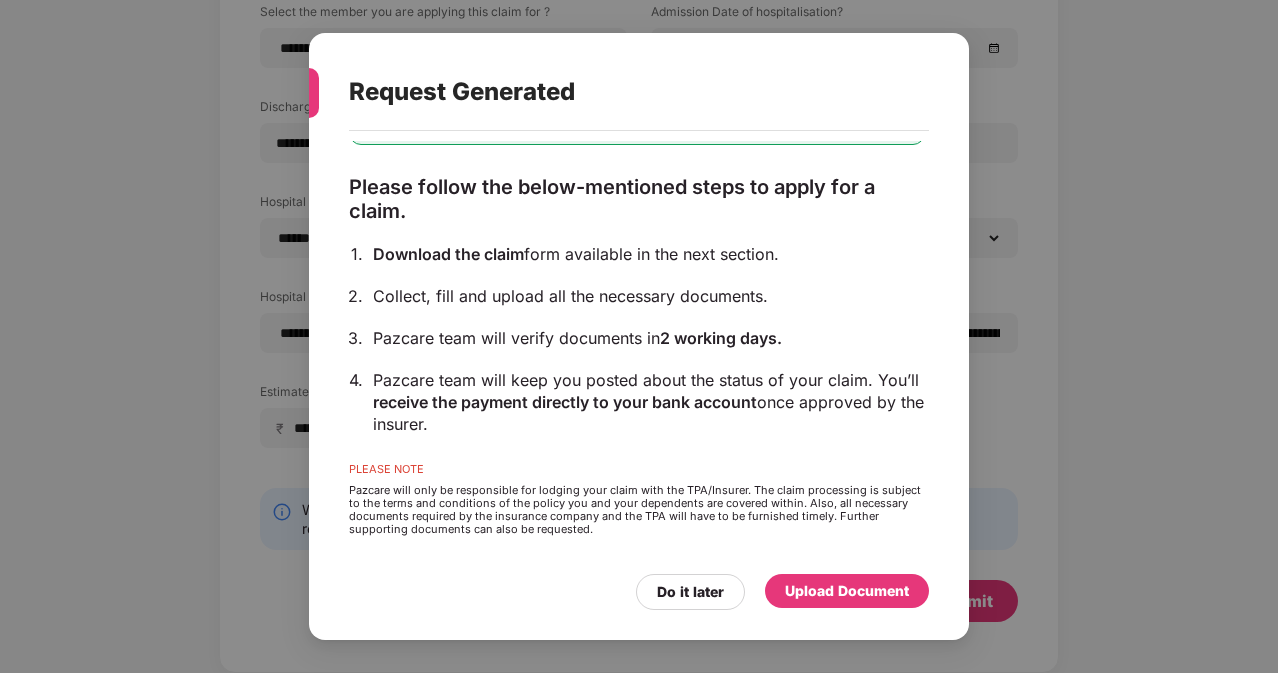 click on "Upload Document" at bounding box center (847, 591) 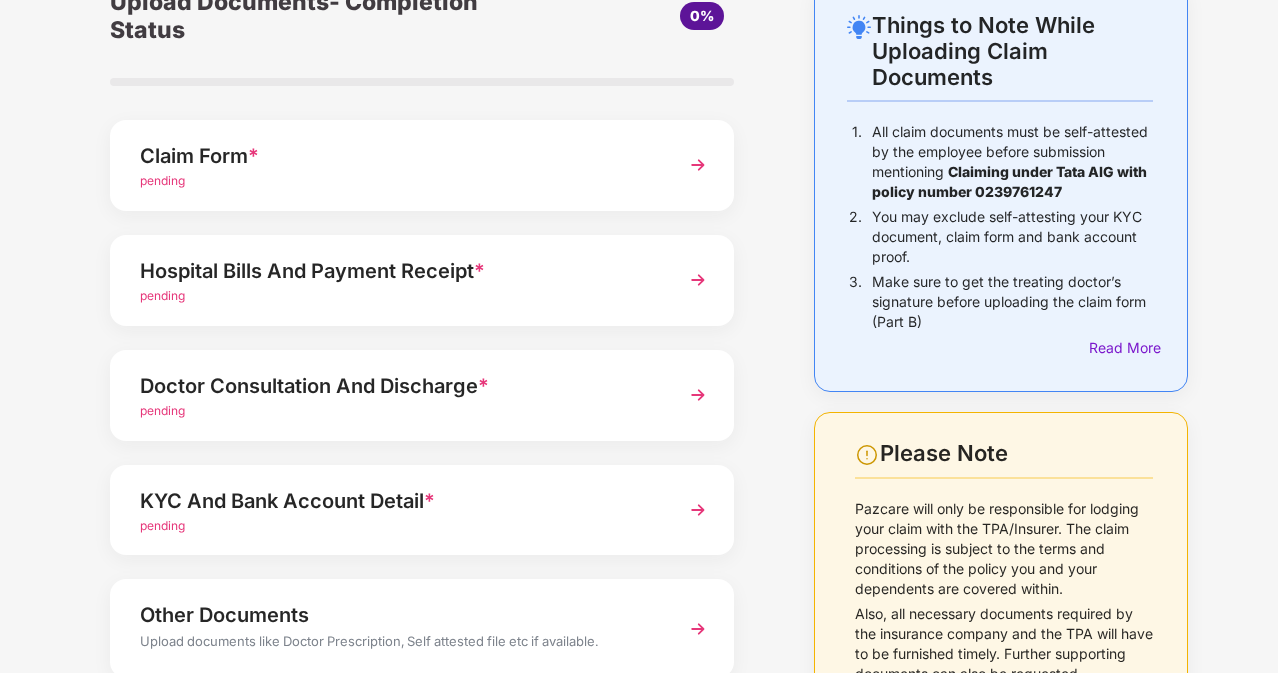 scroll, scrollTop: 0, scrollLeft: 0, axis: both 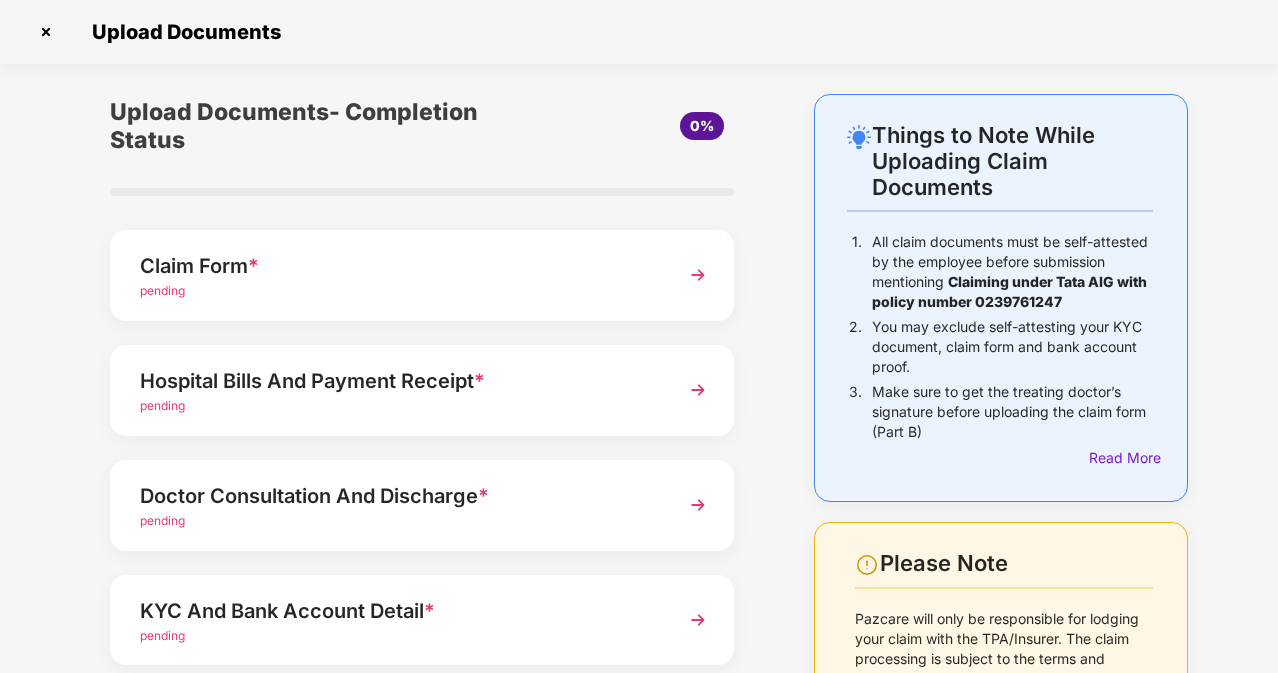 click on "pending" at bounding box center (398, 291) 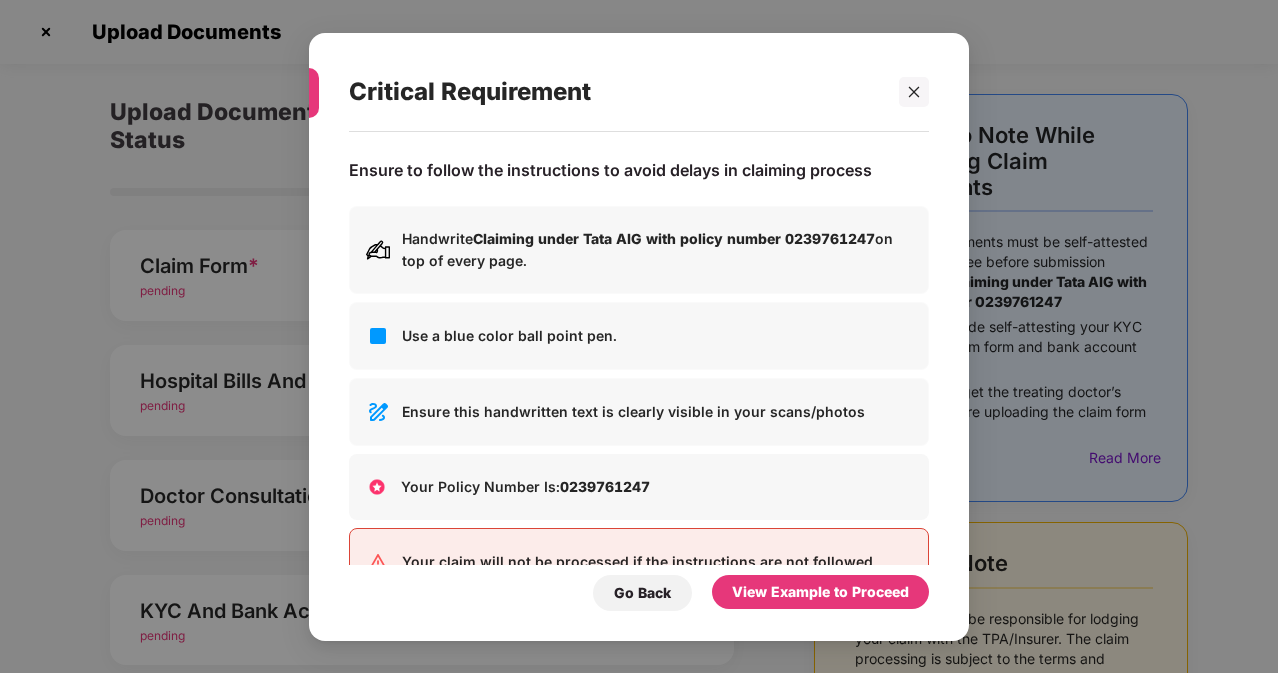 scroll, scrollTop: 0, scrollLeft: 0, axis: both 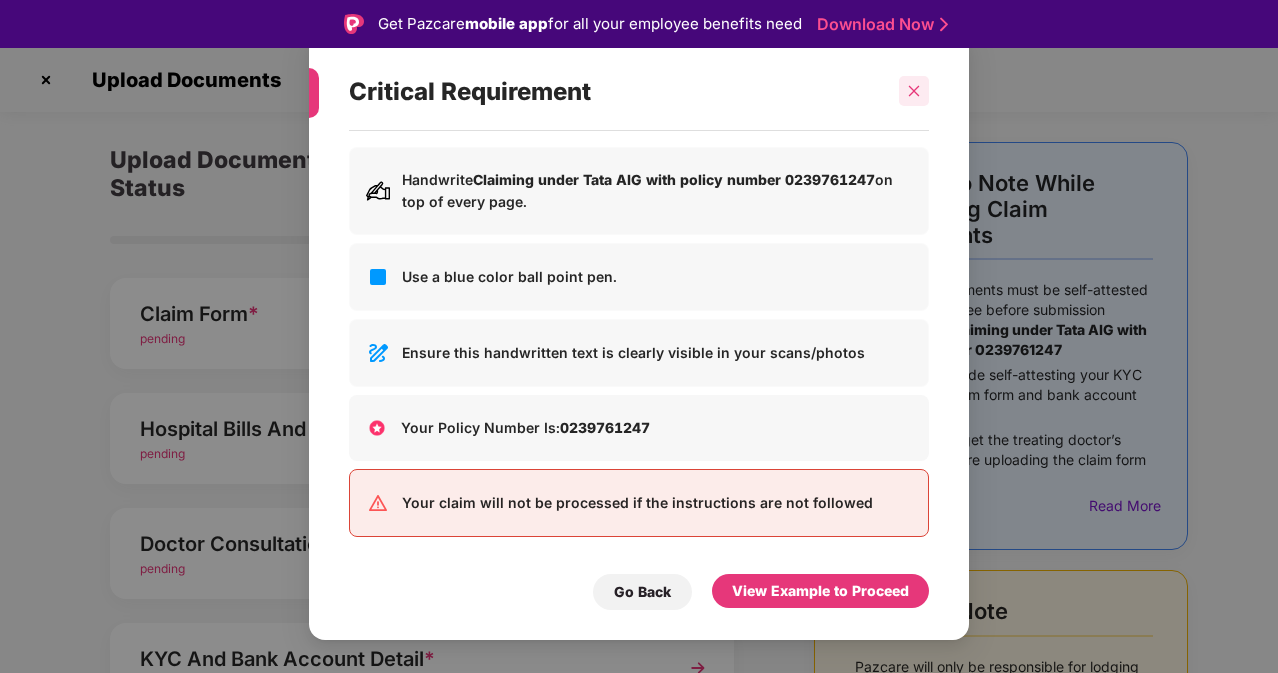 click 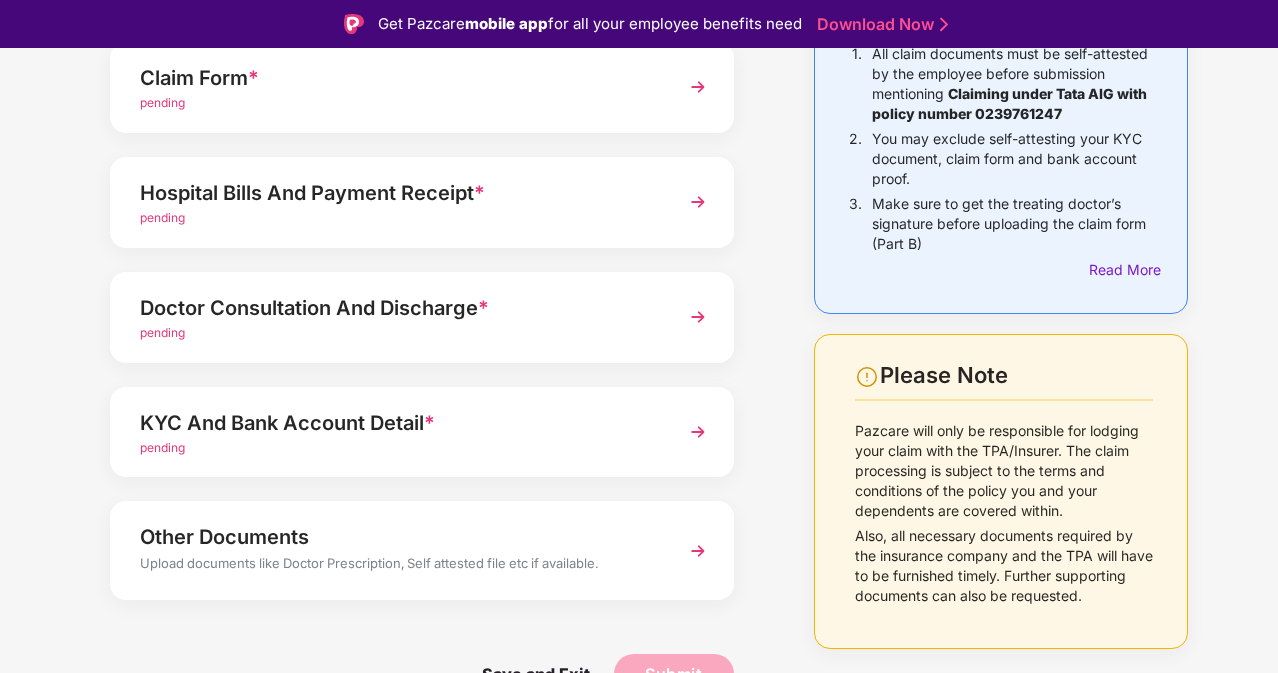 scroll, scrollTop: 239, scrollLeft: 0, axis: vertical 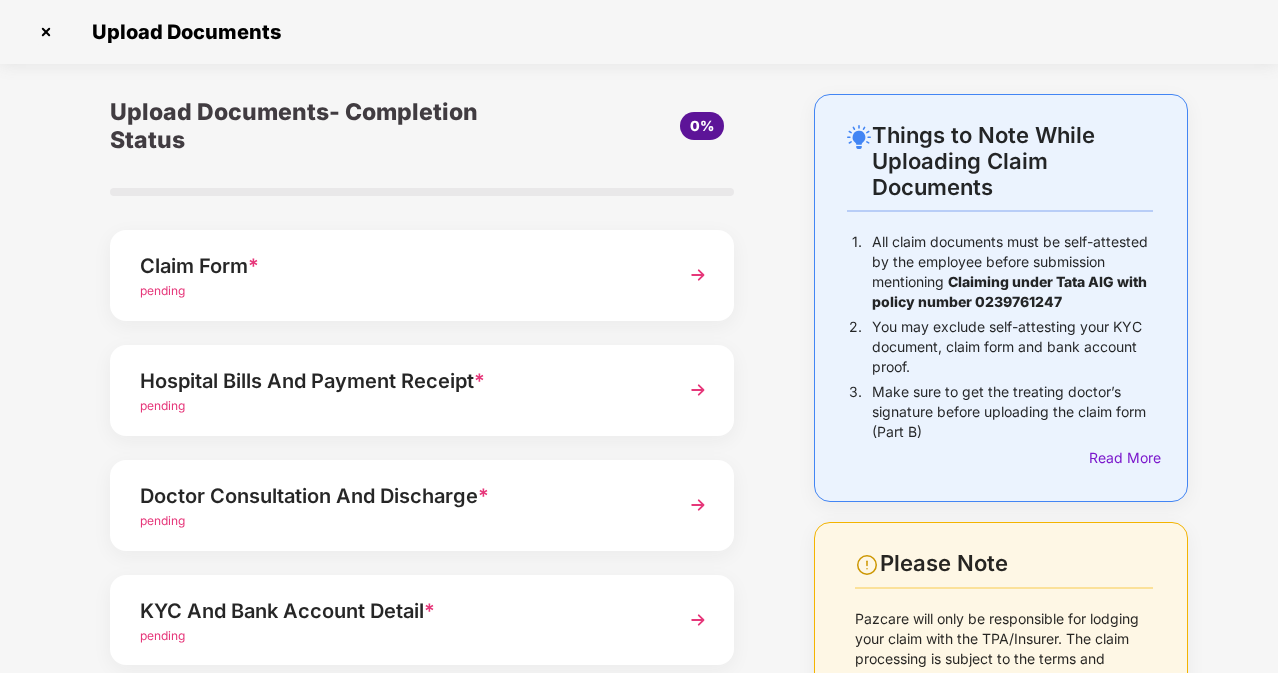 click on "Claim Form *" at bounding box center (398, 266) 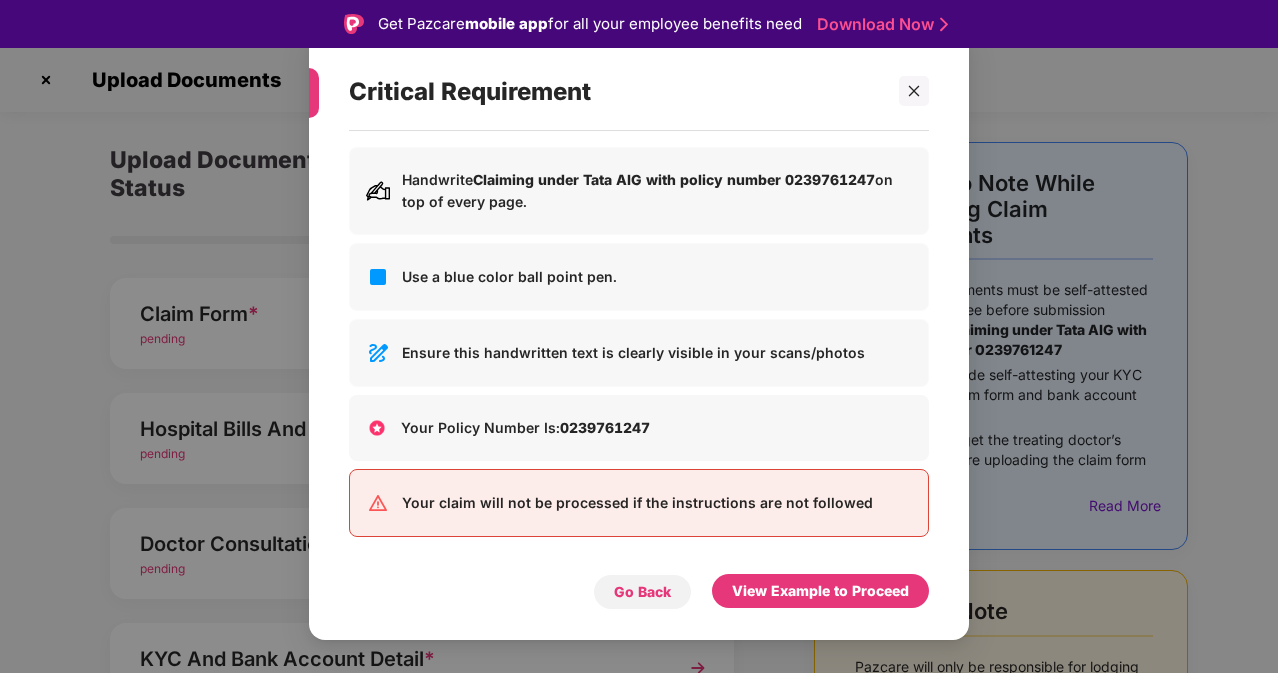 click on "Go Back" at bounding box center [642, 592] 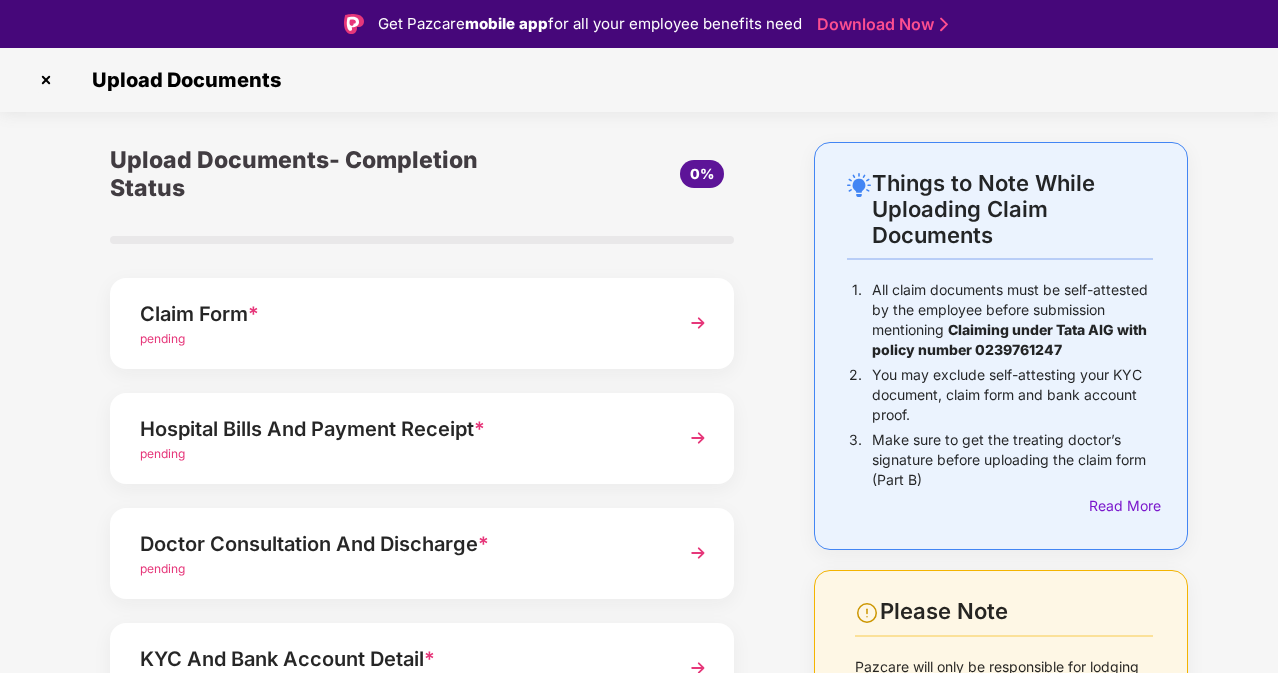 scroll, scrollTop: 239, scrollLeft: 0, axis: vertical 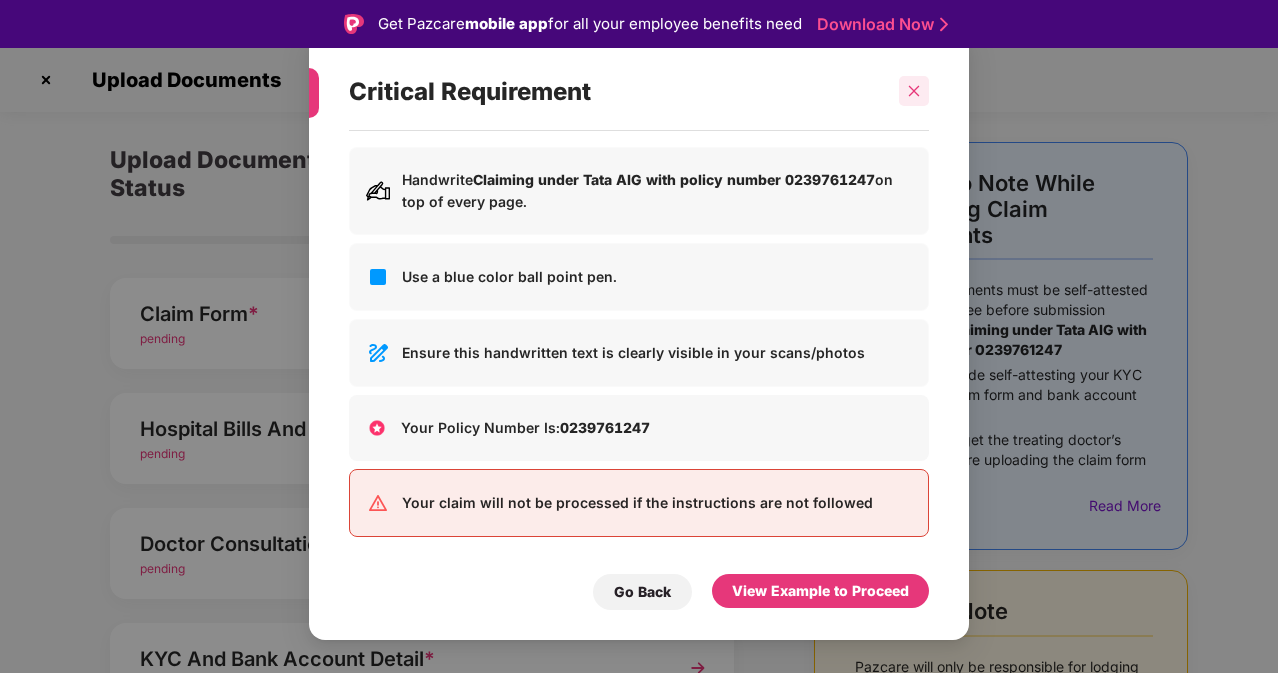 click at bounding box center [914, 91] 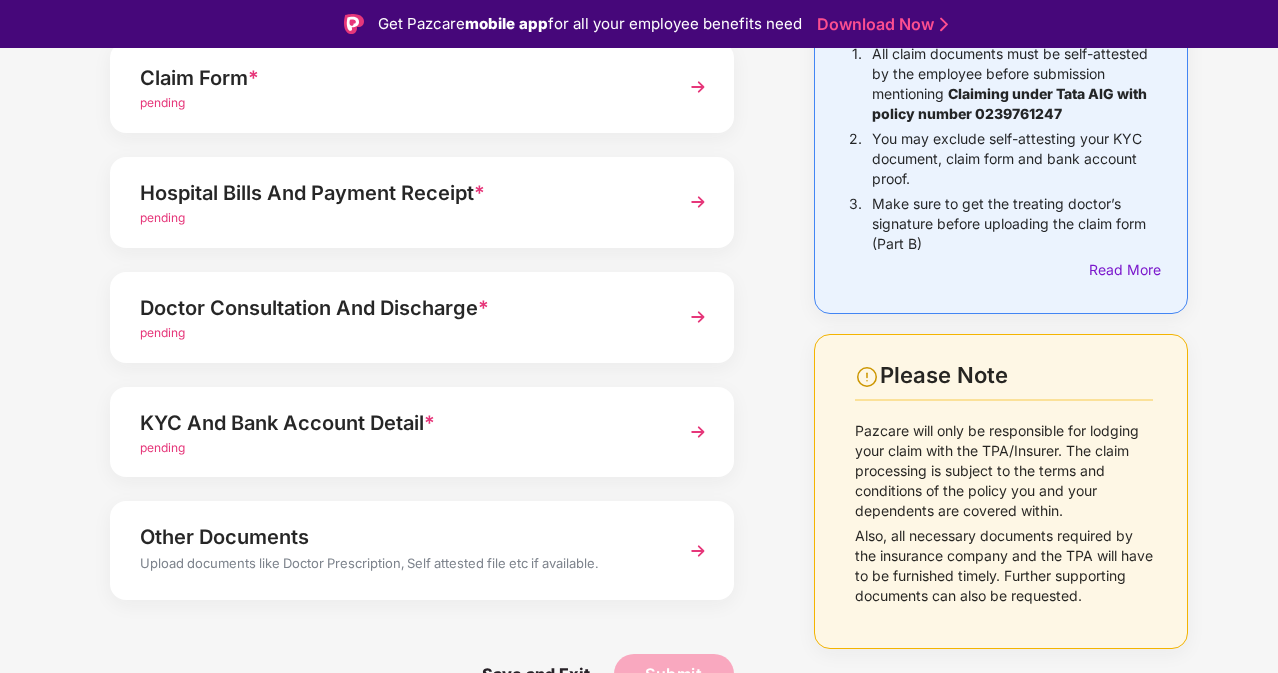 scroll, scrollTop: 239, scrollLeft: 0, axis: vertical 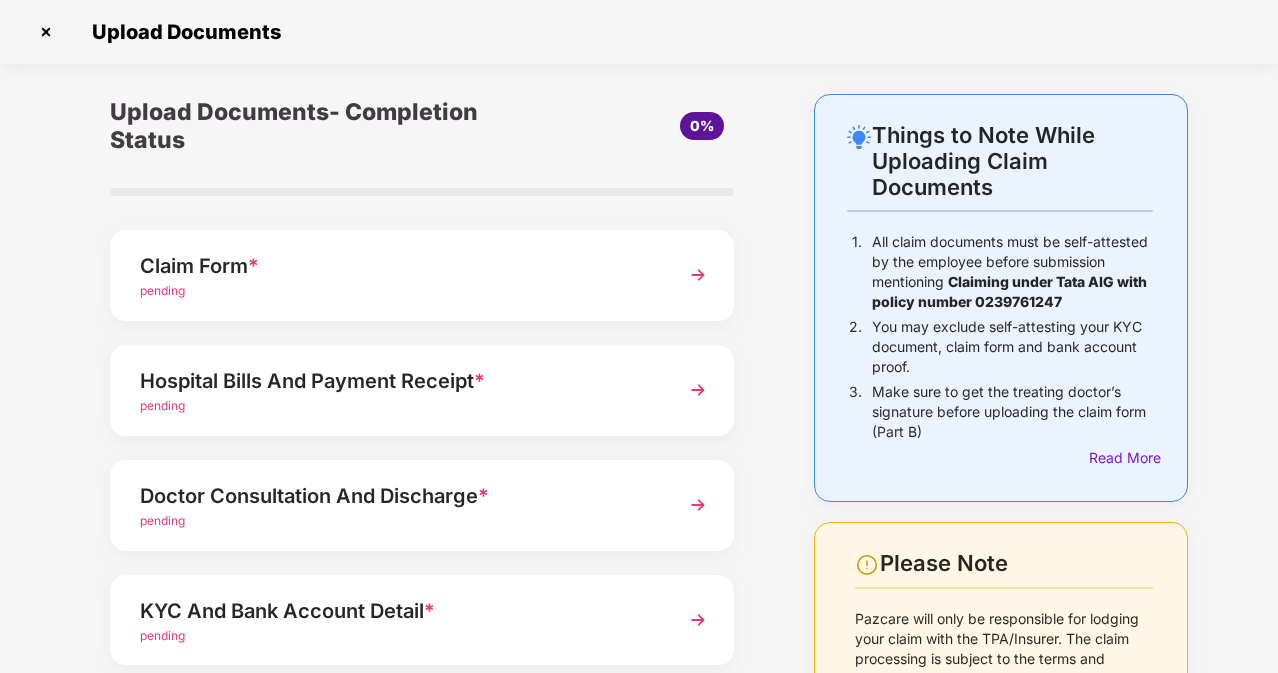 drag, startPoint x: 953, startPoint y: 280, endPoint x: 1136, endPoint y: 301, distance: 184.20097 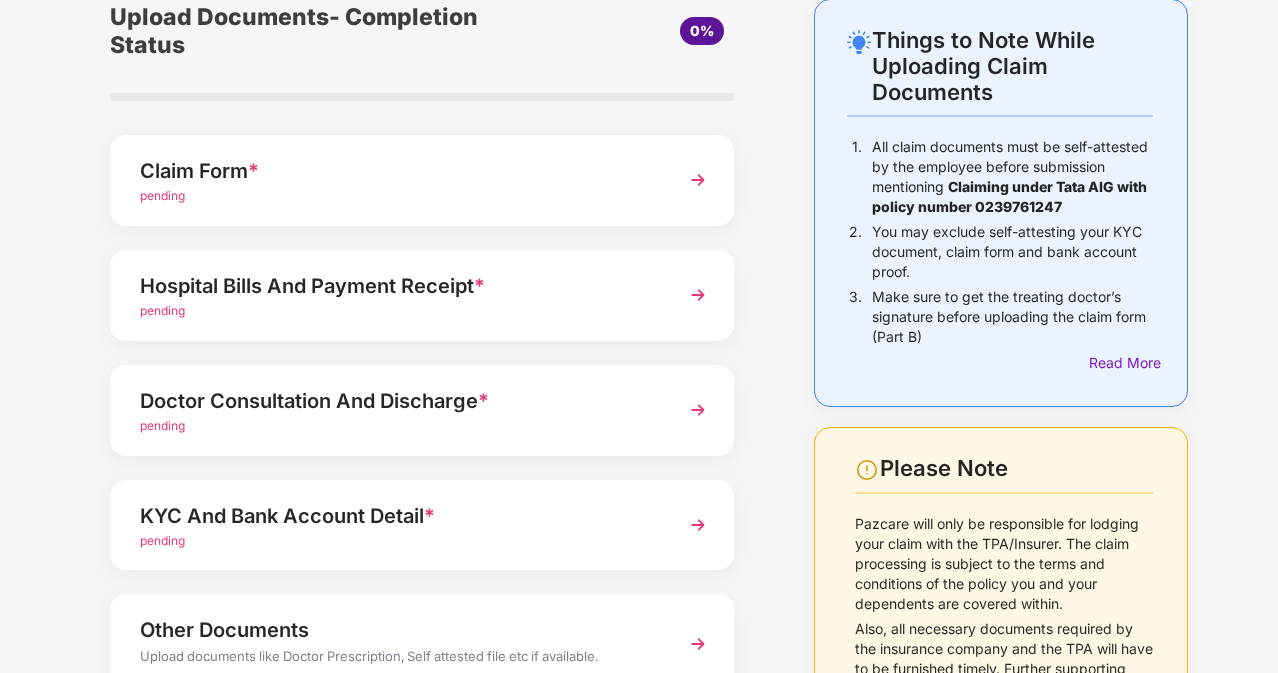 scroll, scrollTop: 0, scrollLeft: 0, axis: both 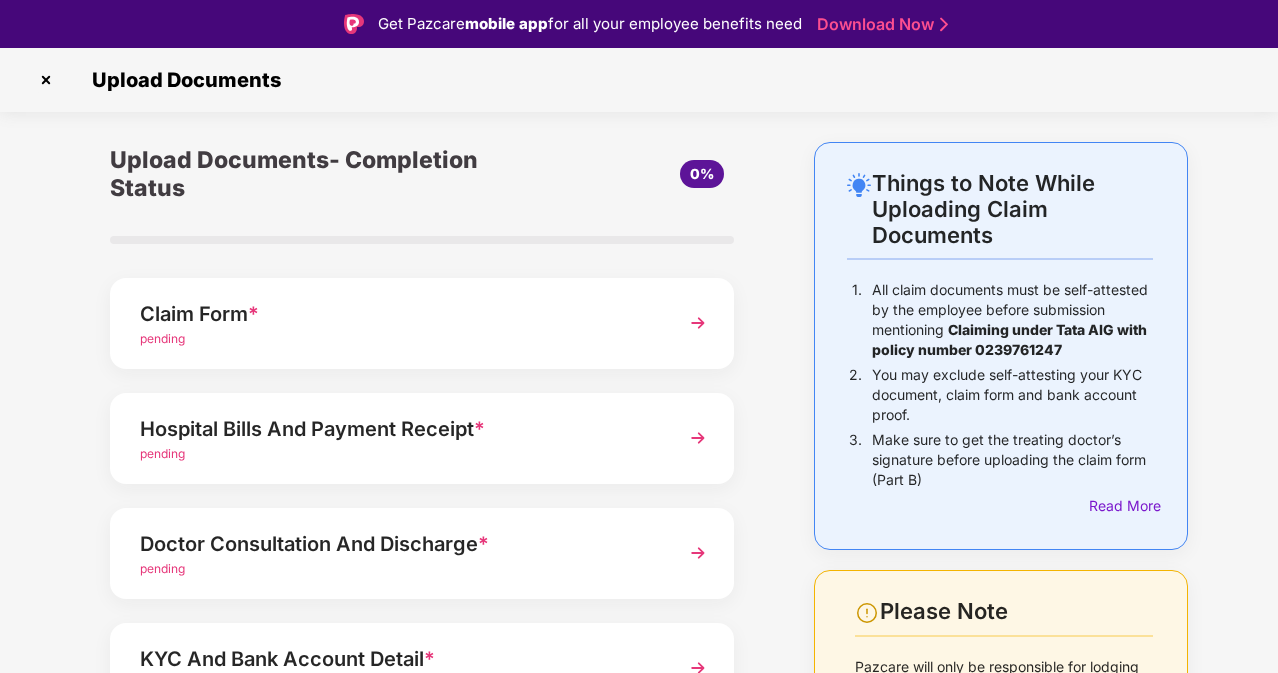 click on "Claim Form *" at bounding box center (398, 314) 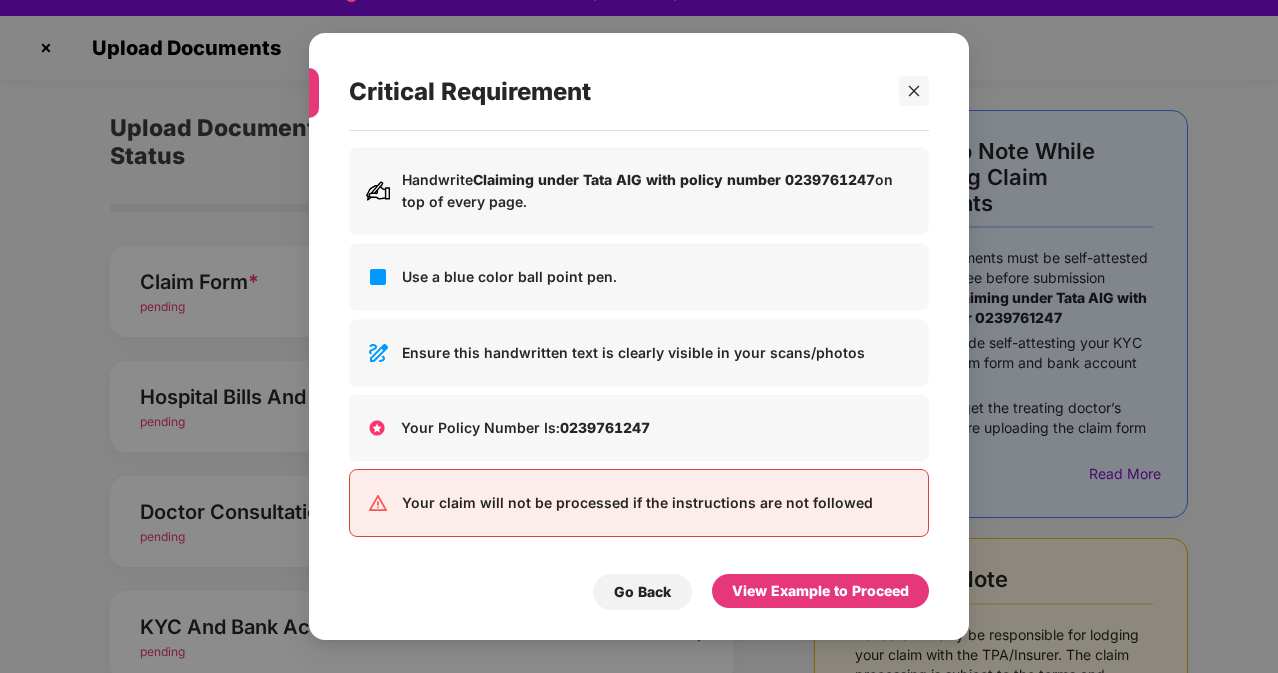 scroll, scrollTop: 48, scrollLeft: 0, axis: vertical 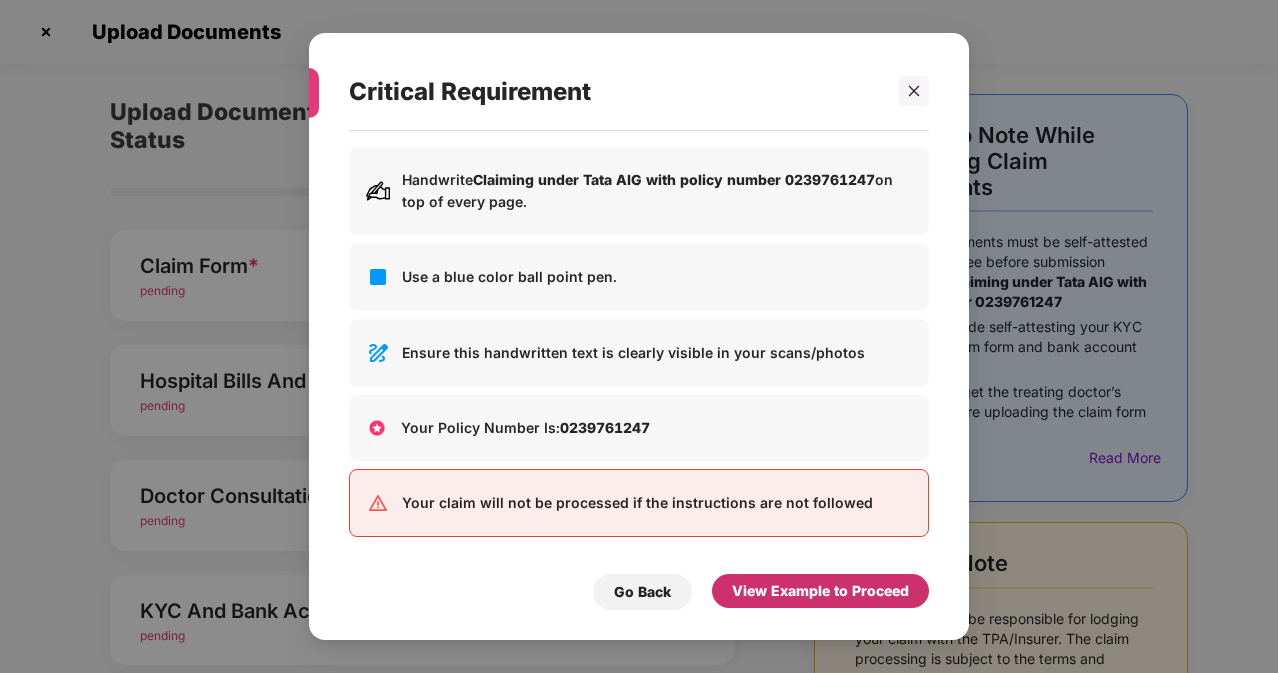 click on "View Example to Proceed" at bounding box center (820, 591) 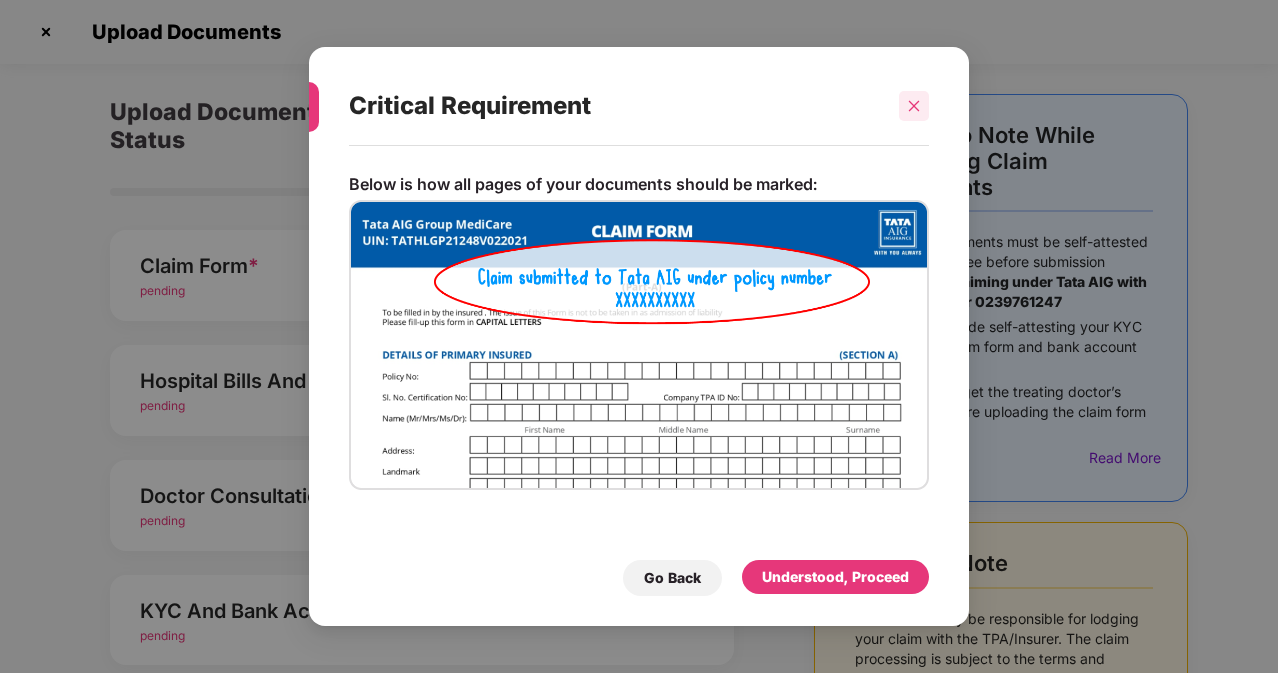 click 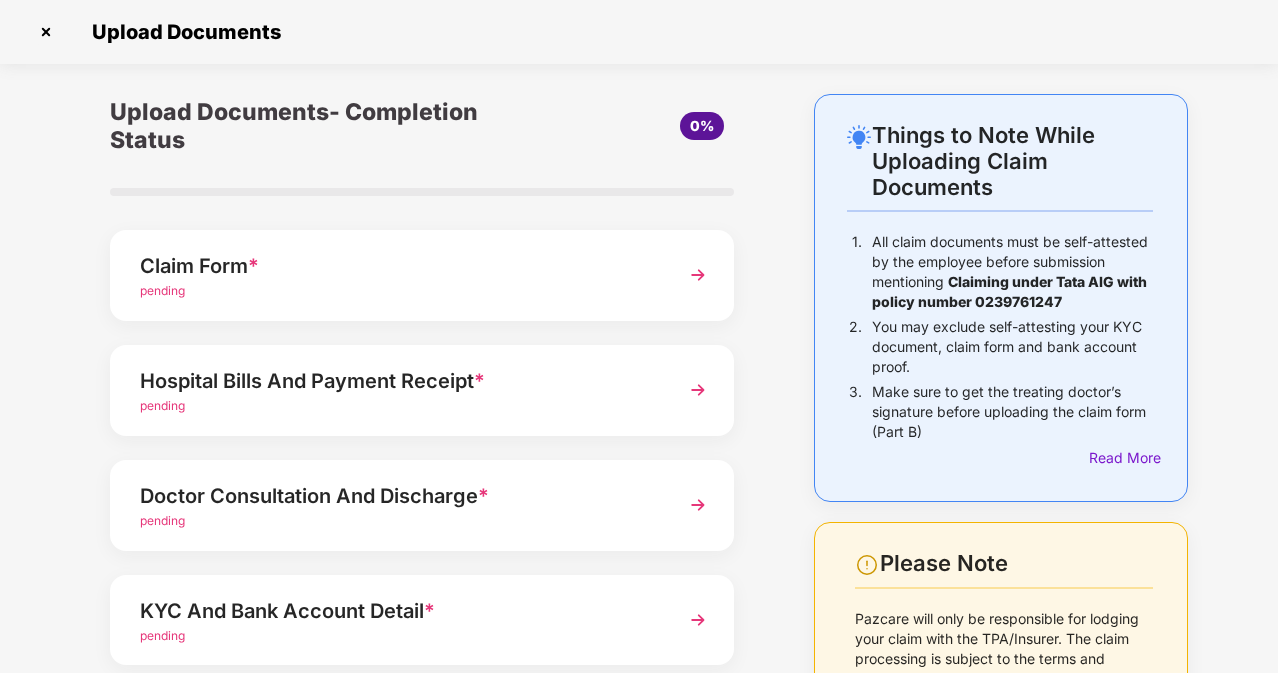 click at bounding box center (698, 275) 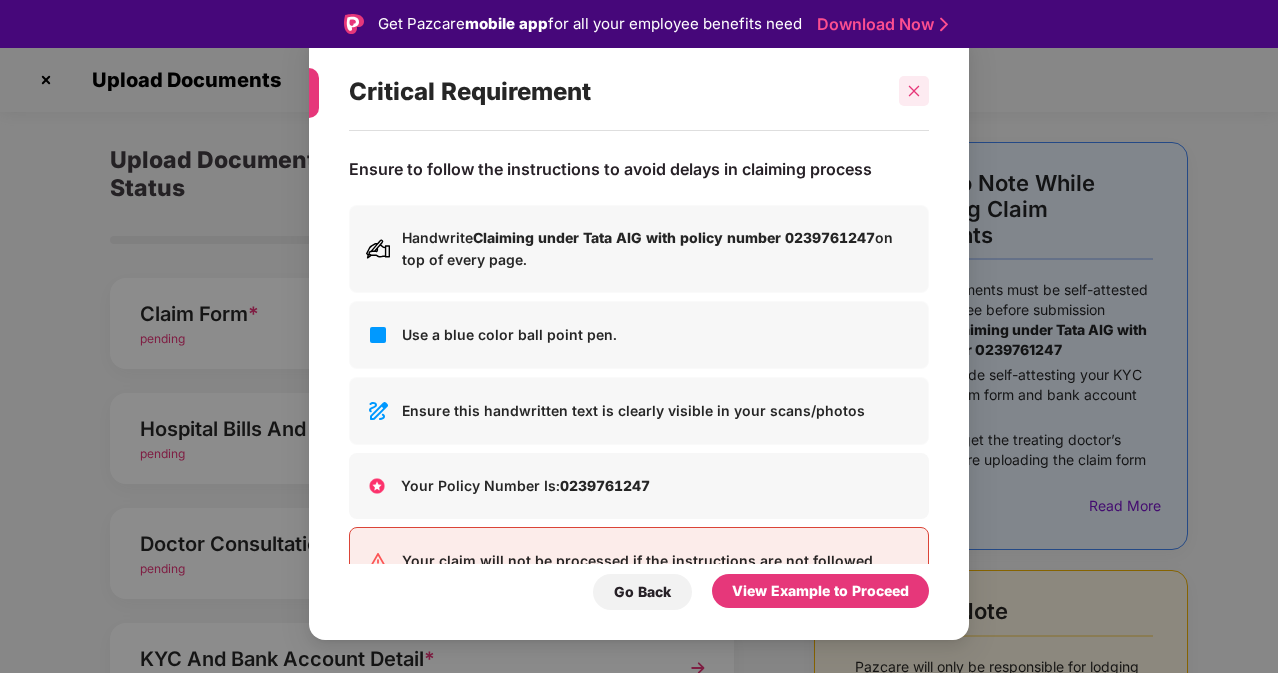 click 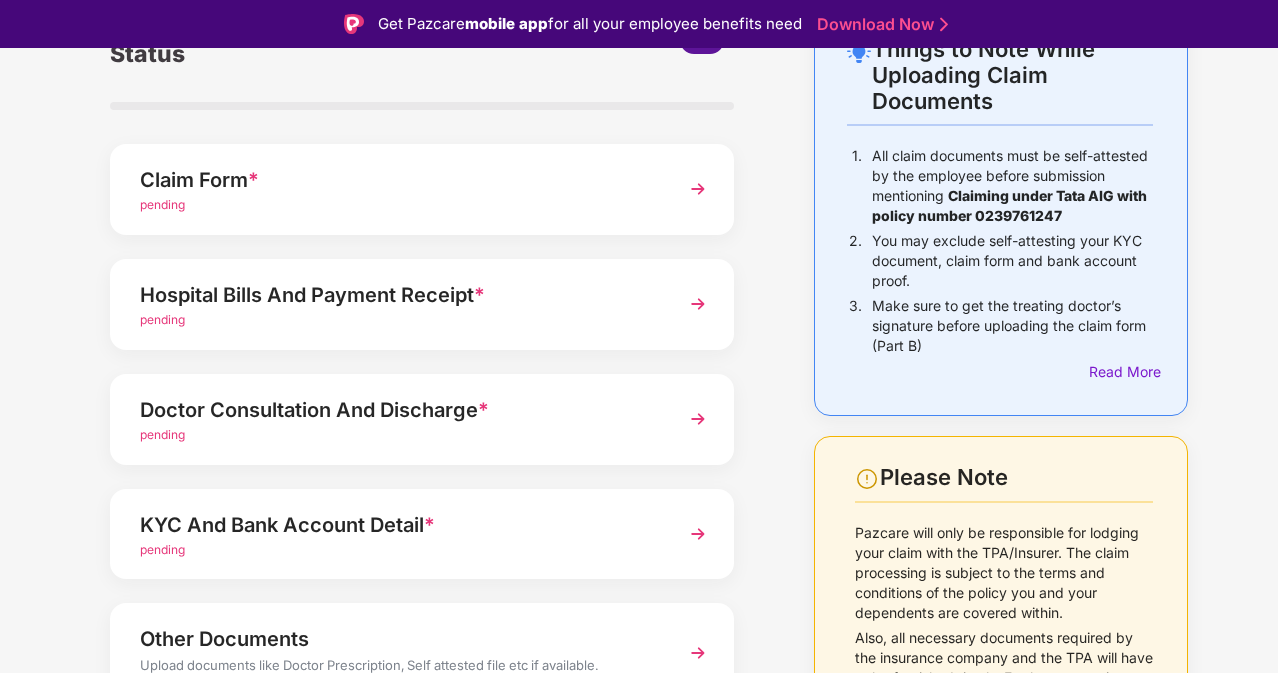 scroll, scrollTop: 0, scrollLeft: 0, axis: both 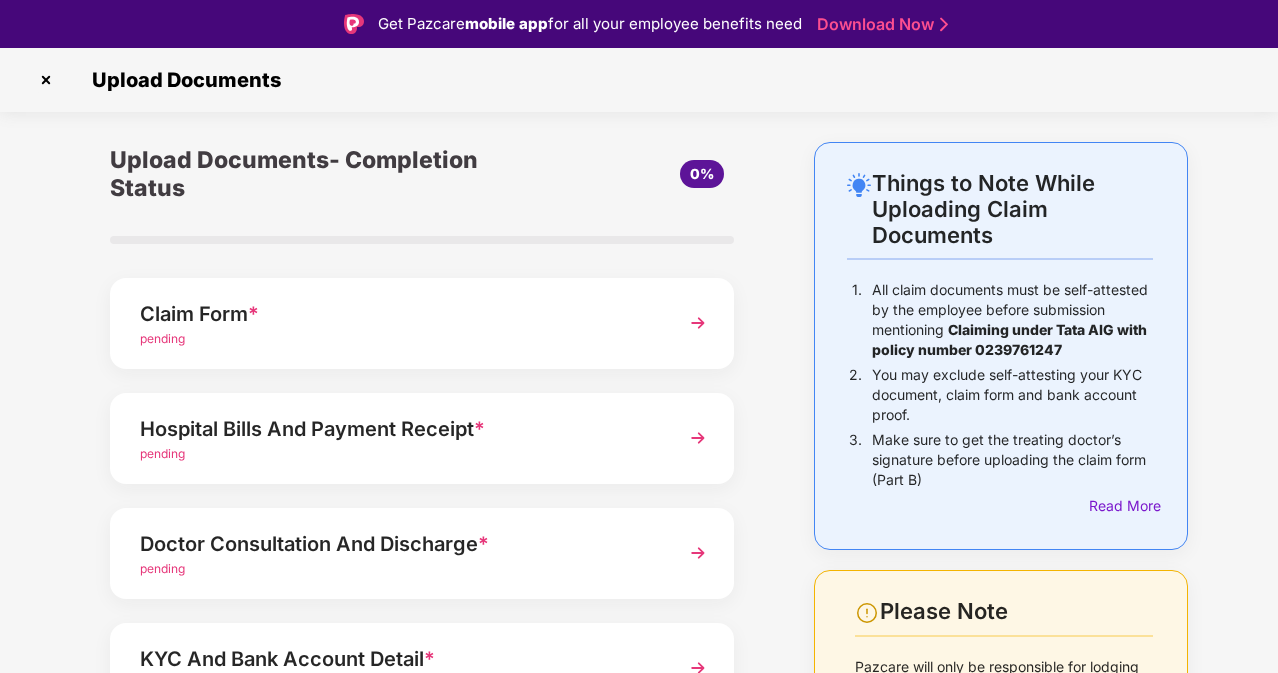 click on "Claim Form * pending" at bounding box center (422, 323) 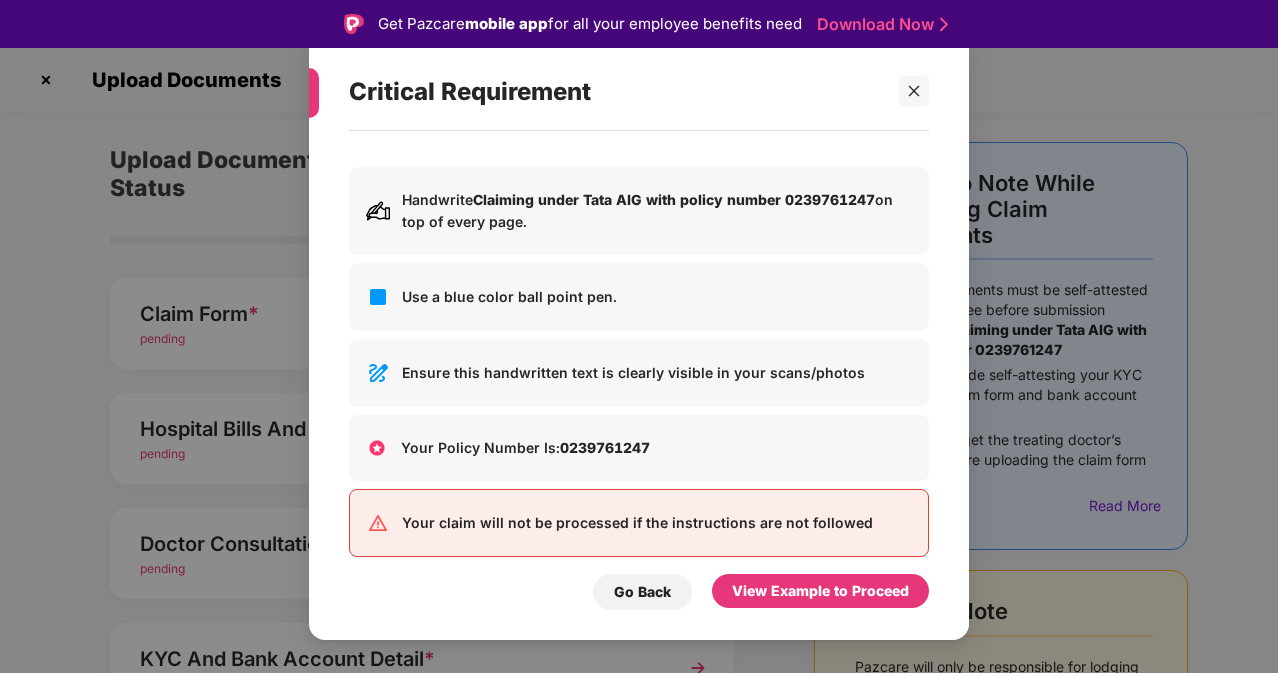 scroll, scrollTop: 58, scrollLeft: 0, axis: vertical 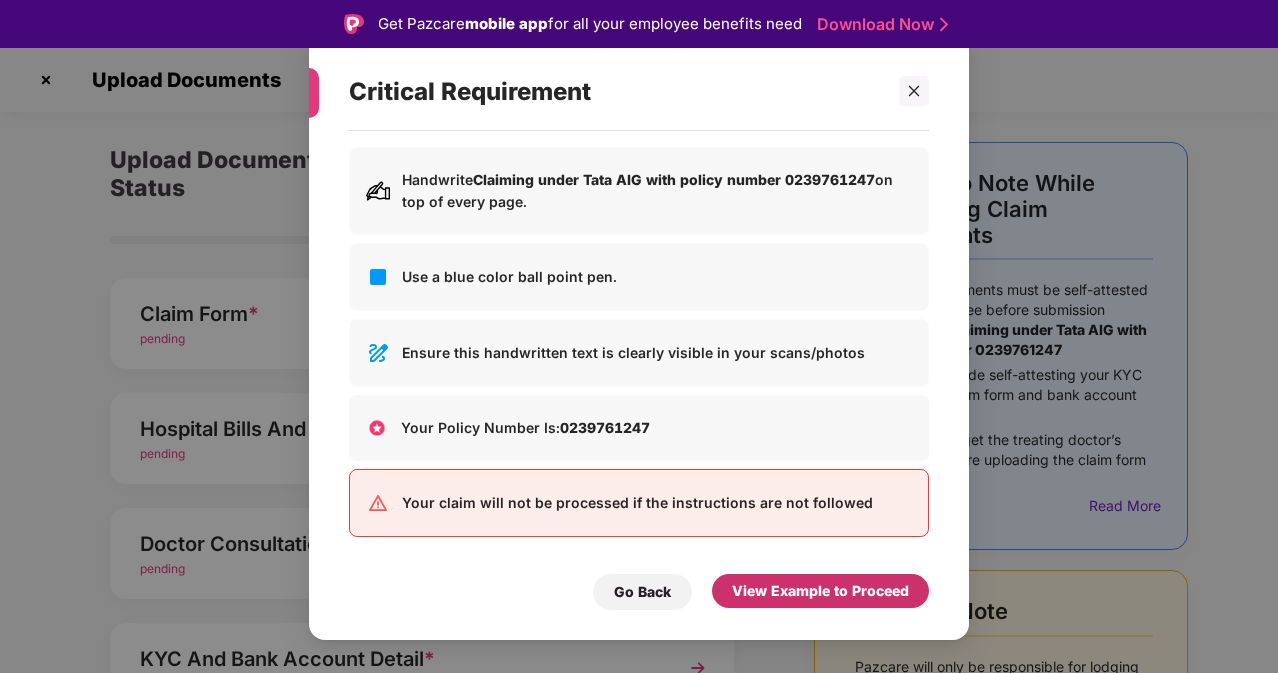 click on "View Example to Proceed" at bounding box center (820, 591) 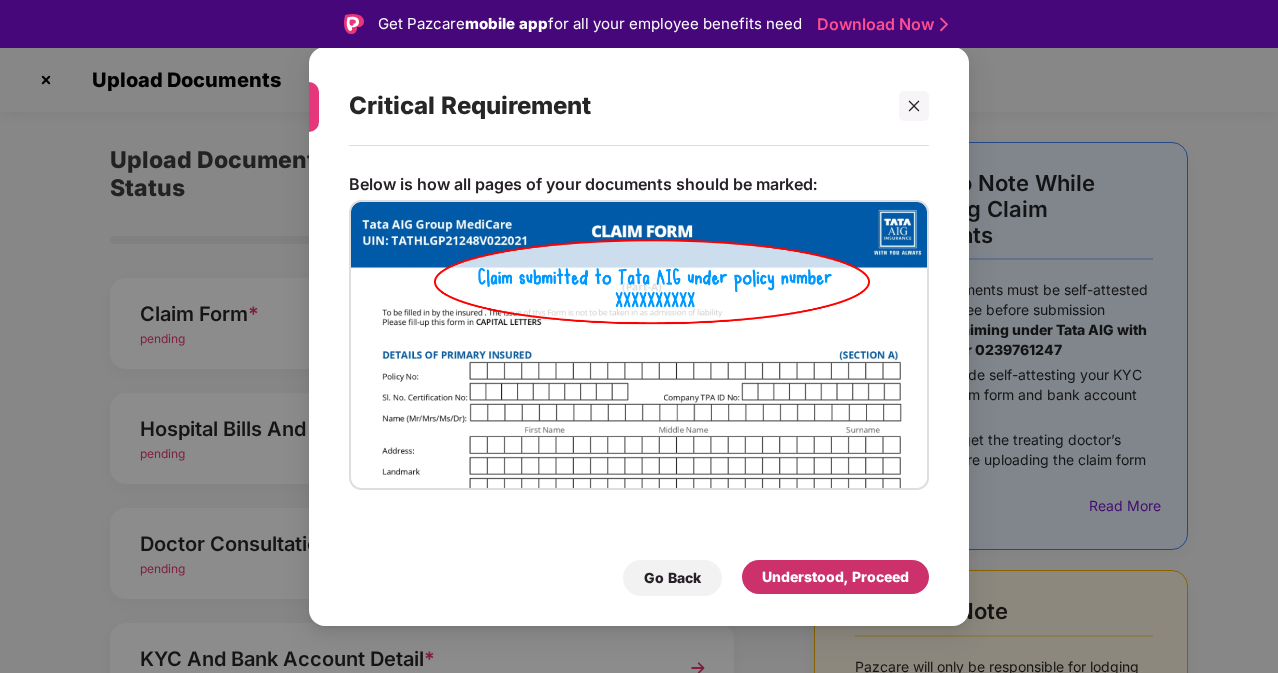 scroll, scrollTop: 0, scrollLeft: 0, axis: both 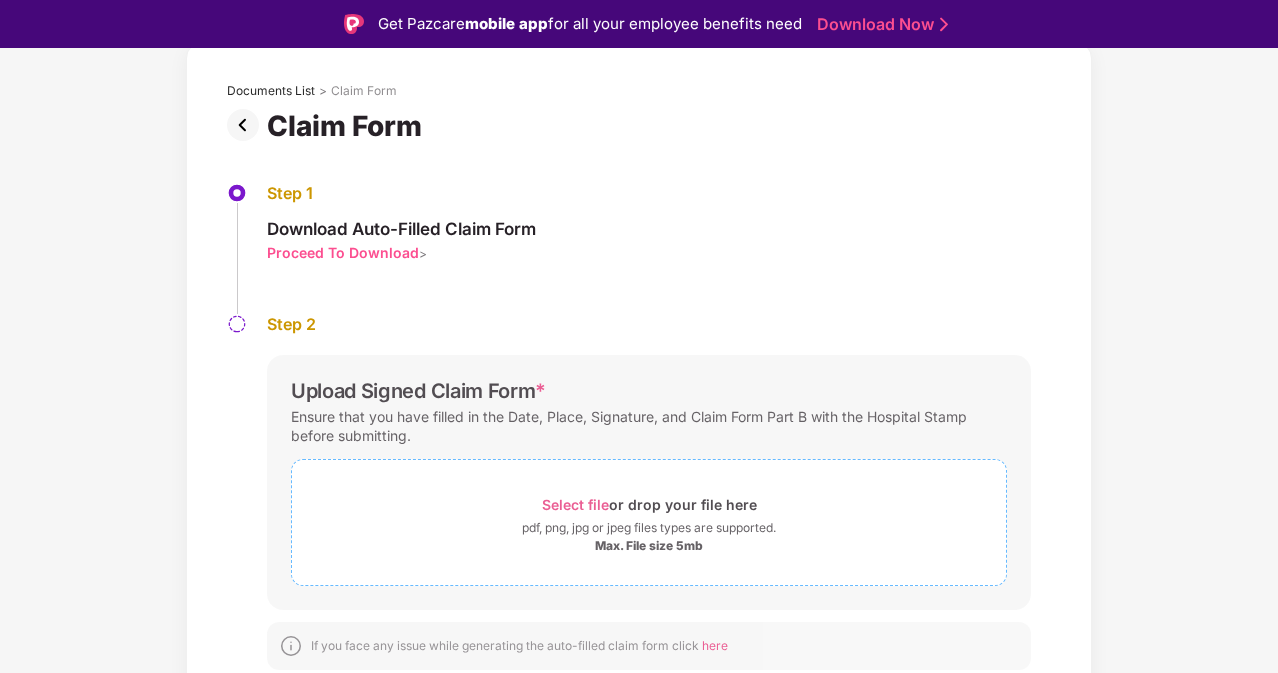 click on "Select file" at bounding box center (575, 504) 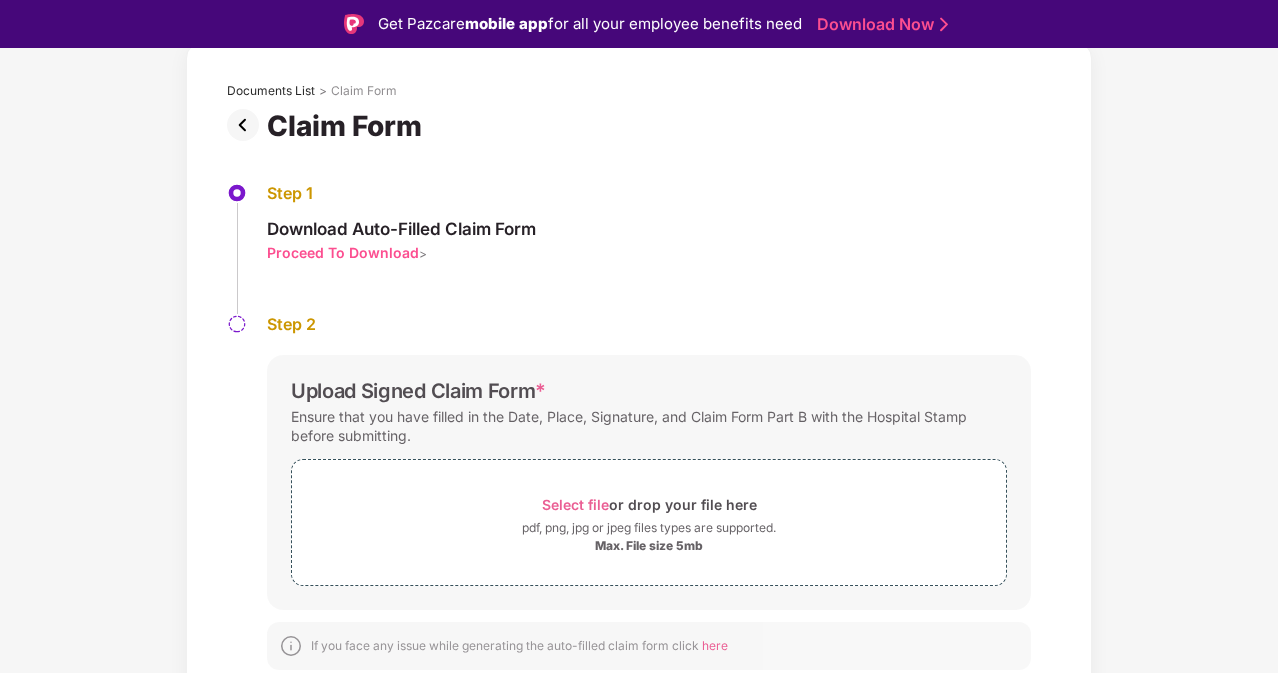 click on "Proceed To Download" at bounding box center (343, 252) 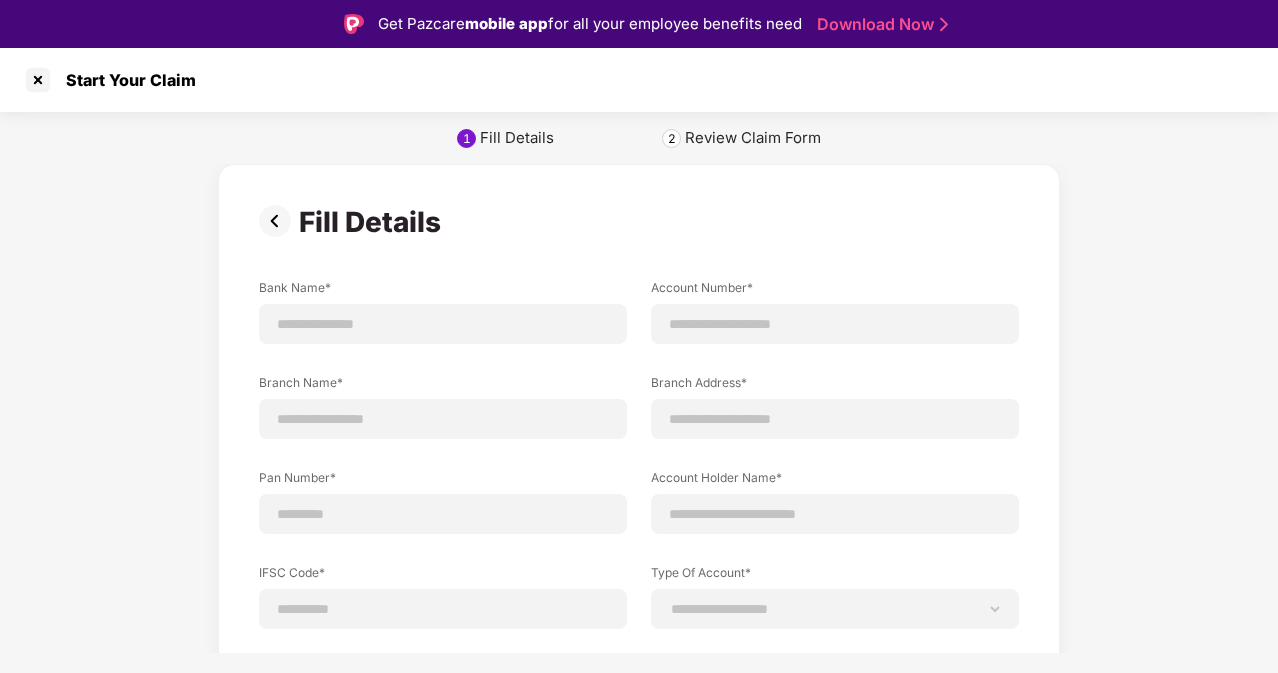 scroll, scrollTop: 0, scrollLeft: 0, axis: both 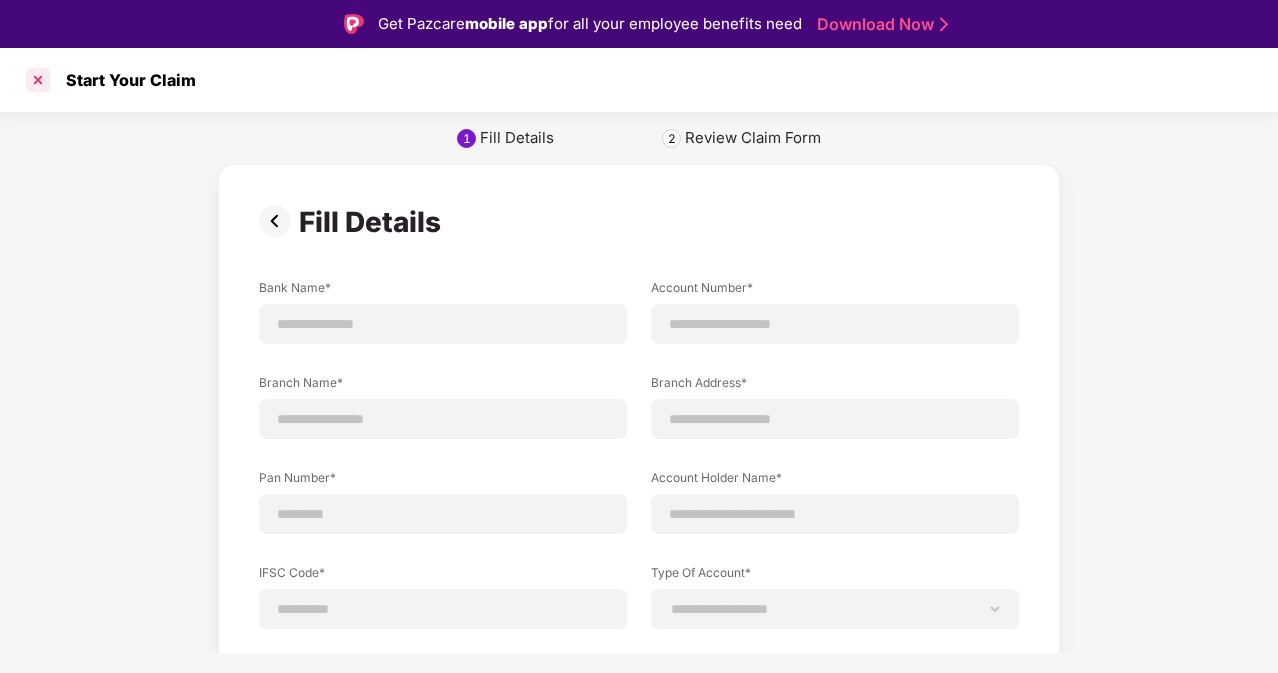 click at bounding box center [38, 80] 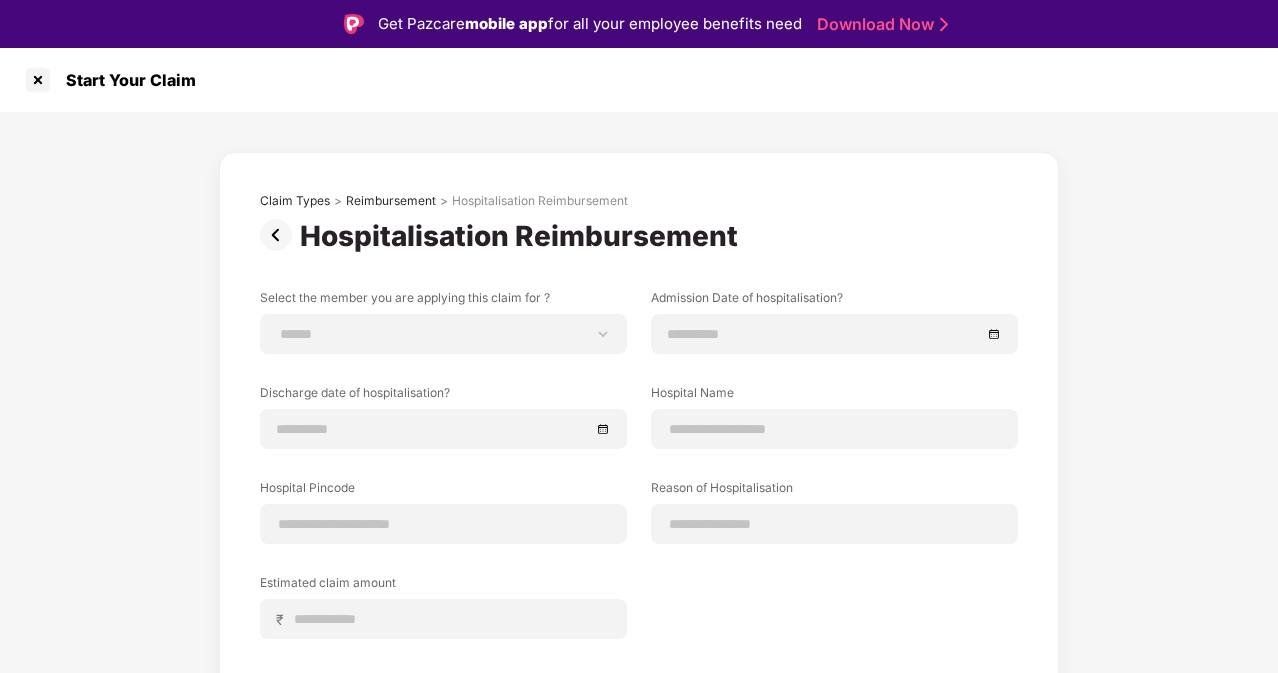 scroll, scrollTop: 48, scrollLeft: 0, axis: vertical 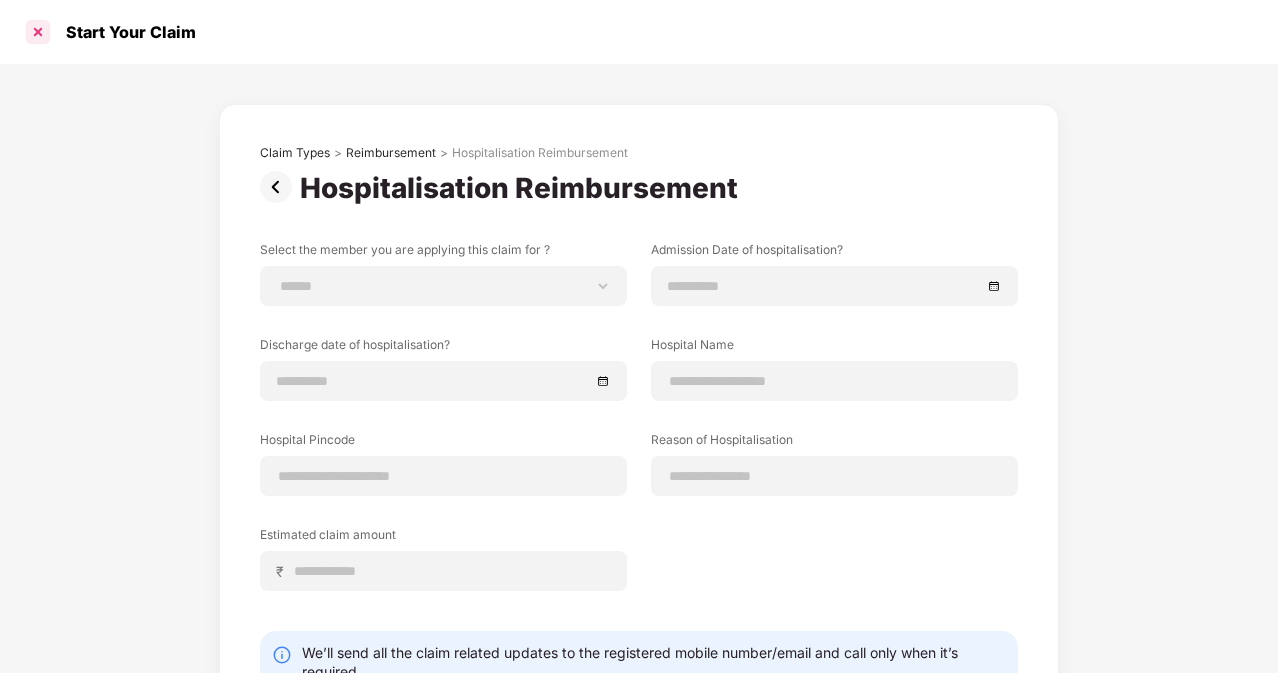 click at bounding box center (38, 32) 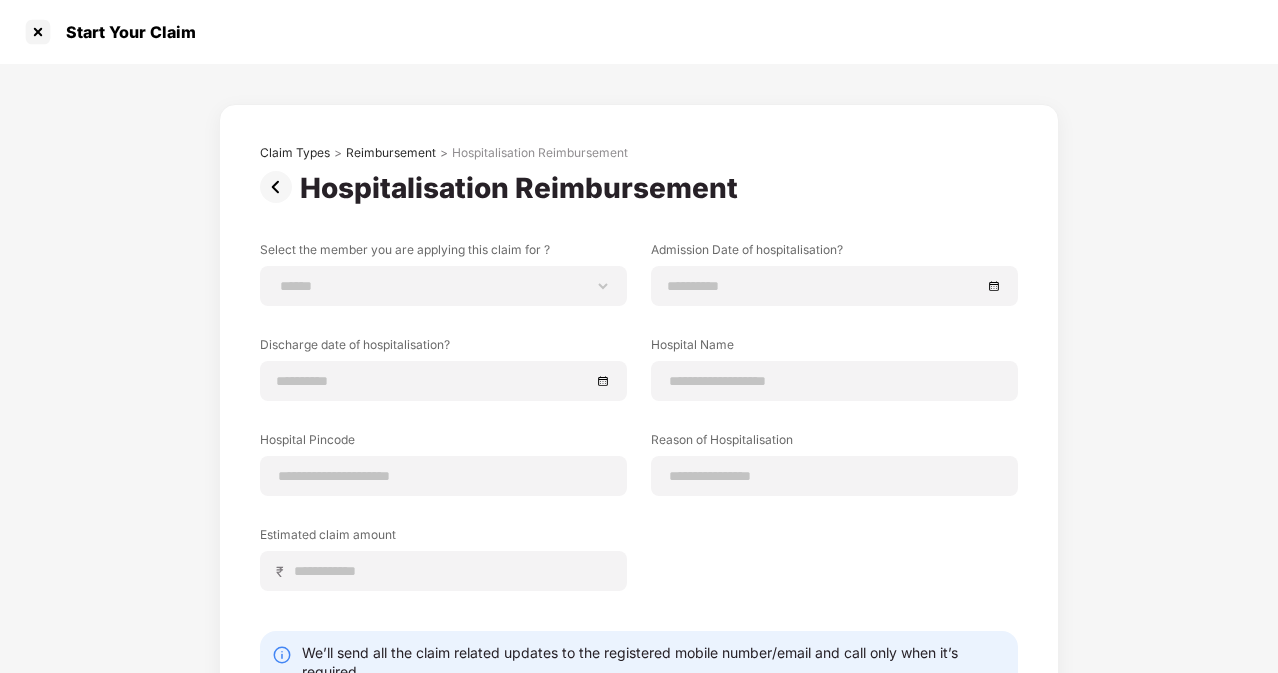 scroll, scrollTop: 0, scrollLeft: 0, axis: both 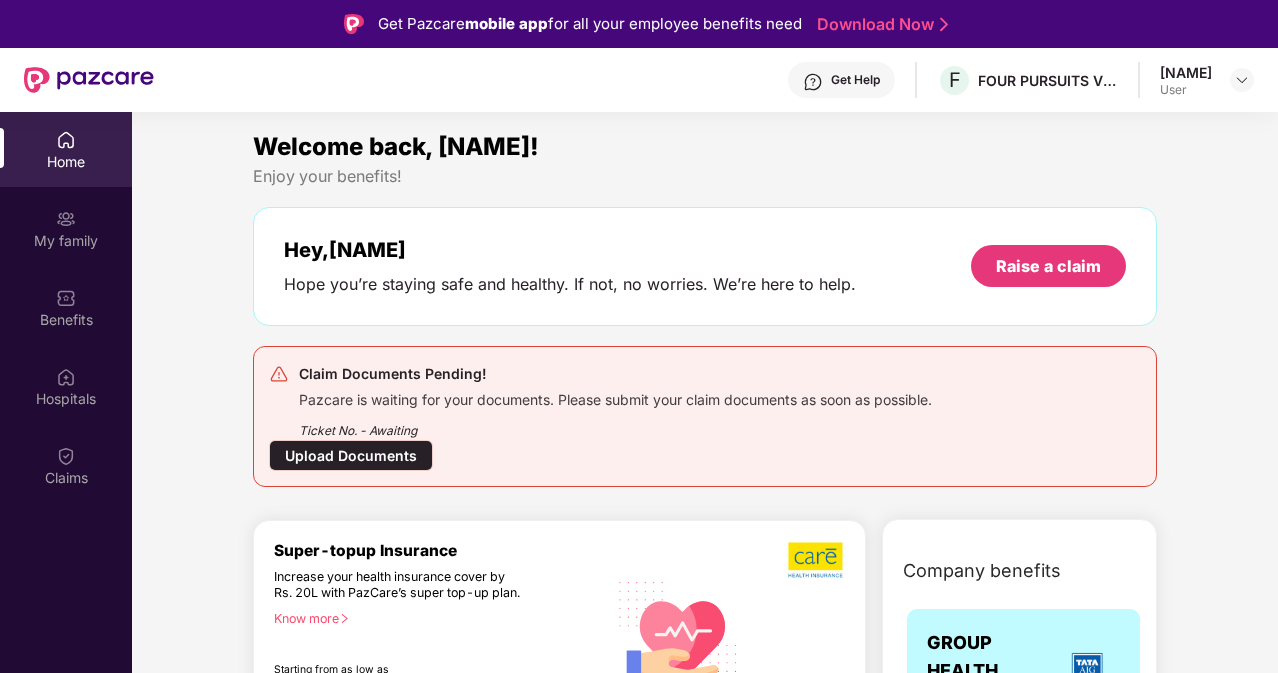 click on "Upload Documents" at bounding box center (351, 455) 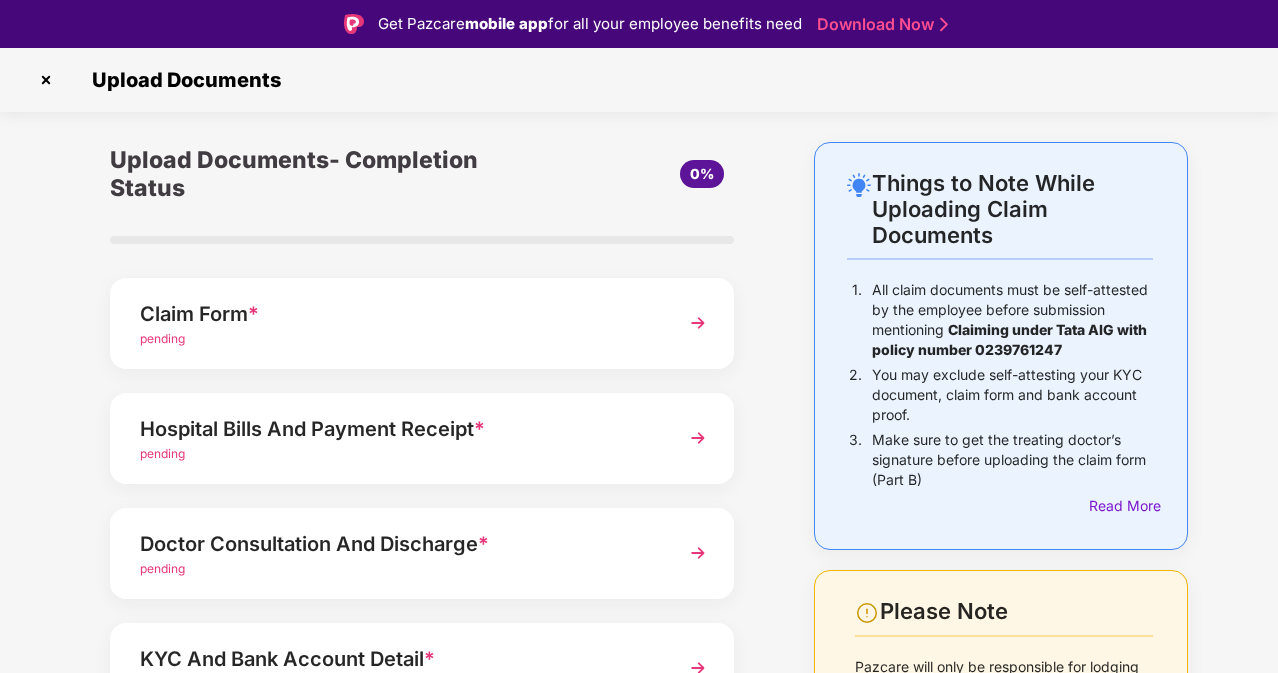 click on "pending" at bounding box center (398, 339) 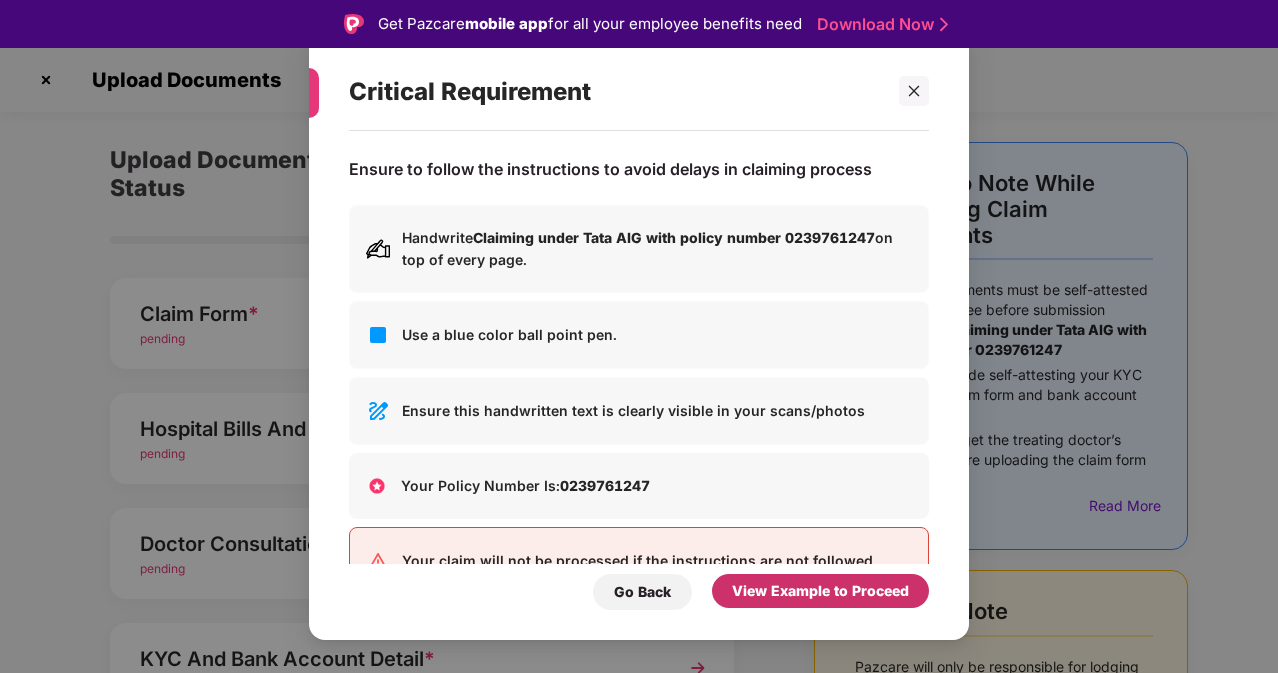 click on "View Example to Proceed" at bounding box center [820, 591] 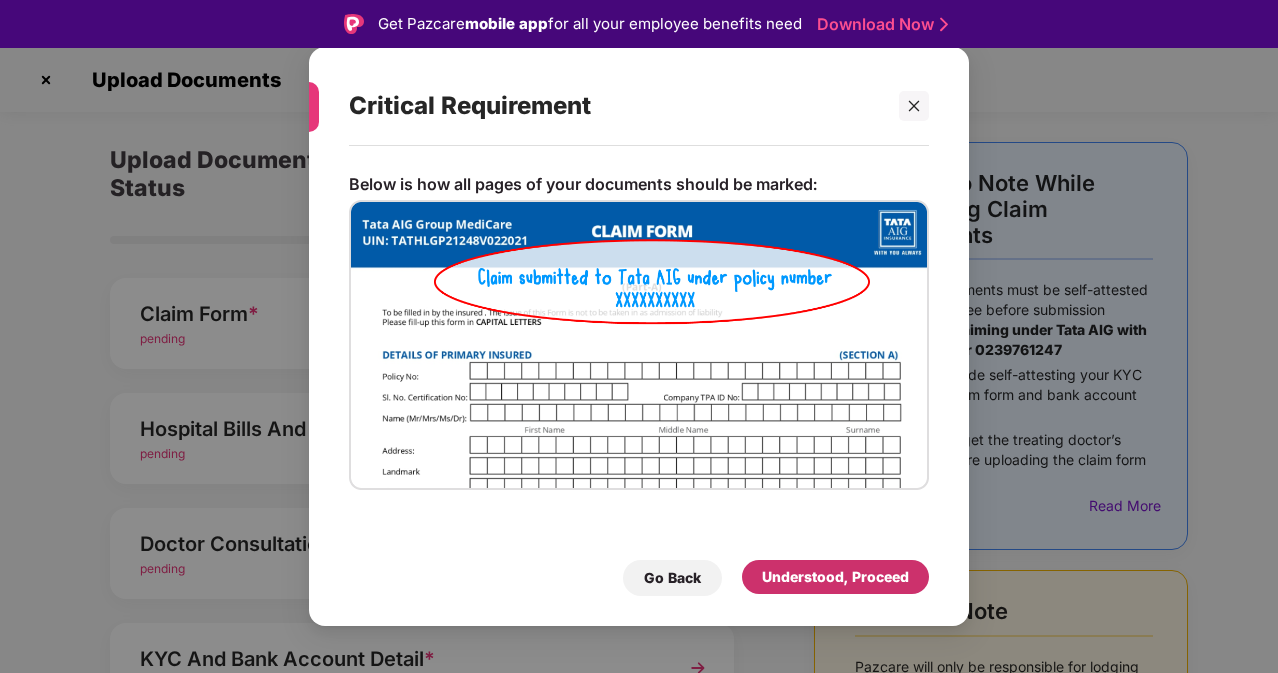 click on "Understood, Proceed" at bounding box center [835, 577] 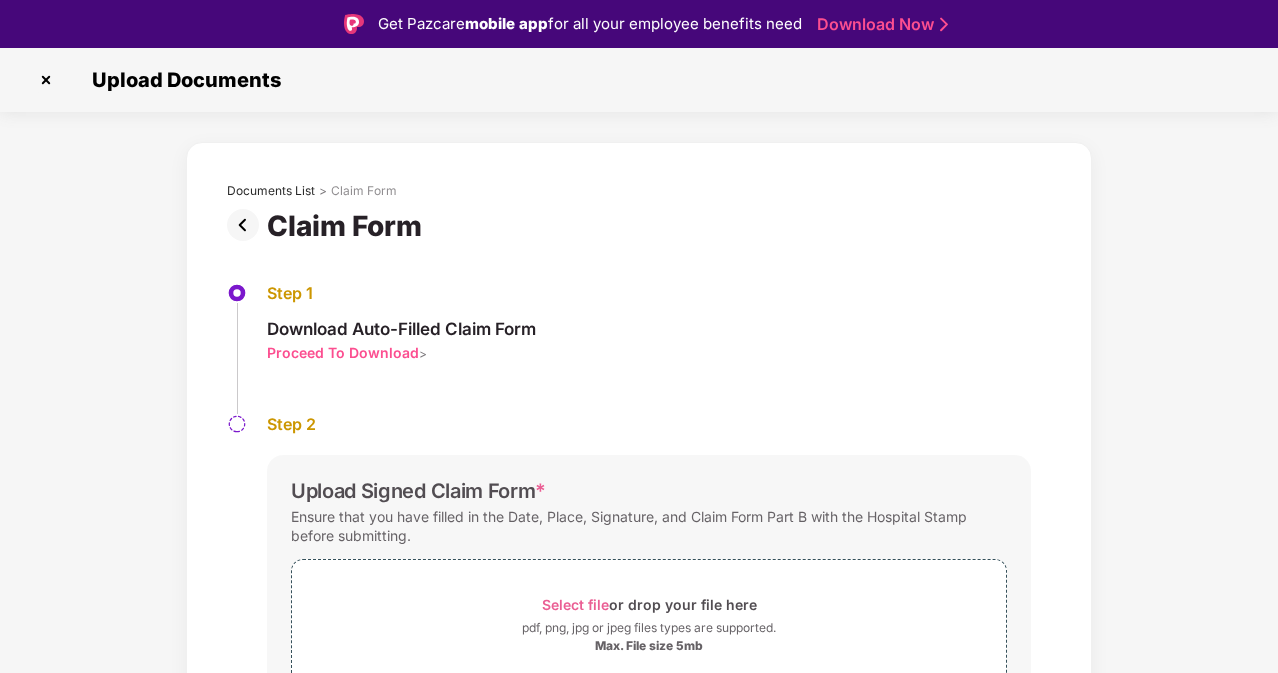 scroll, scrollTop: 100, scrollLeft: 0, axis: vertical 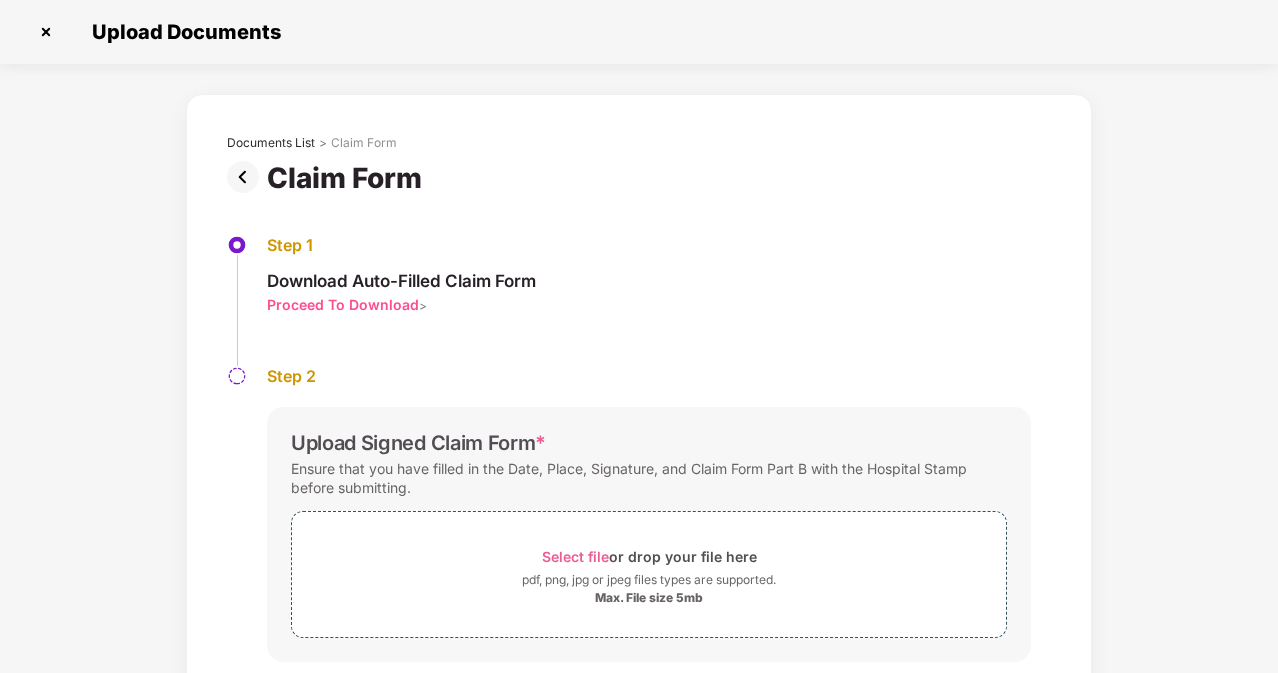 click at bounding box center [247, 177] 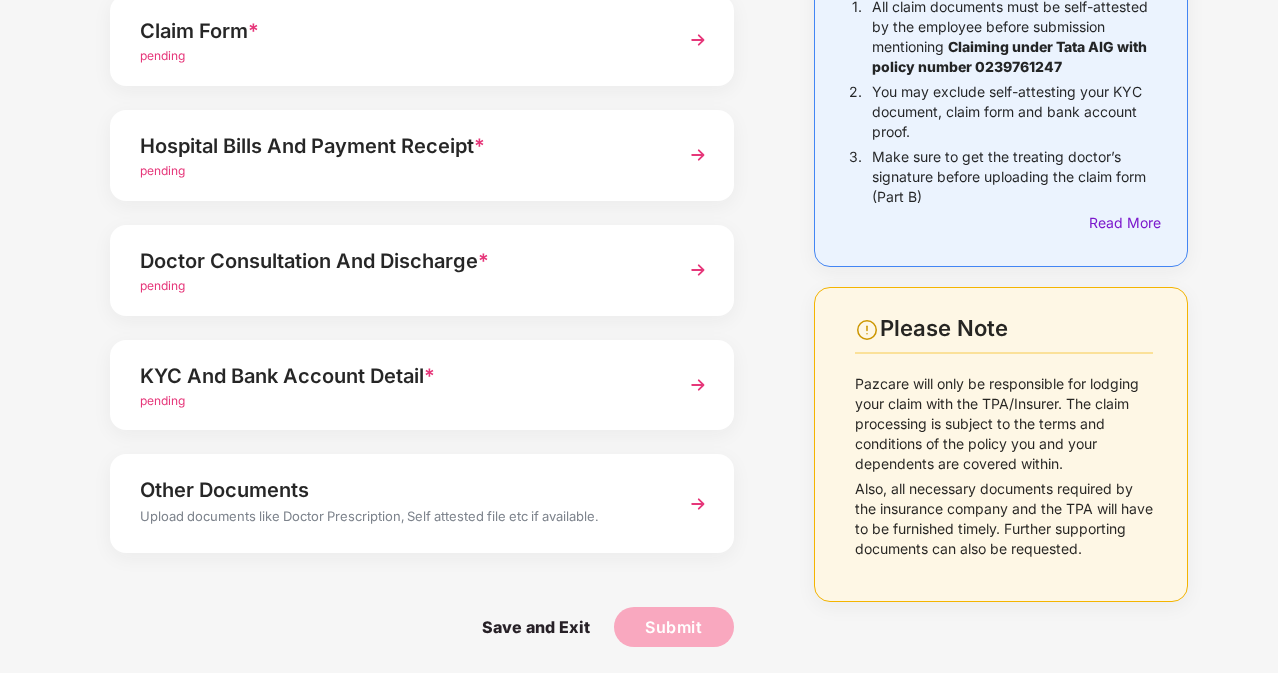 scroll, scrollTop: 239, scrollLeft: 0, axis: vertical 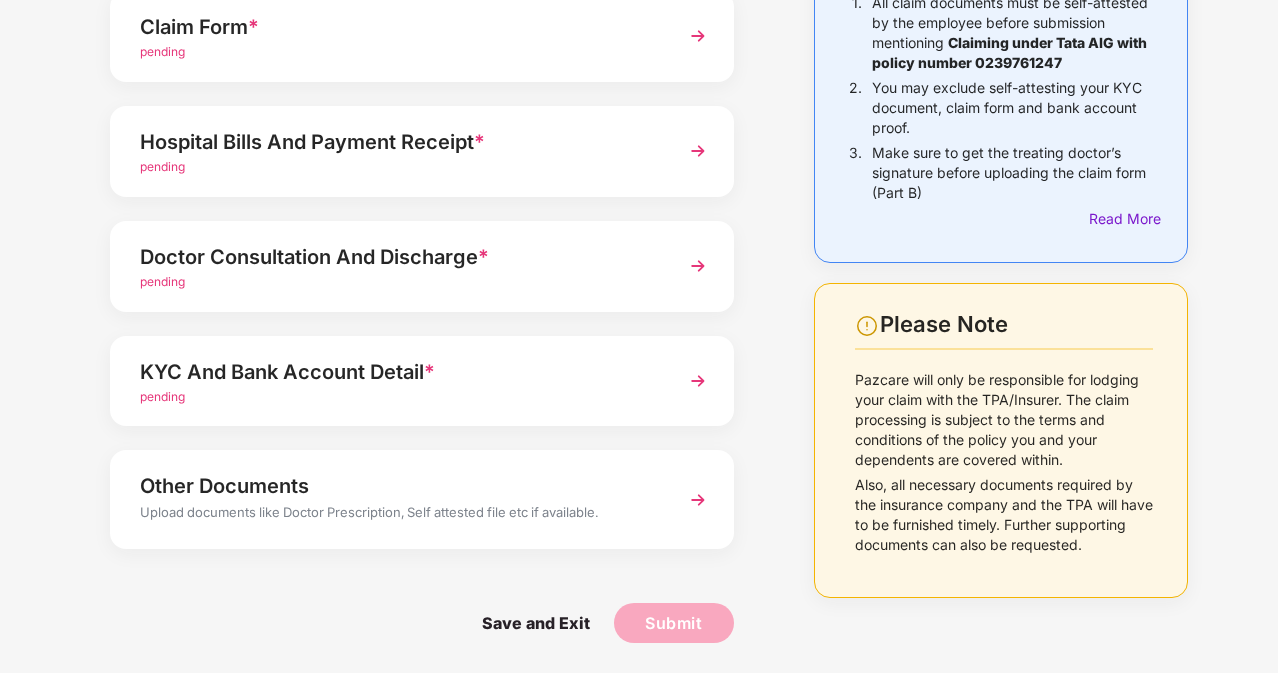 click on "KYC And Bank Account Detail *" at bounding box center (398, 372) 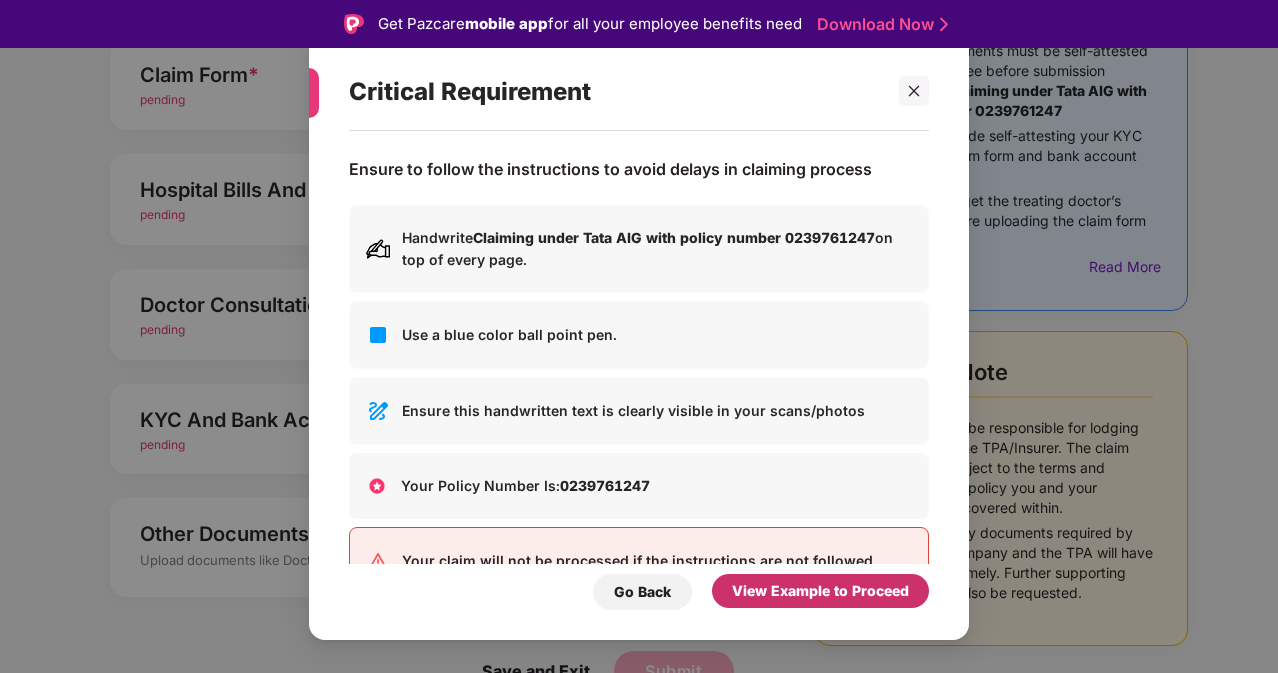 click on "View Example to Proceed" at bounding box center [820, 591] 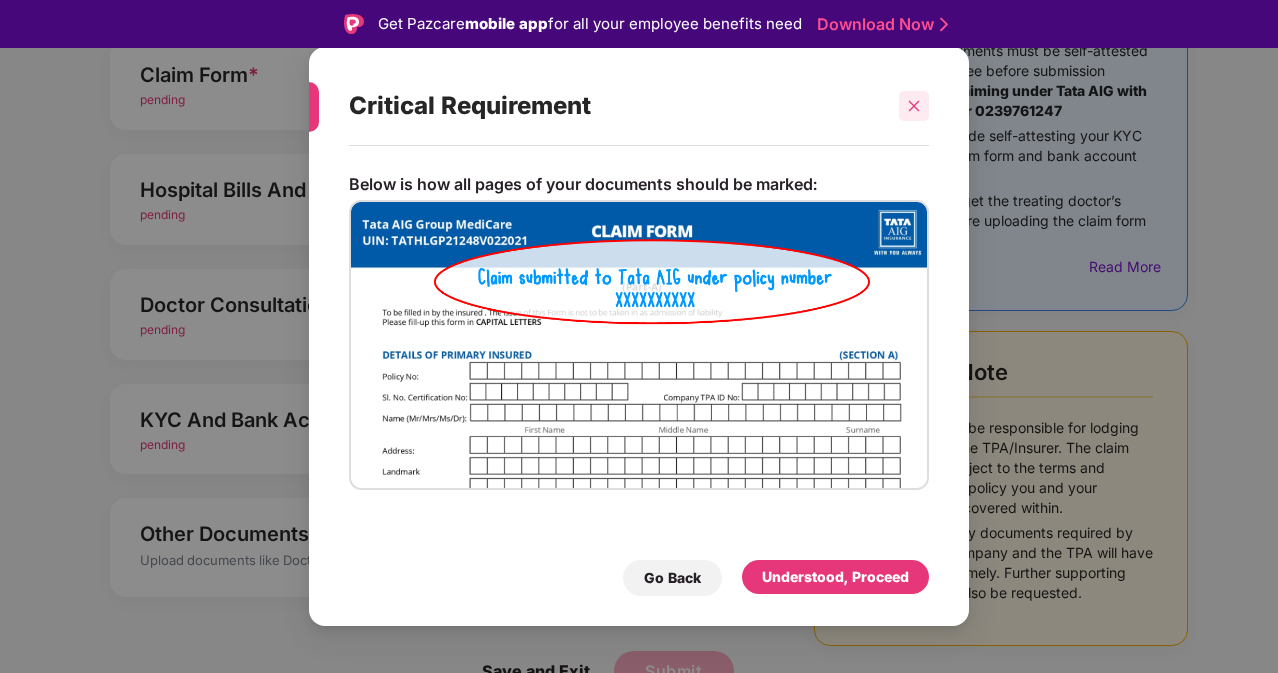 click 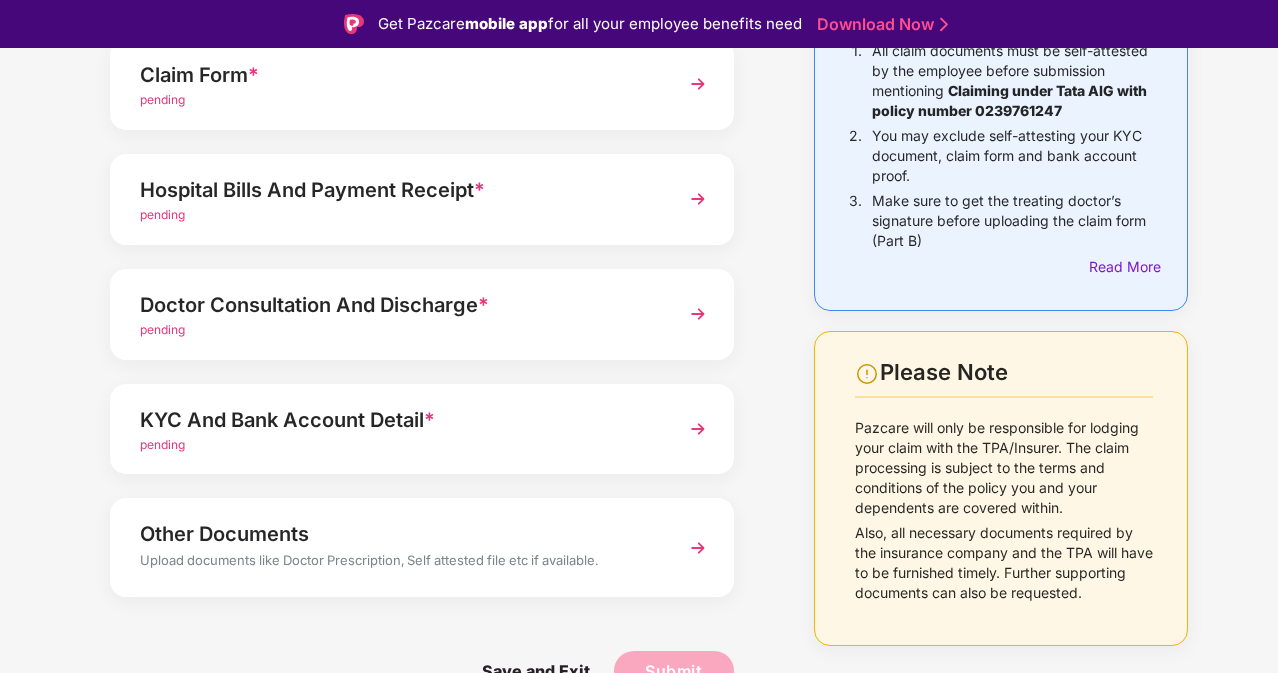 click on "KYC And Bank Account Detail *" at bounding box center (398, 420) 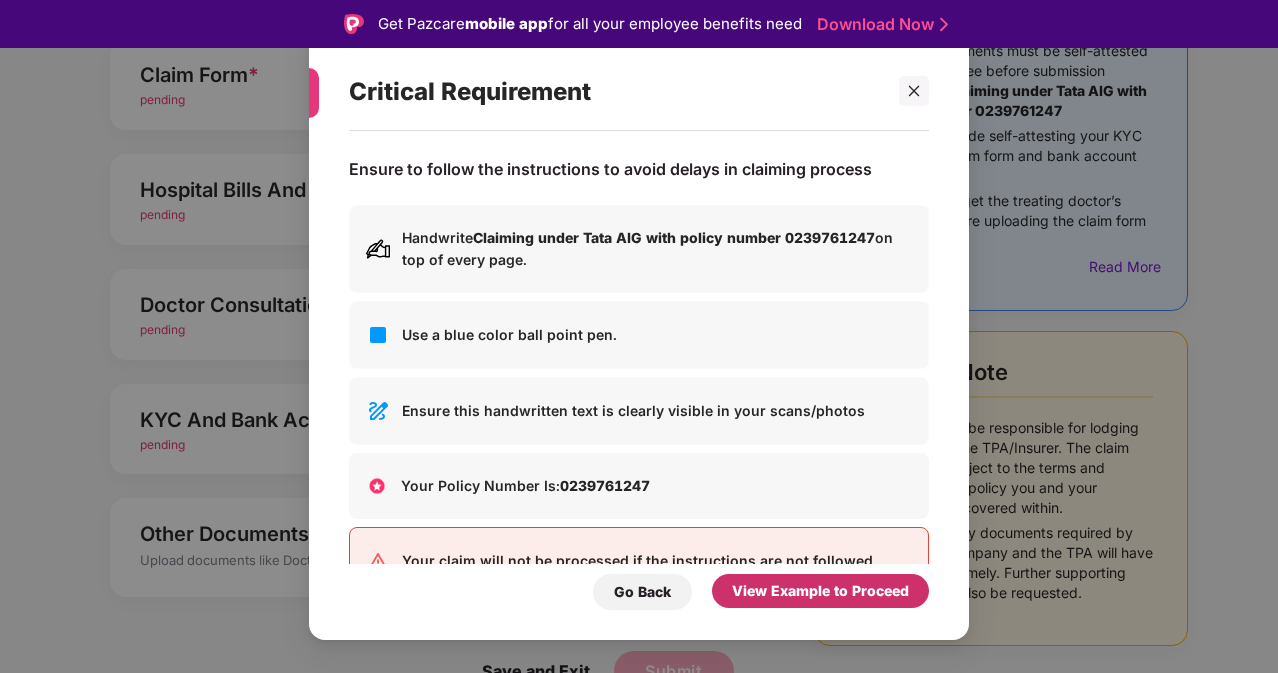 click on "View Example to Proceed" at bounding box center [820, 591] 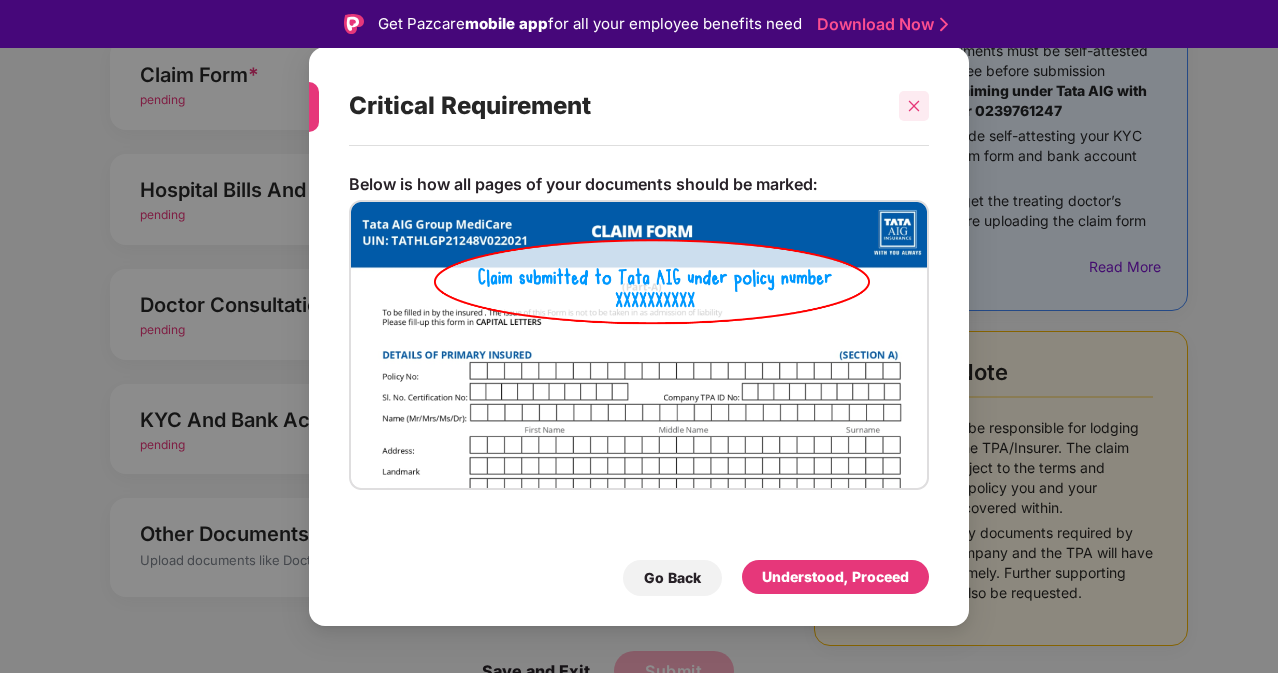 click at bounding box center (914, 106) 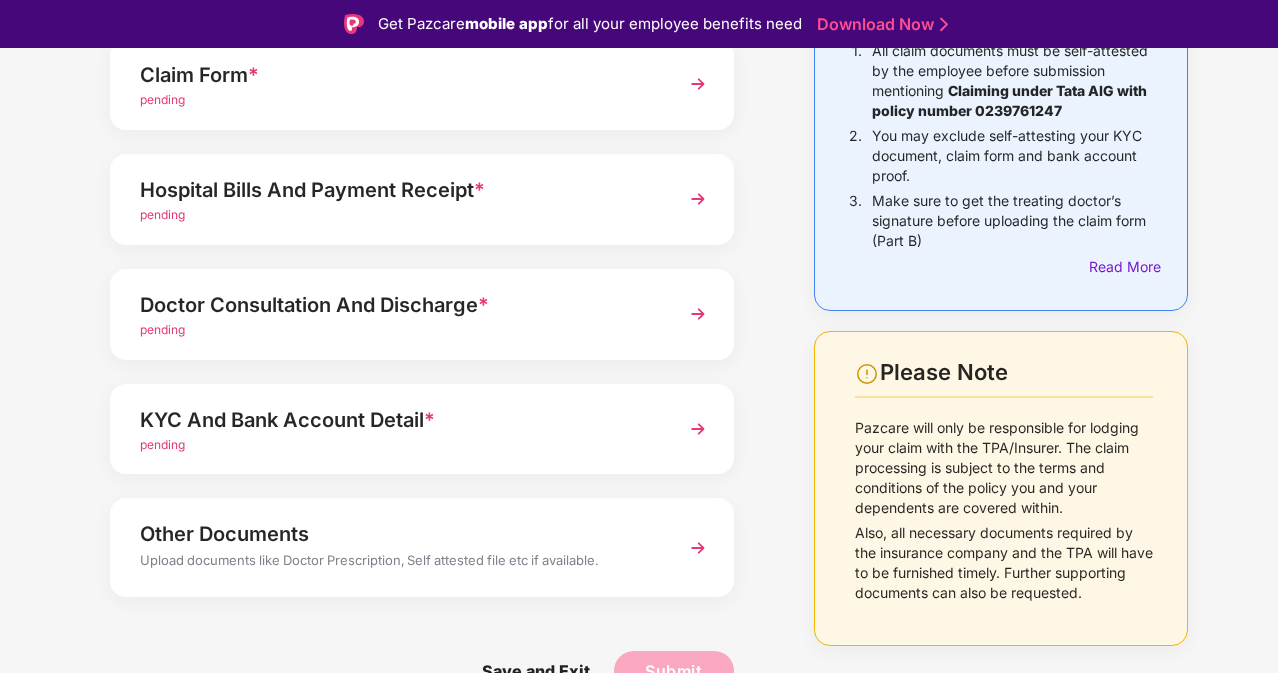scroll, scrollTop: 0, scrollLeft: 0, axis: both 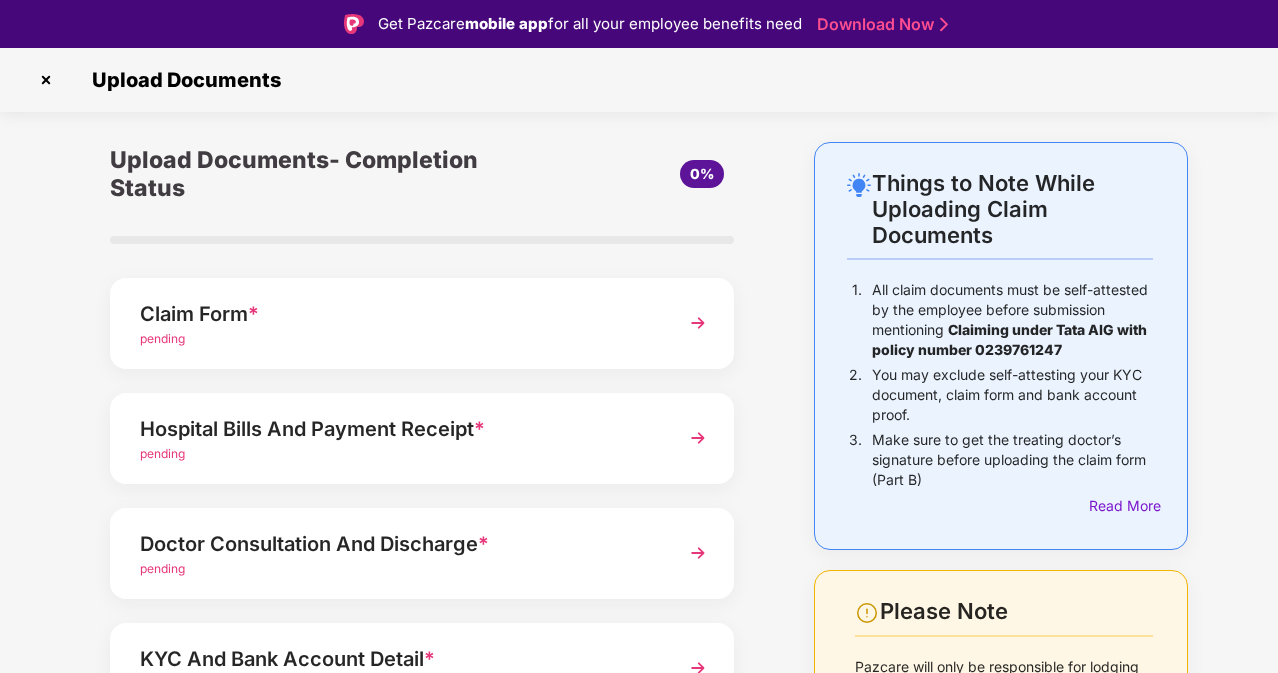 click at bounding box center [46, 80] 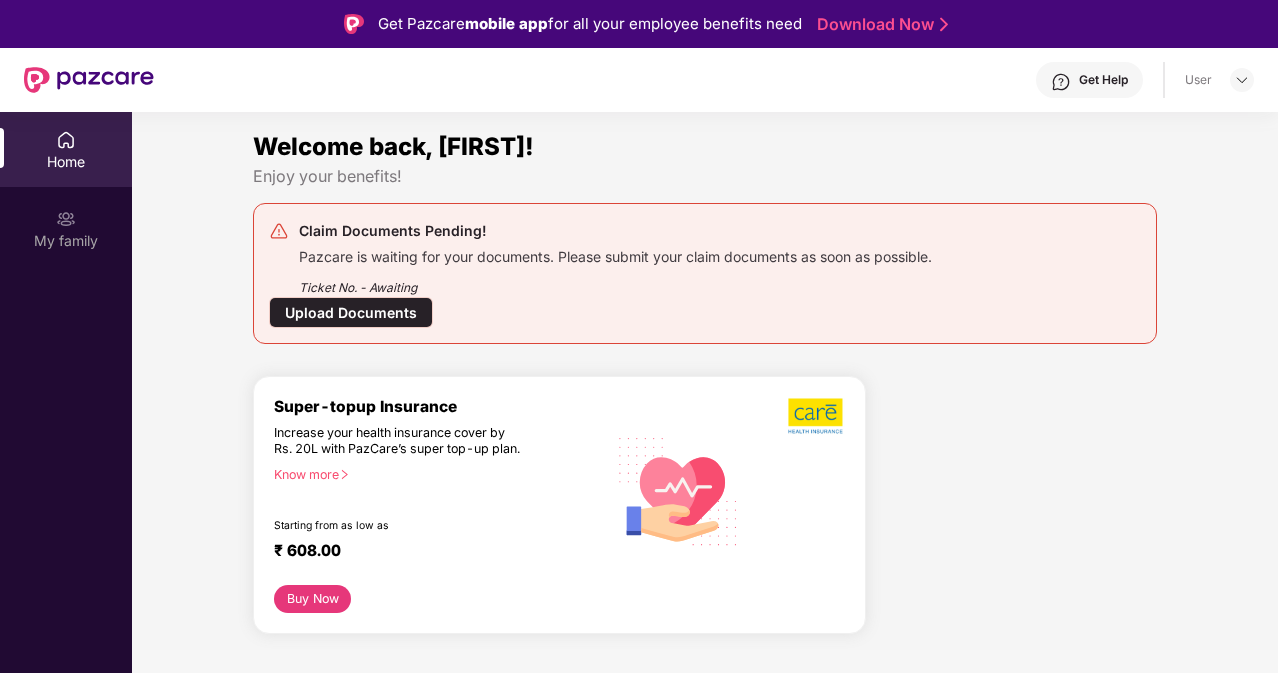 scroll, scrollTop: 0, scrollLeft: 0, axis: both 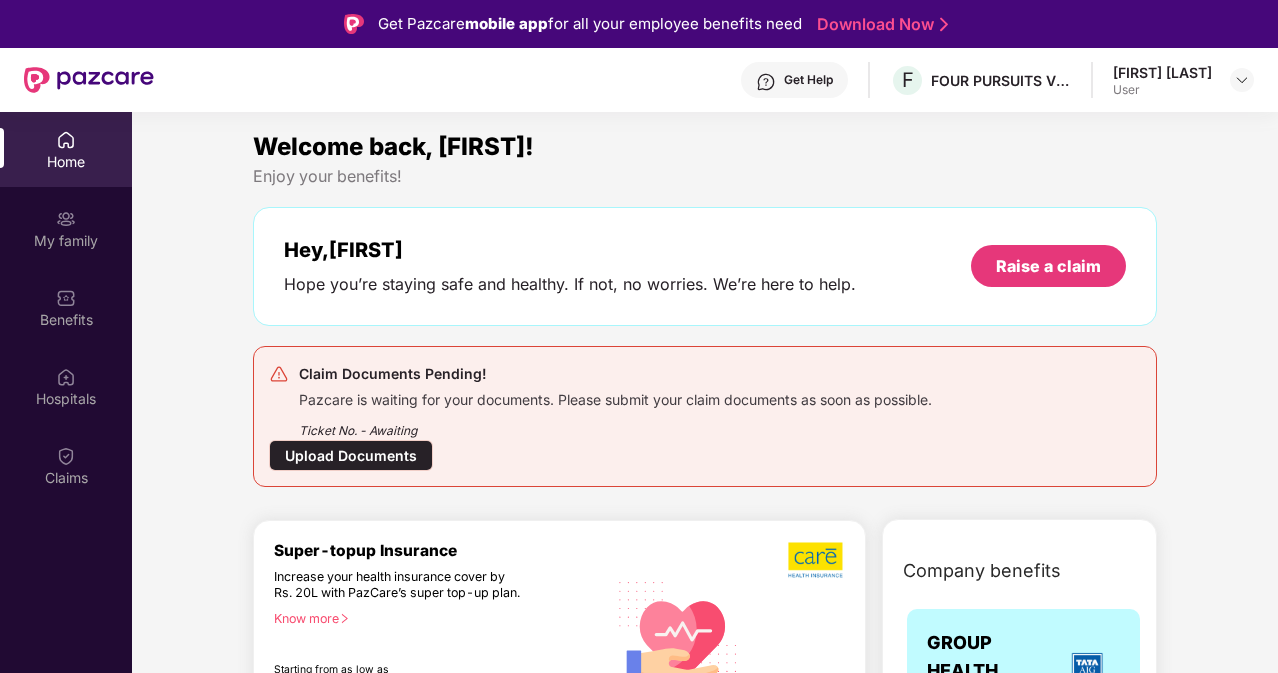 click at bounding box center [66, 140] 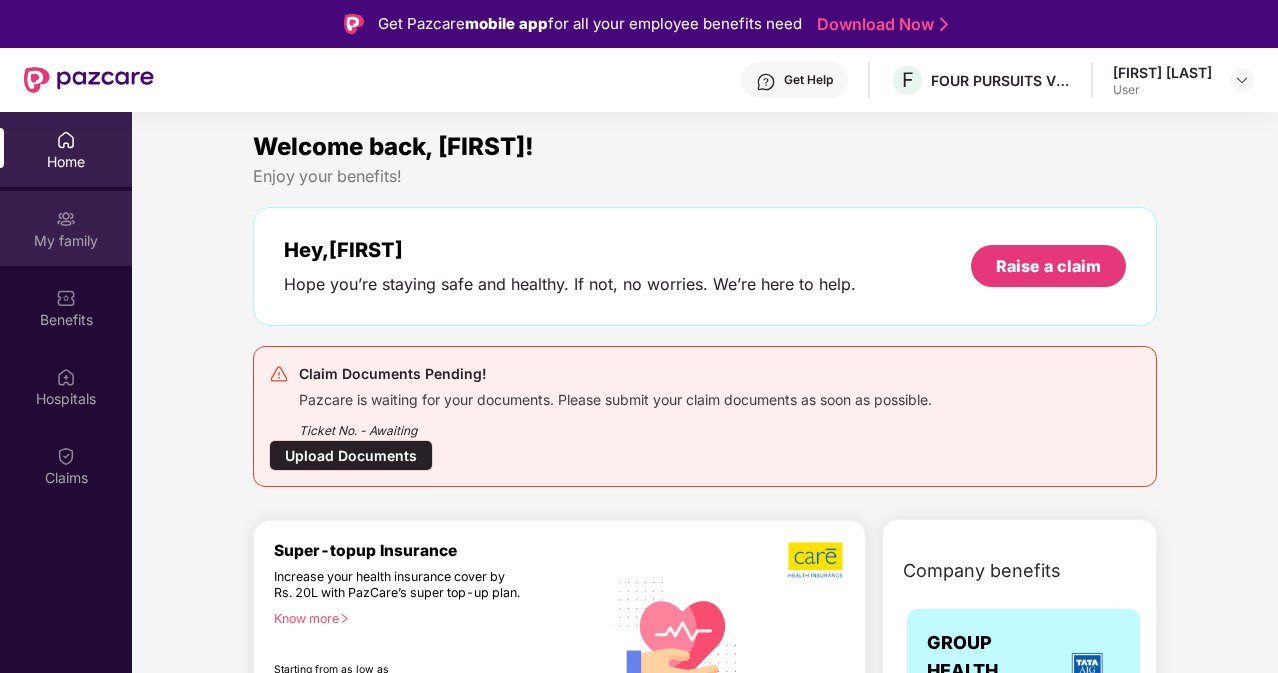 click on "My family" at bounding box center (66, 241) 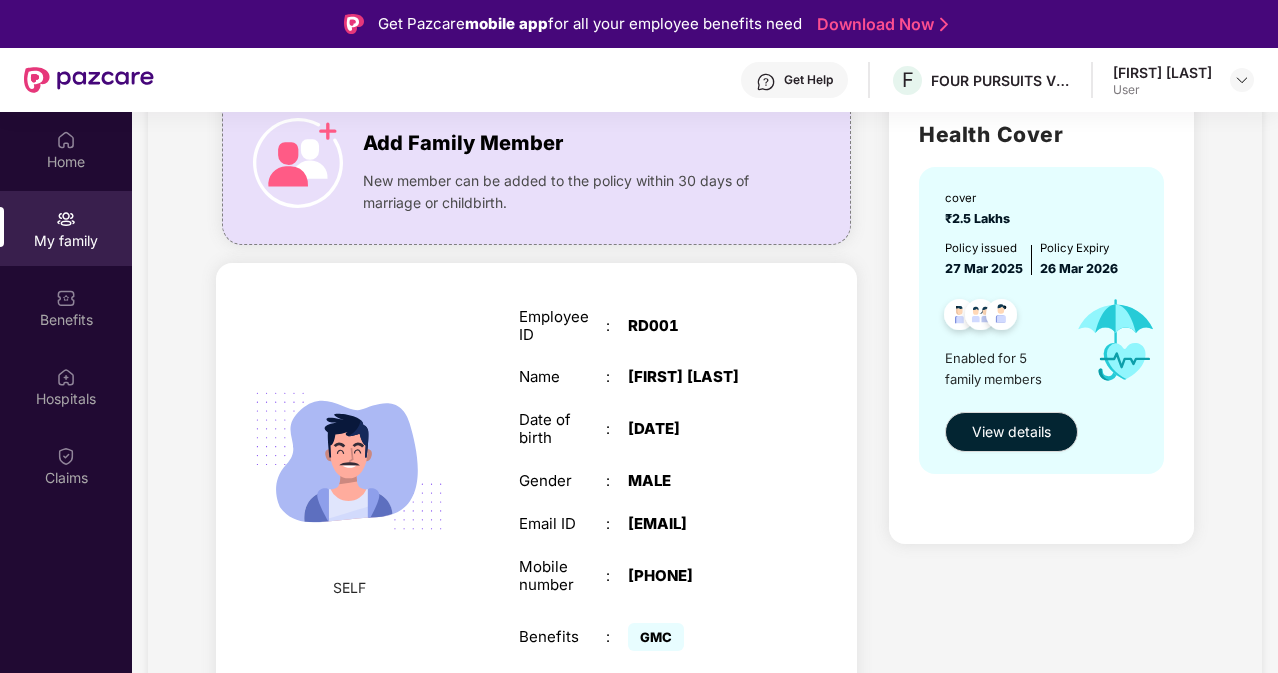 scroll, scrollTop: 100, scrollLeft: 0, axis: vertical 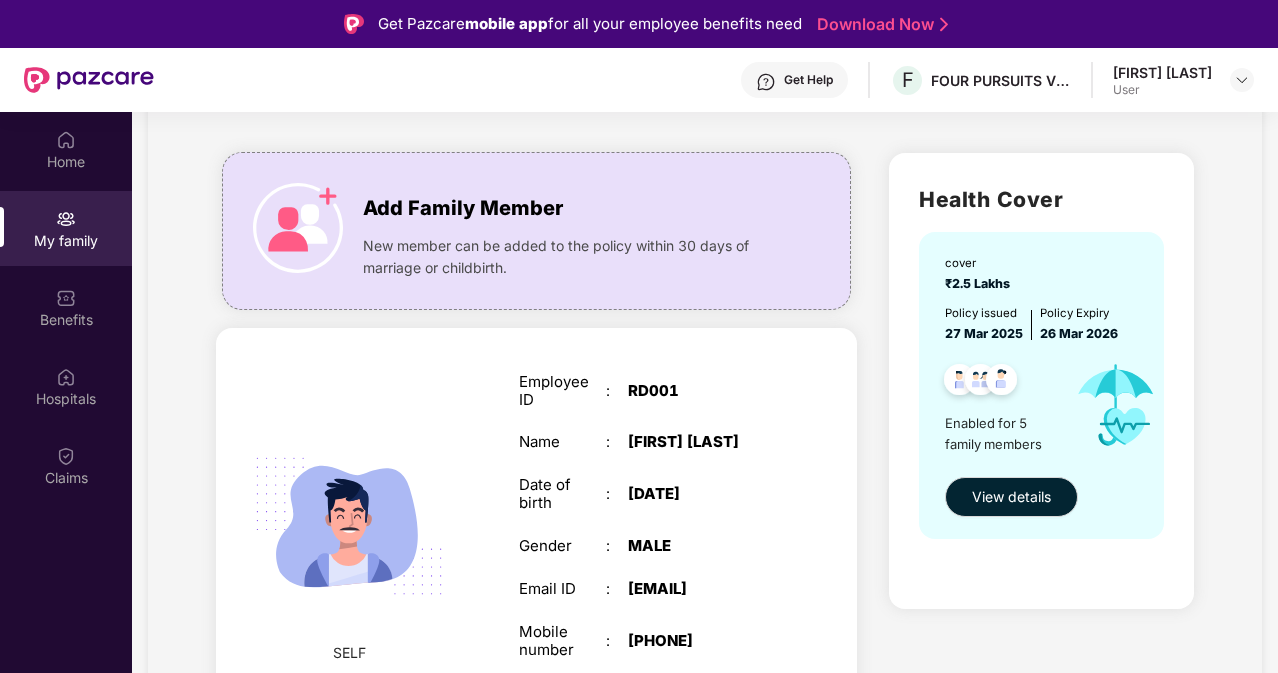 click on "RD001" at bounding box center (704, 391) 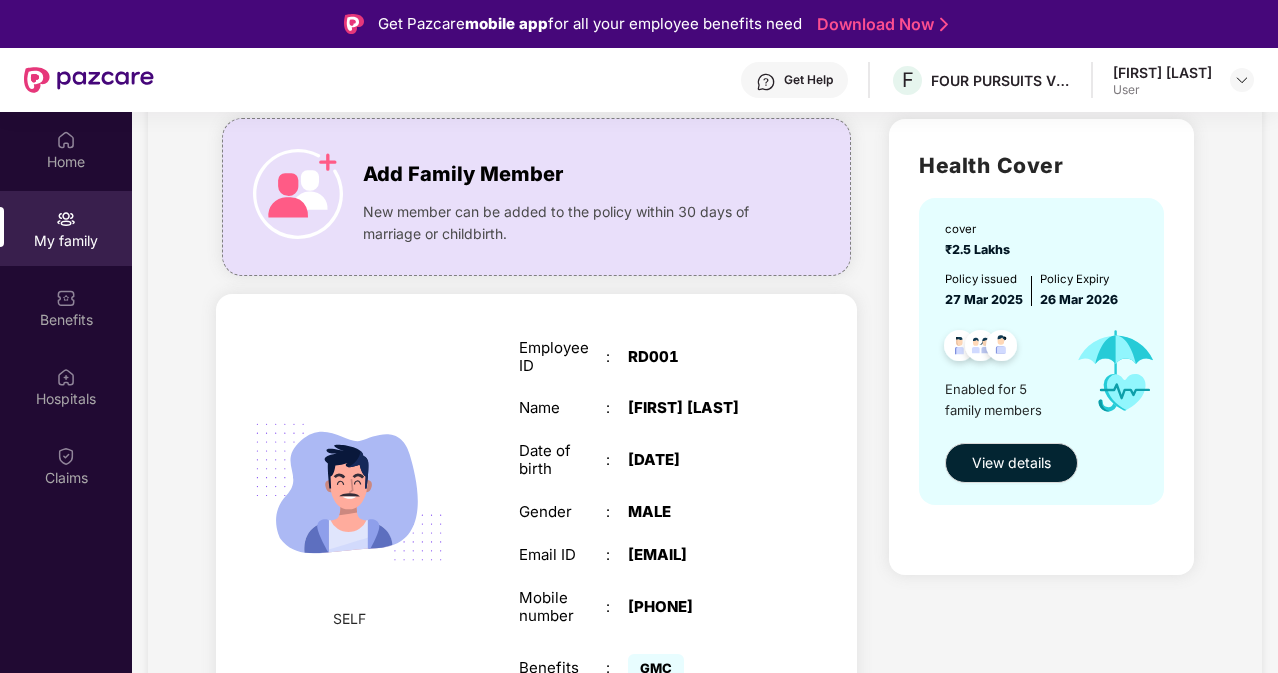 scroll, scrollTop: 0, scrollLeft: 0, axis: both 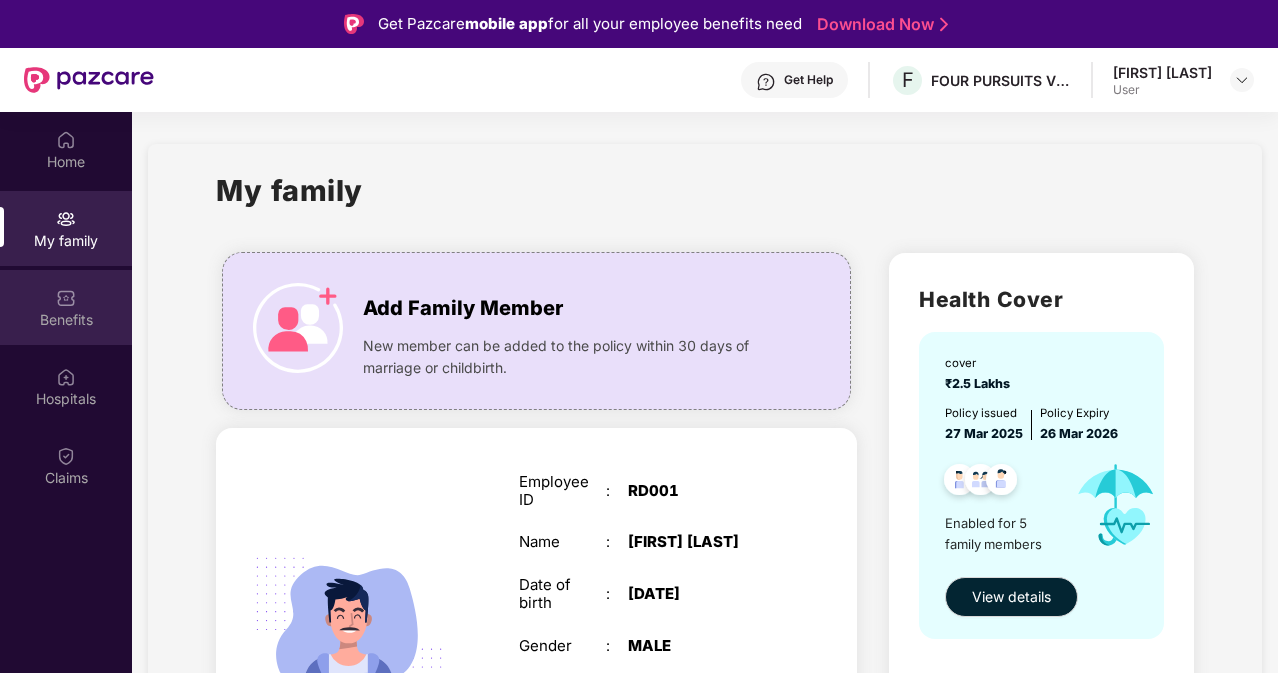 click on "Benefits" at bounding box center [66, 307] 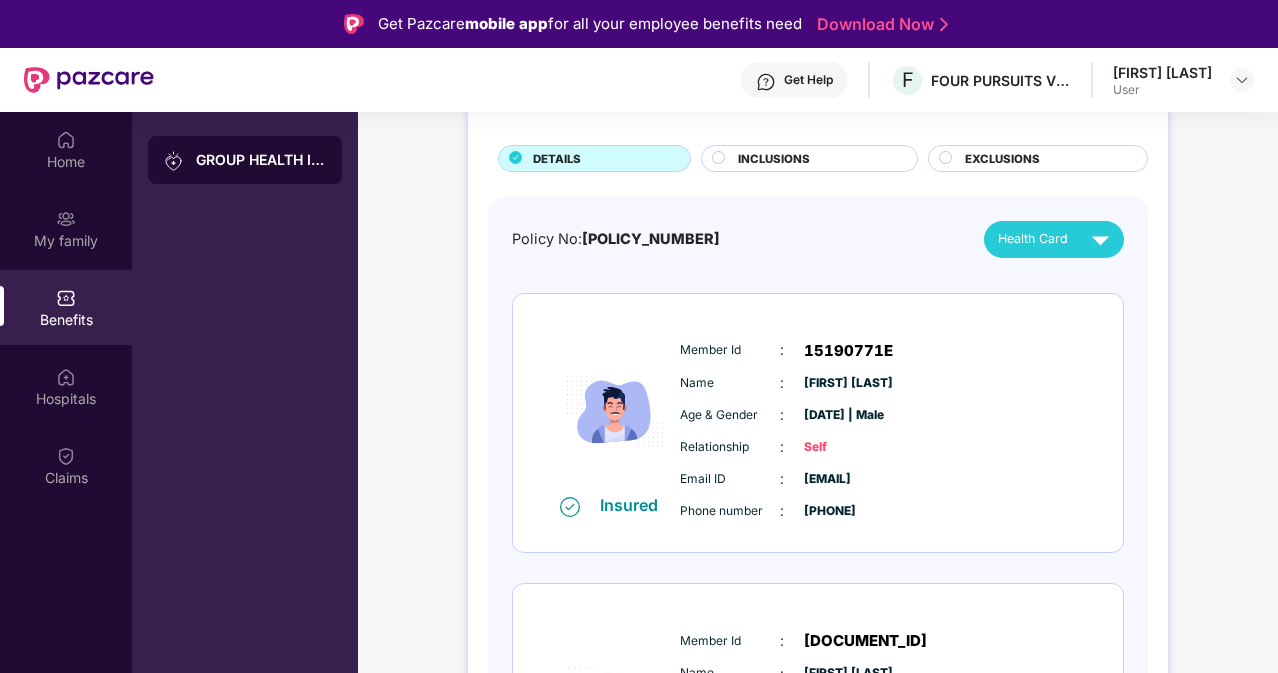 scroll, scrollTop: 200, scrollLeft: 0, axis: vertical 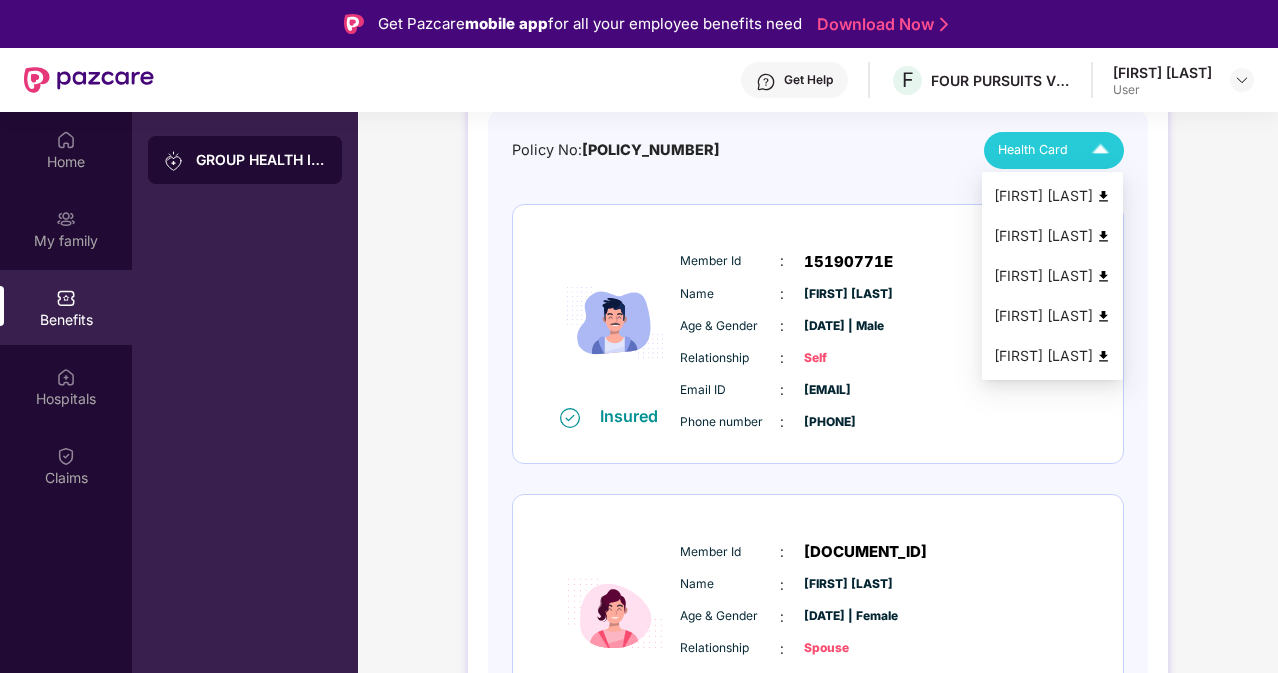 click at bounding box center (1103, 196) 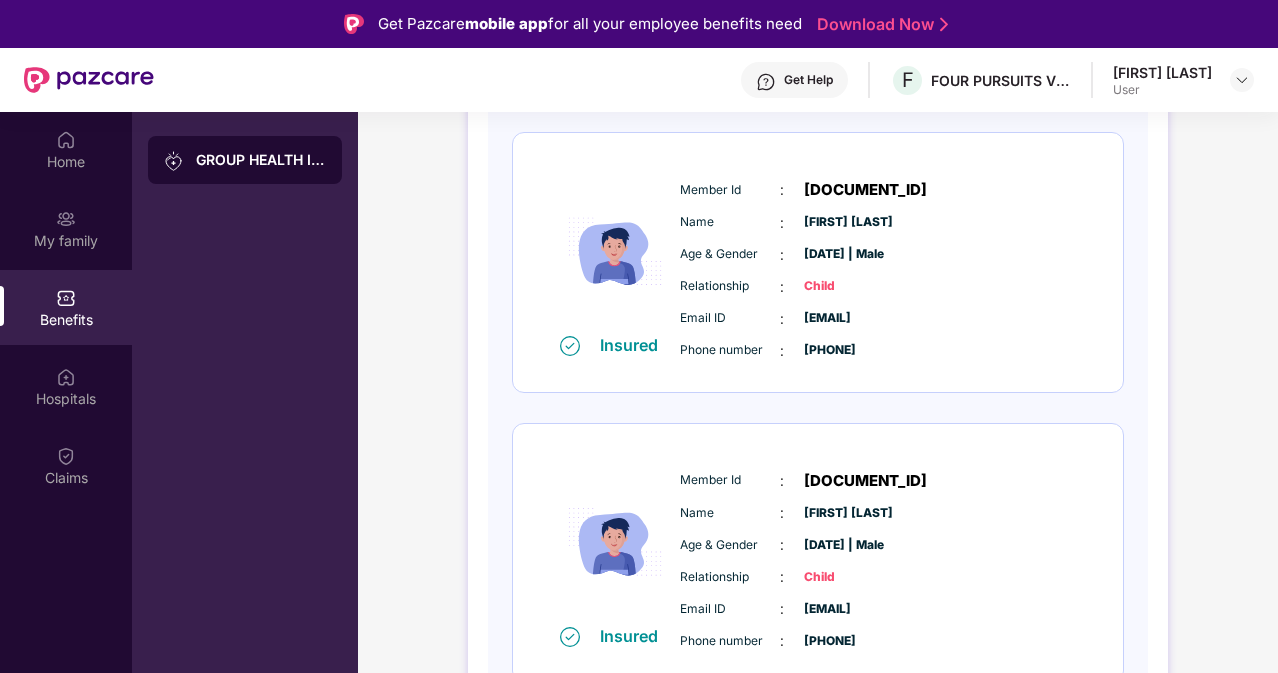 scroll, scrollTop: 1165, scrollLeft: 0, axis: vertical 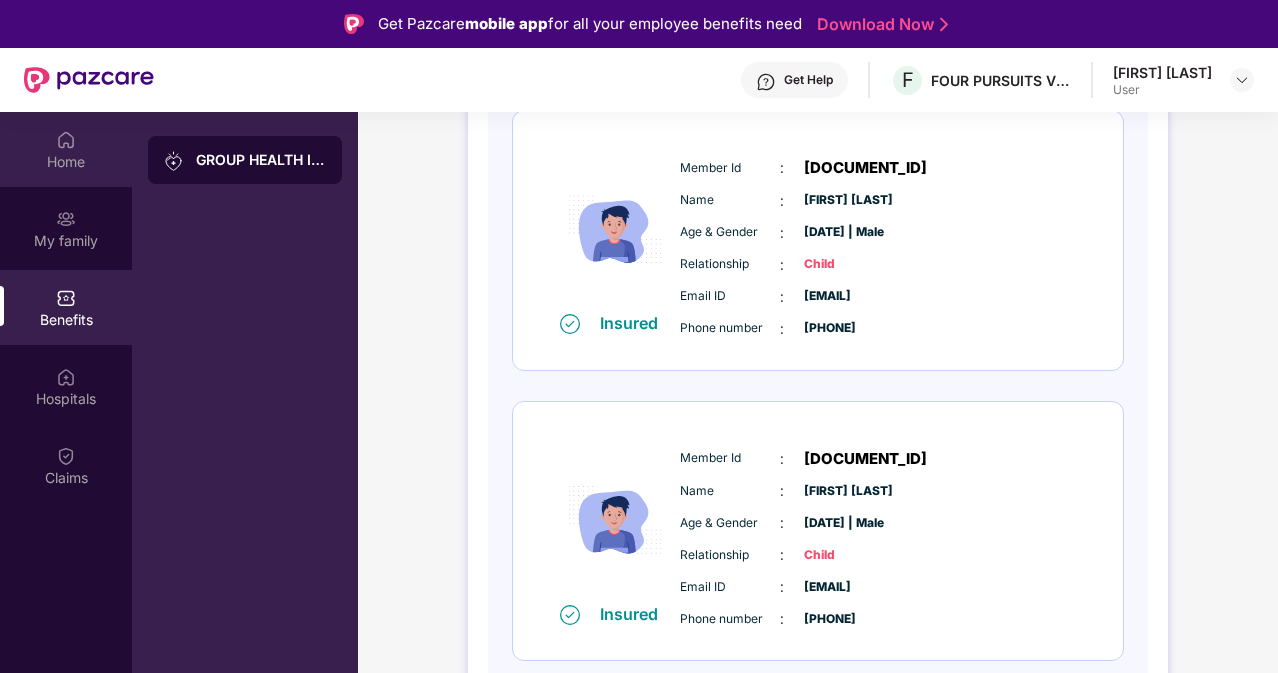 click on "Home" at bounding box center [66, 162] 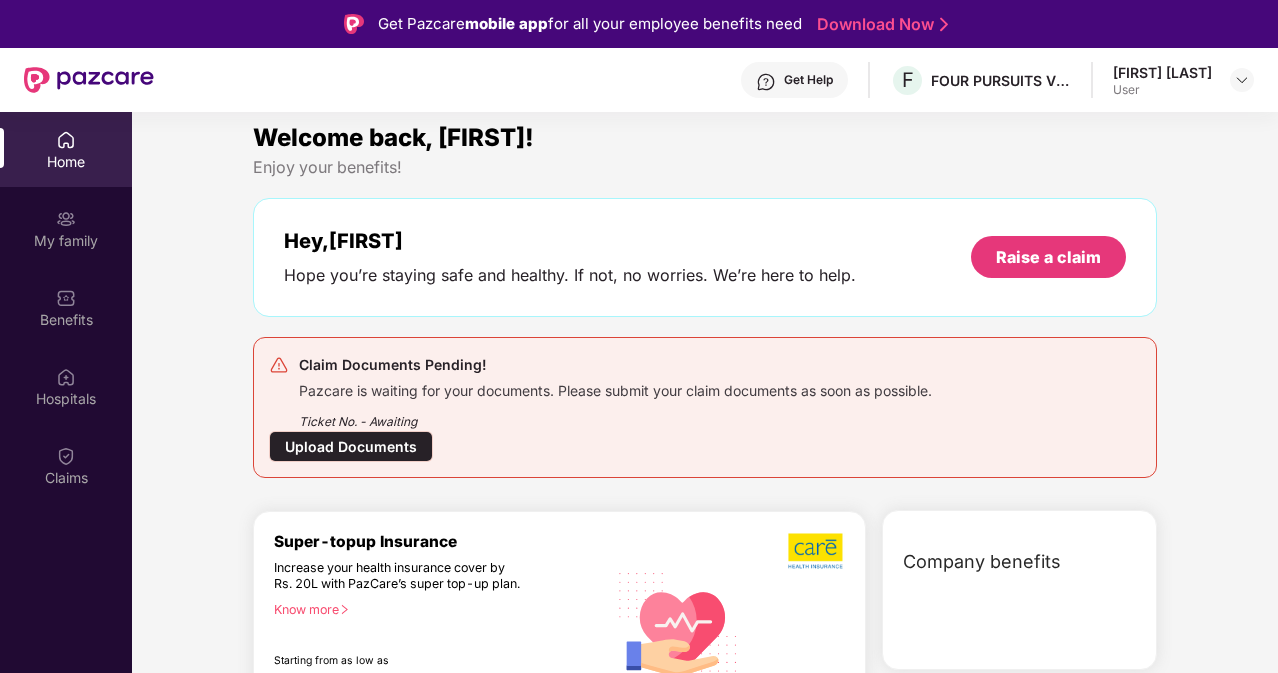 scroll, scrollTop: 0, scrollLeft: 0, axis: both 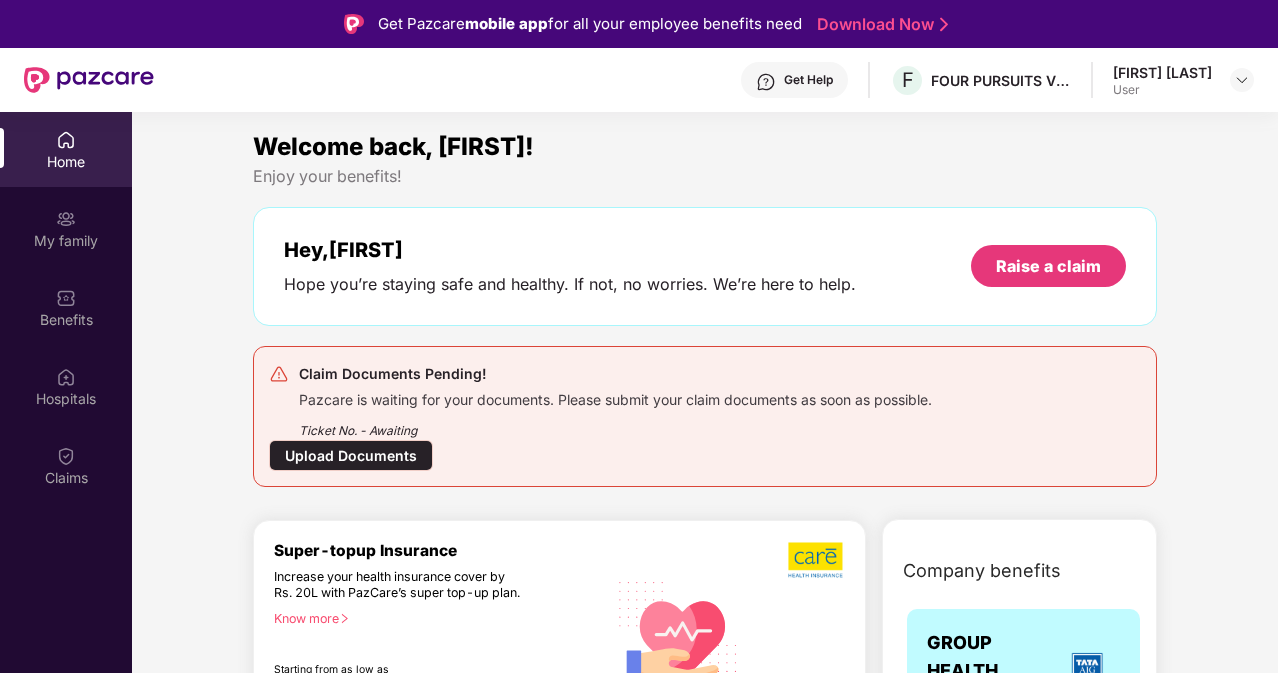 click on "Upload Documents" at bounding box center [351, 455] 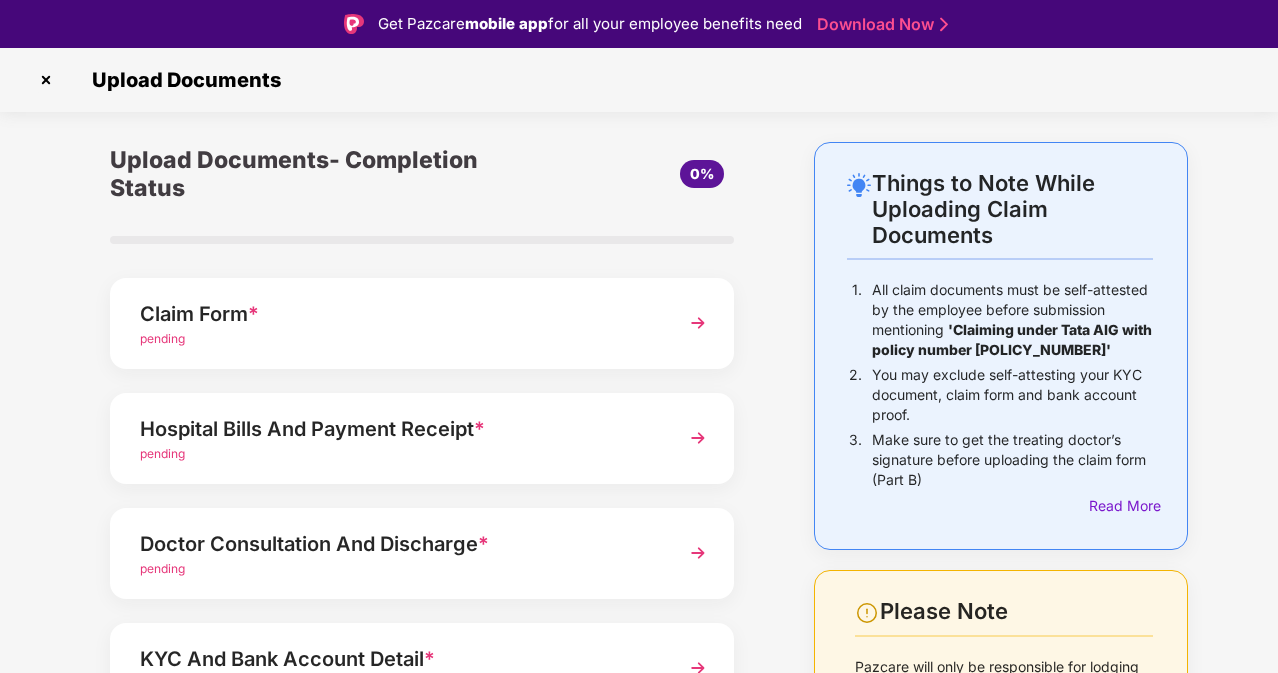 click on "pending" at bounding box center (398, 339) 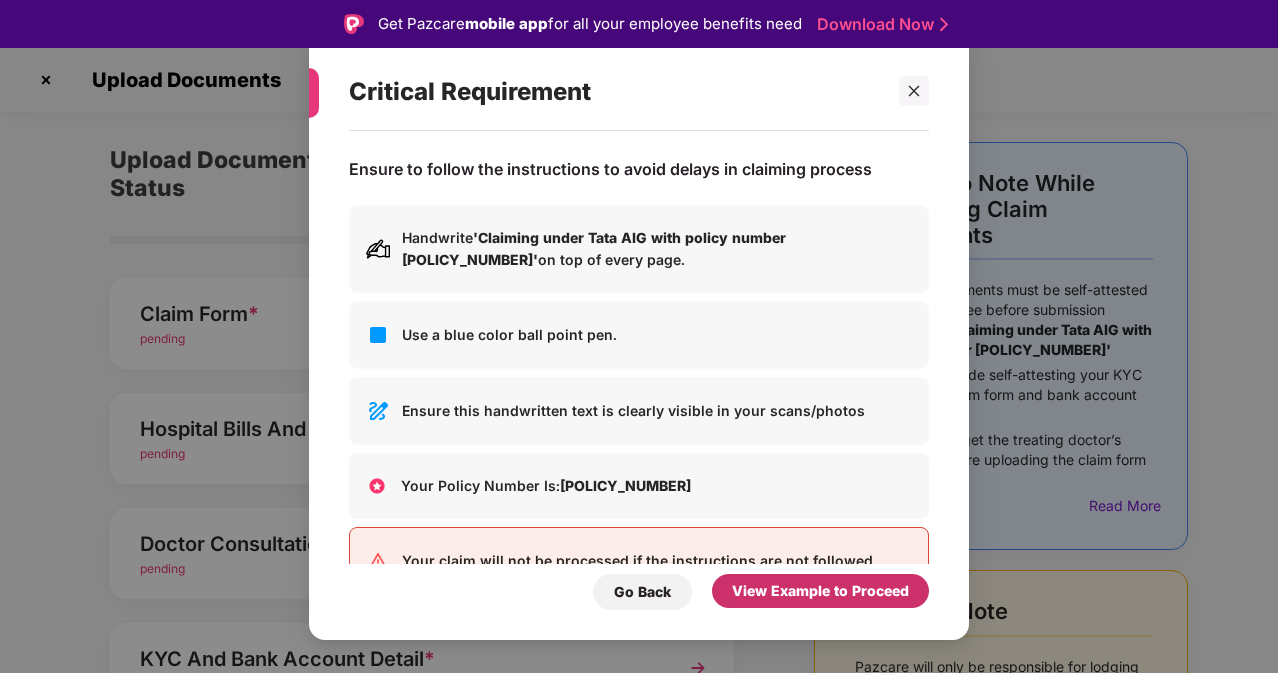 click on "View Example to Proceed" at bounding box center (820, 591) 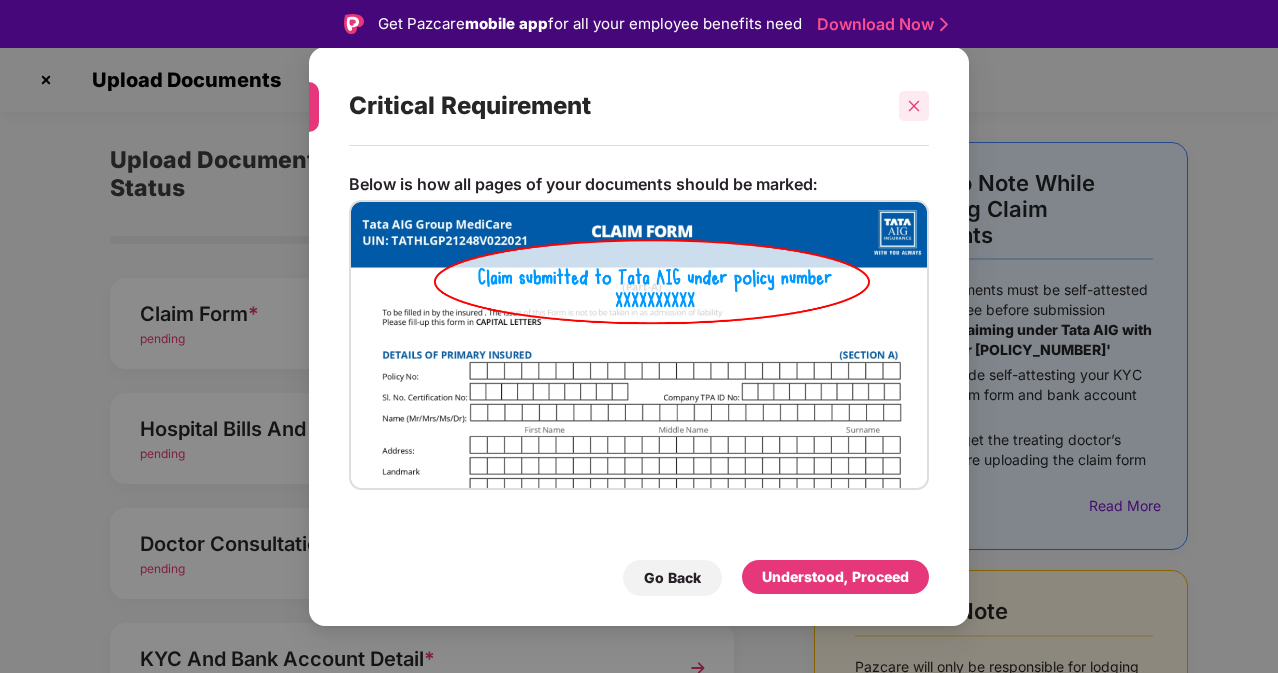 click 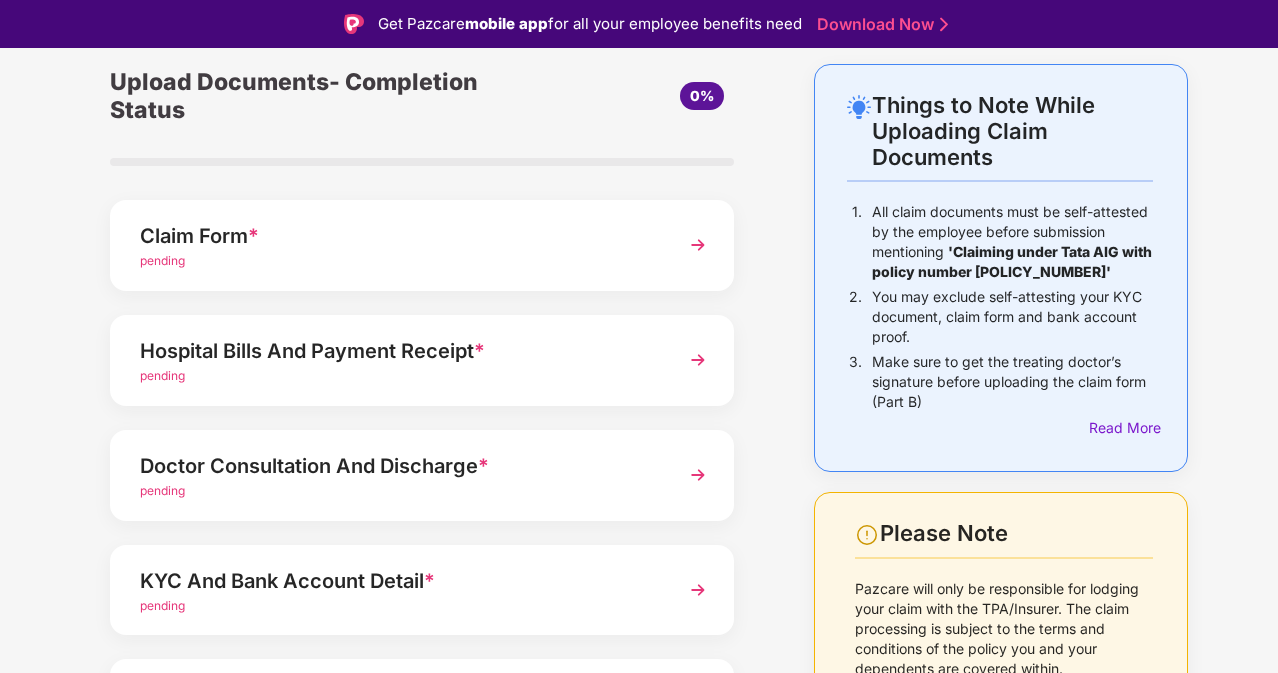 scroll, scrollTop: 0, scrollLeft: 0, axis: both 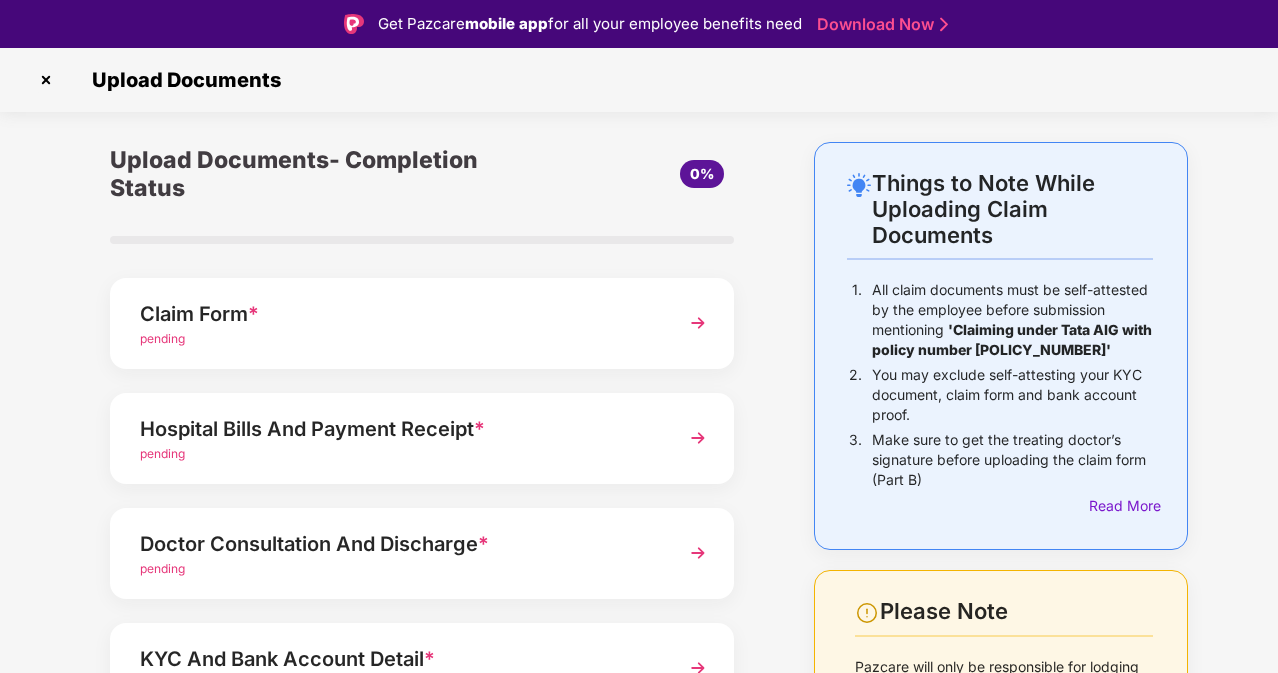 click on "Claim Form *" at bounding box center (398, 314) 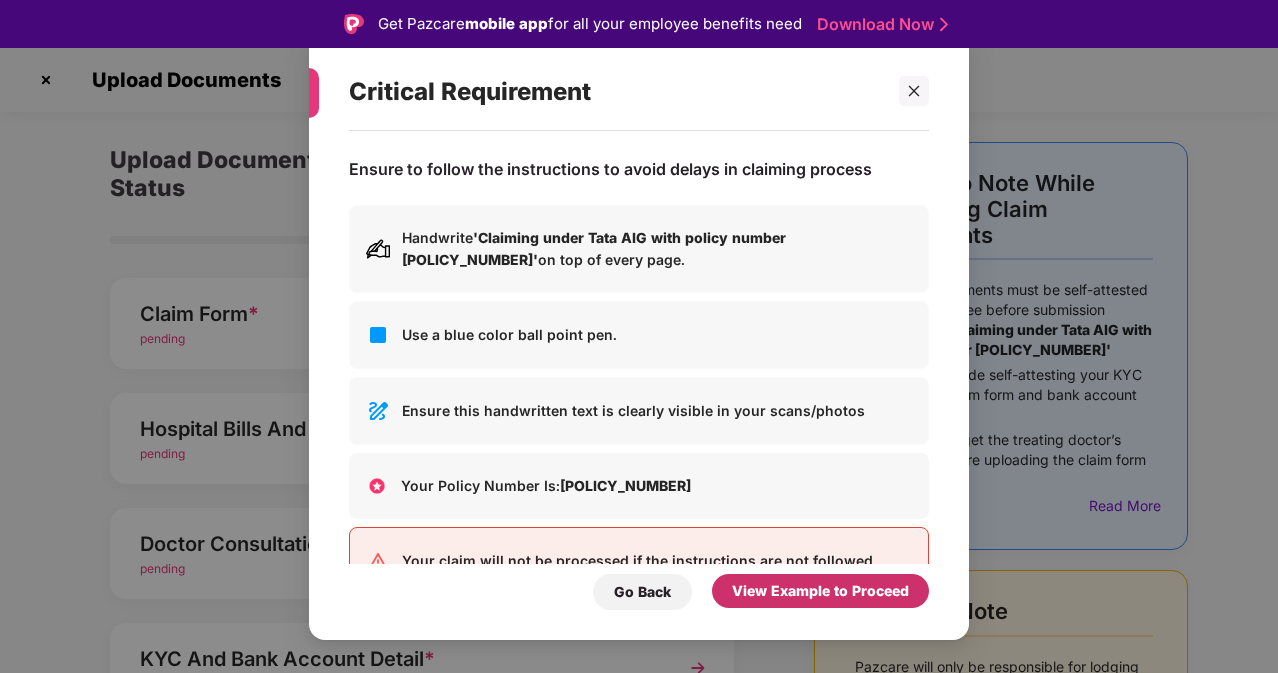 click on "View Example to Proceed" at bounding box center (820, 591) 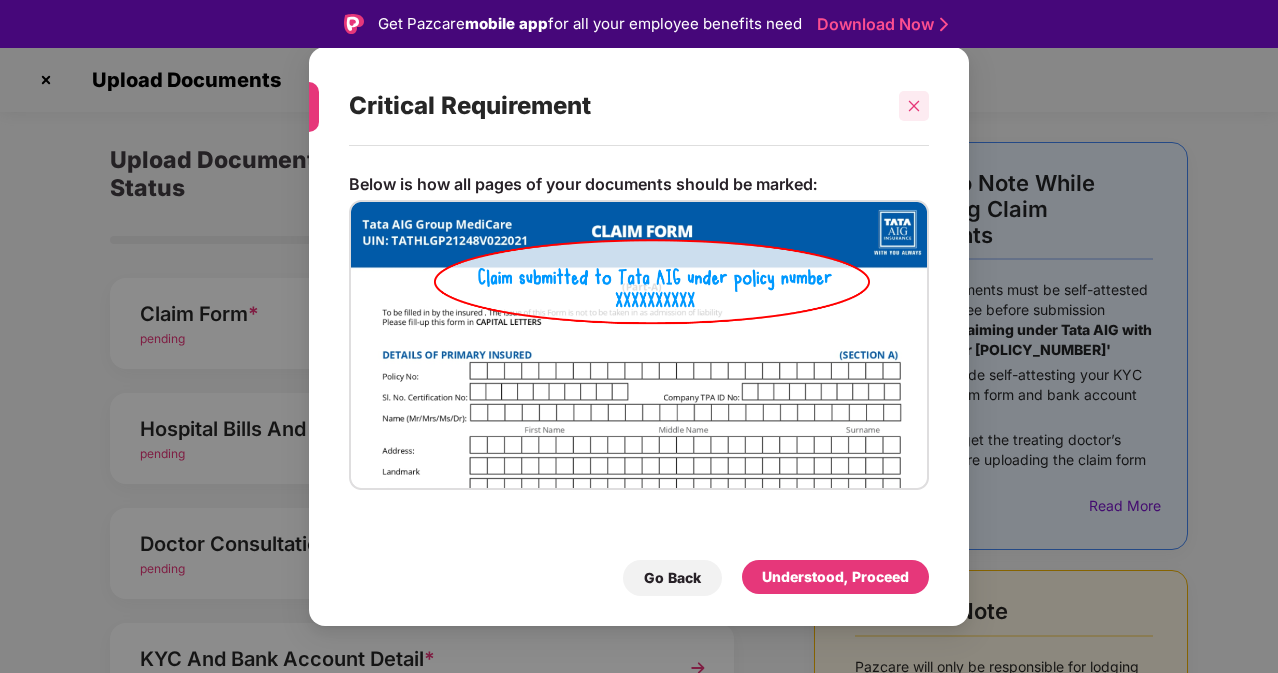 click at bounding box center [914, 106] 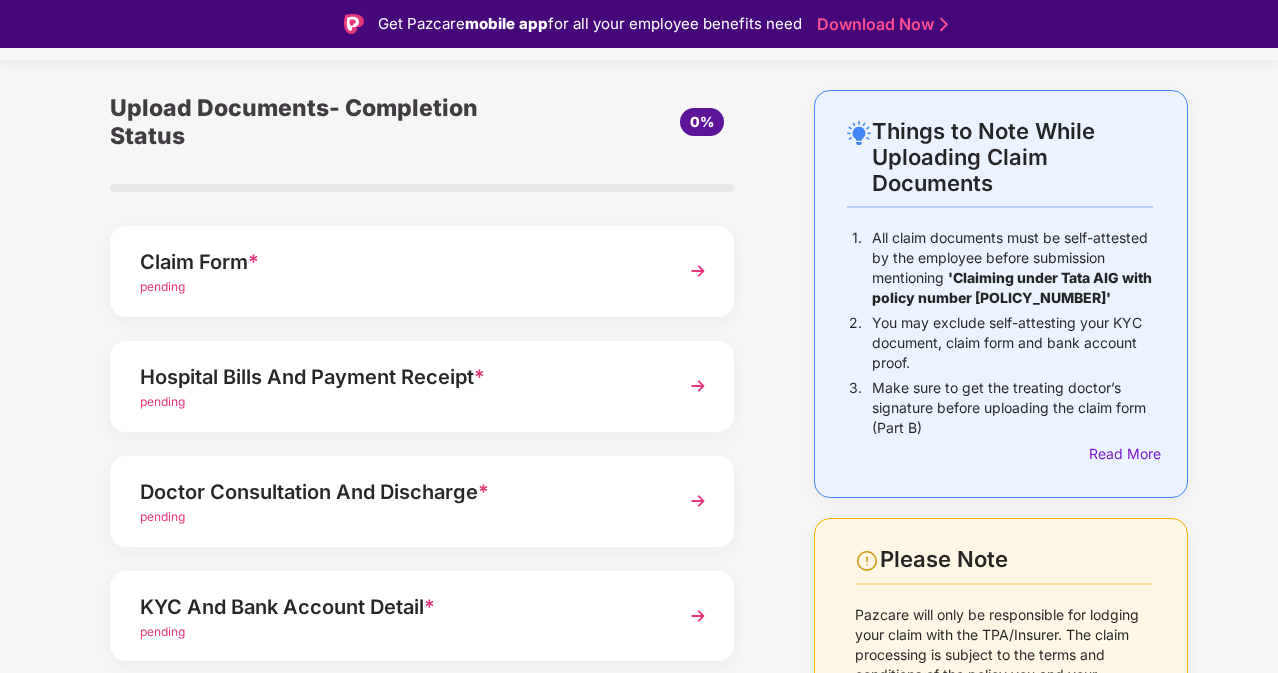 scroll, scrollTop: 0, scrollLeft: 0, axis: both 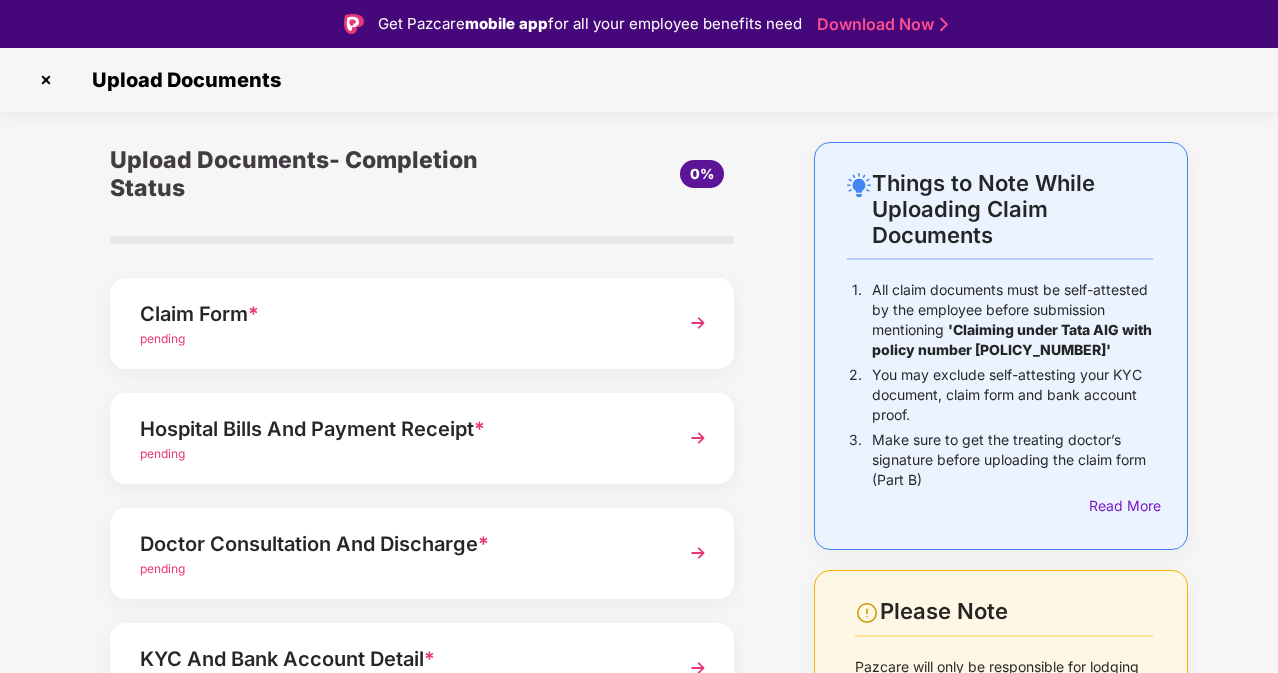click on "Claim Form *" at bounding box center [398, 314] 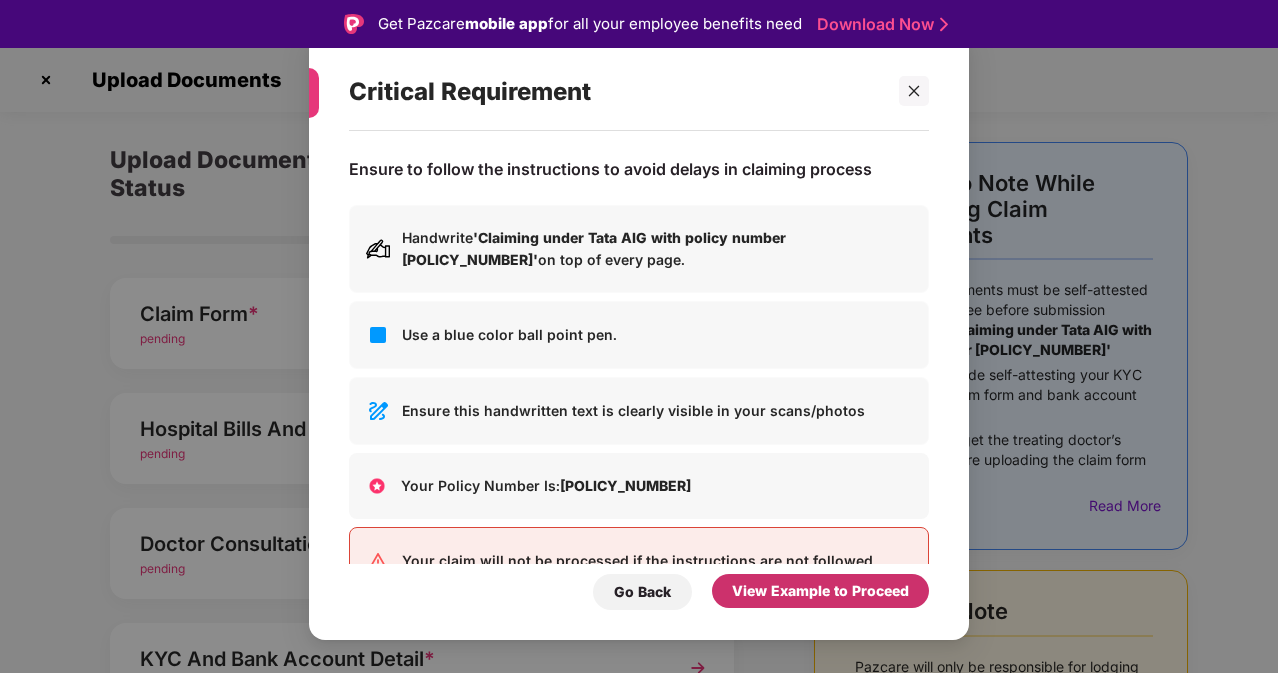 click on "View Example to Proceed" at bounding box center (820, 591) 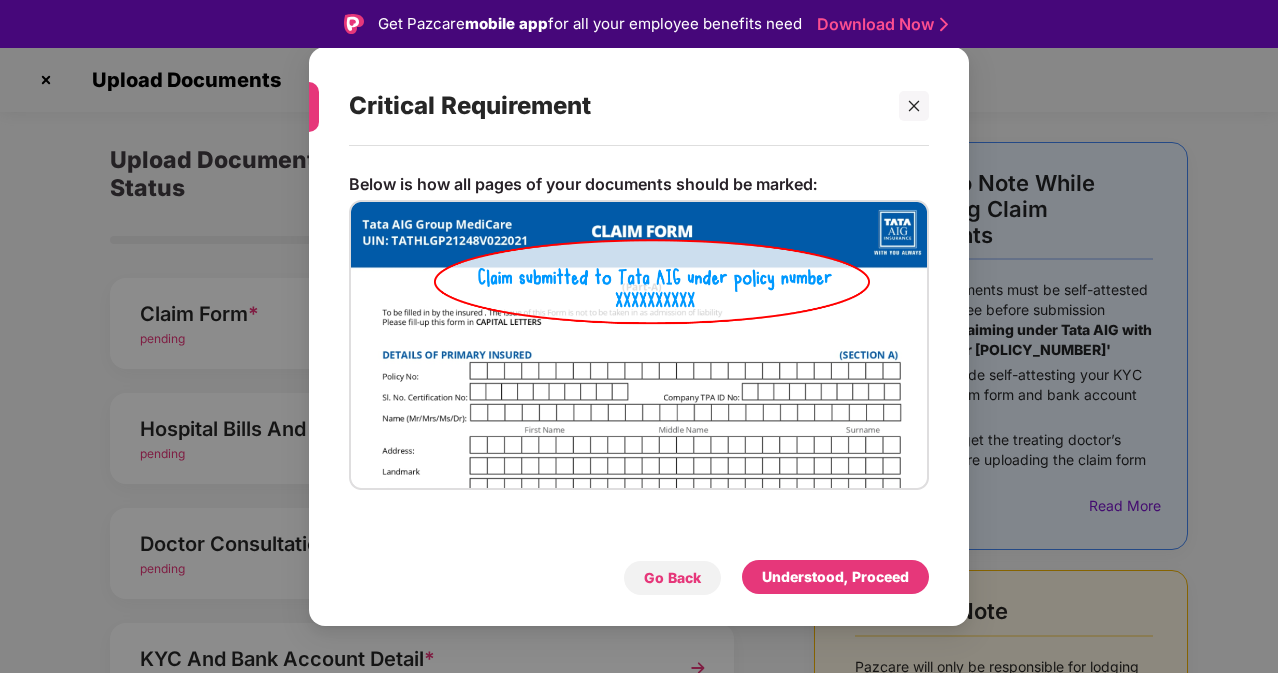 click on "Go Back" at bounding box center (672, 578) 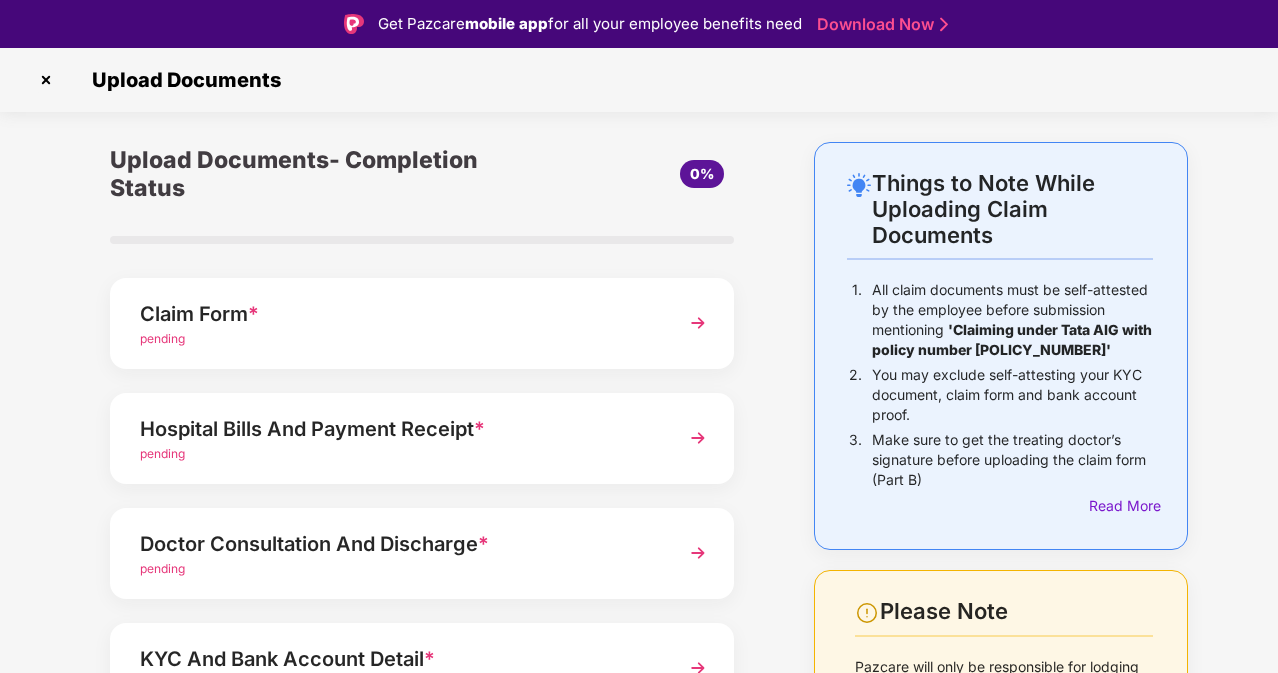 click on "Claim Form *" at bounding box center [398, 314] 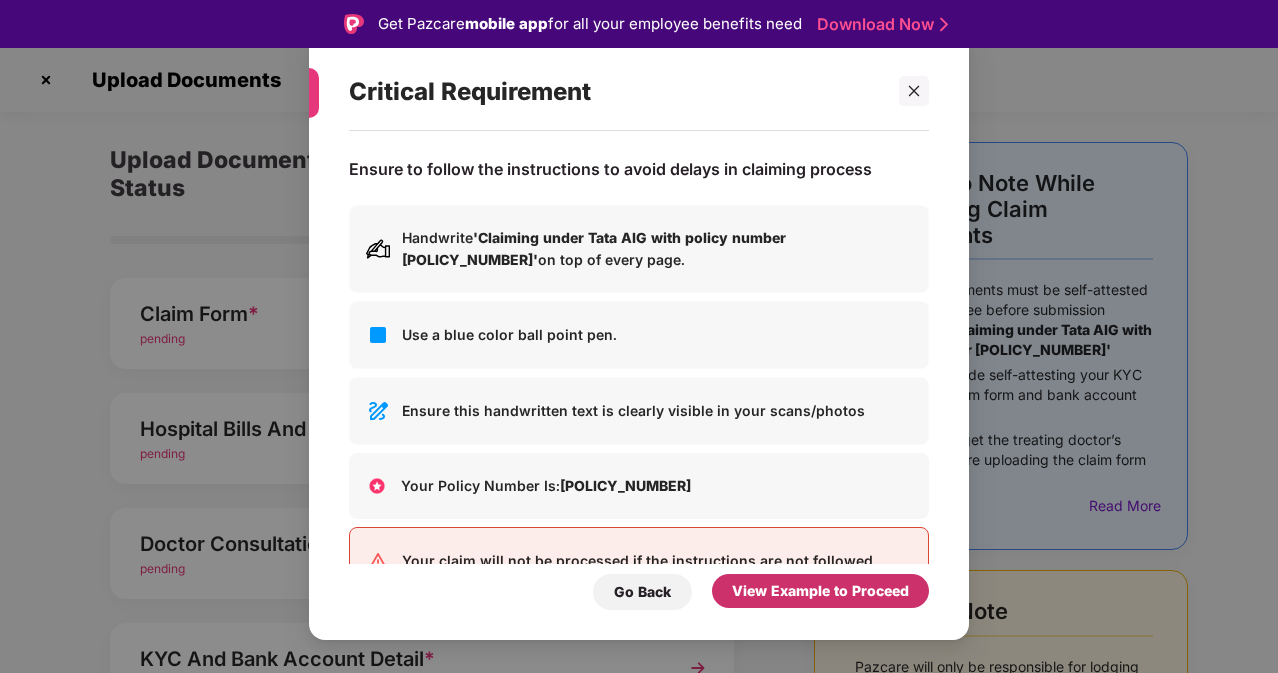 click on "View Example to Proceed" at bounding box center [820, 591] 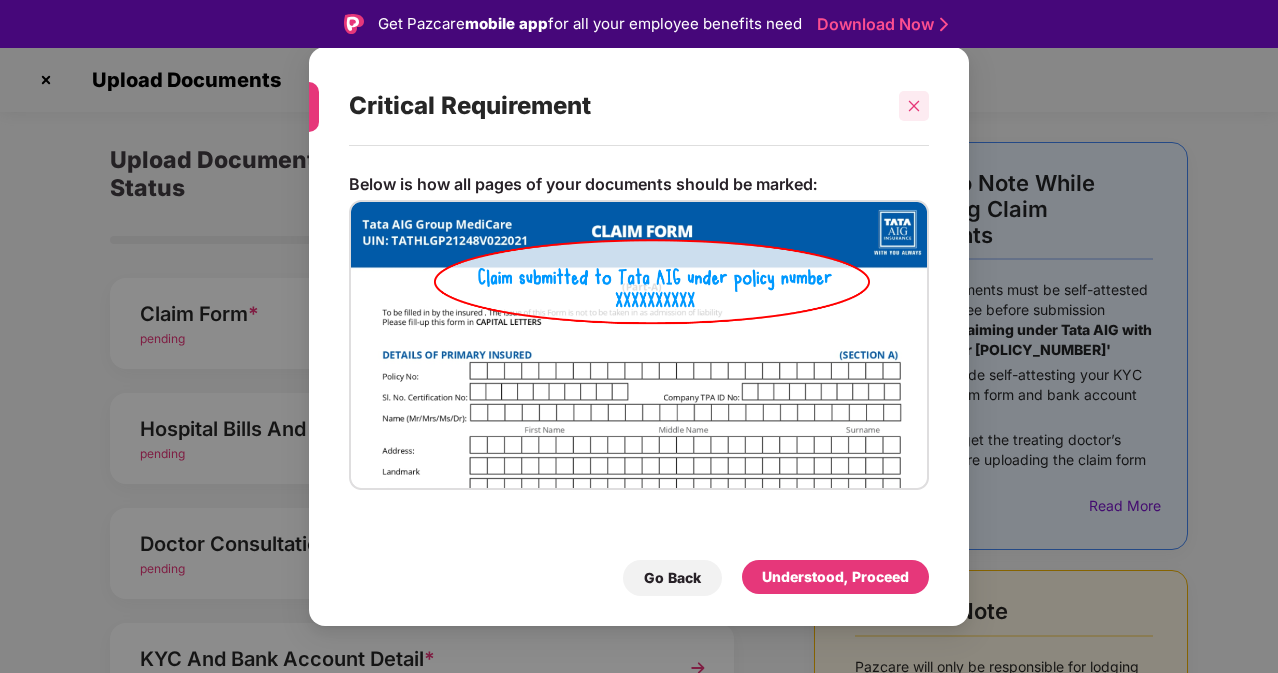 click 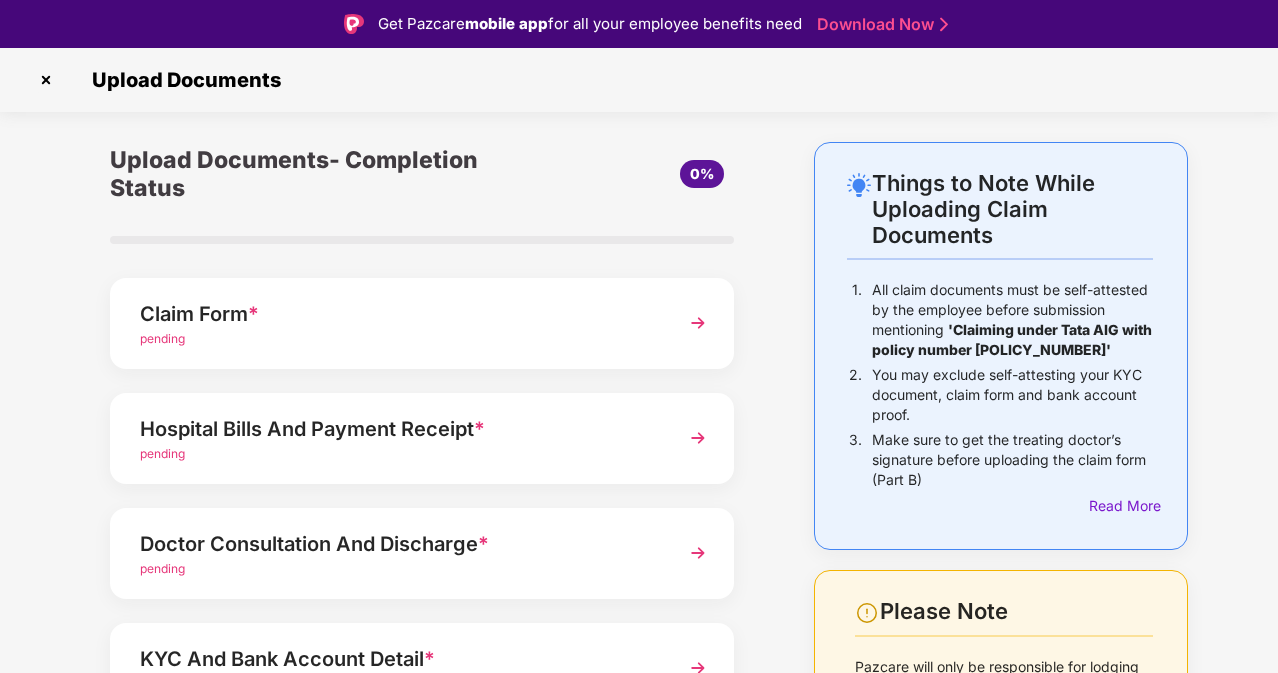 click on "Claim Form *" at bounding box center (398, 314) 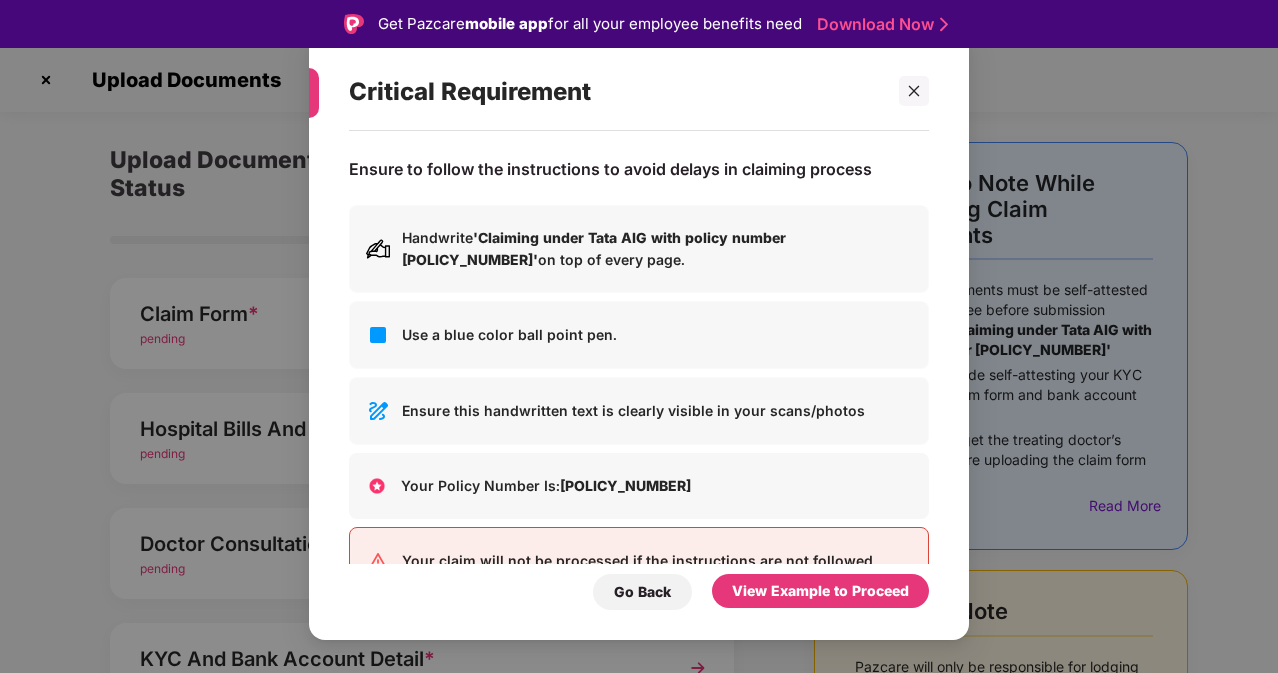 click on "Critical Requirement Ensure to follow the instructions to avoid delays in claiming process Handwrite 'Claiming under Tata AIG with policy number 0239761247' on top of every page. Use a blue color ball point pen. Ensure this handwritten text is clearly visible in your scans/photos Your Policy Number Is: 0239761247 Your claim will not be processed if the instructions are not followed Go Back View Example to Proceed" at bounding box center (639, 337) 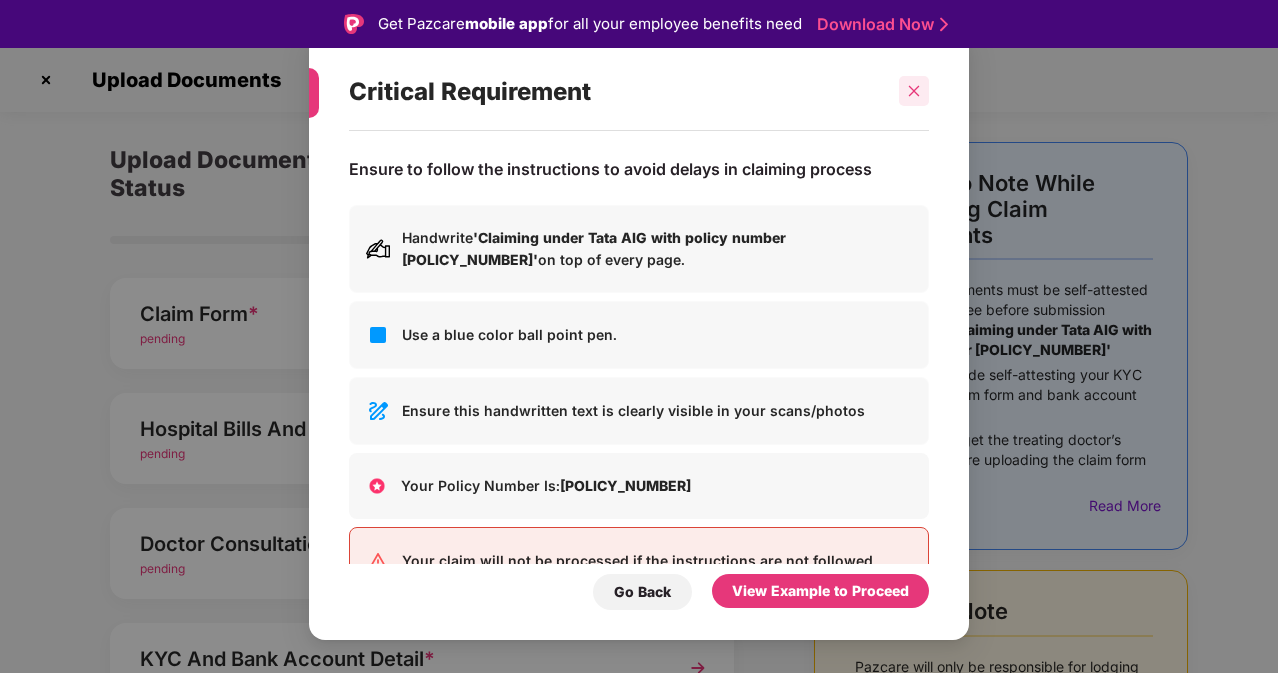 click at bounding box center (914, 91) 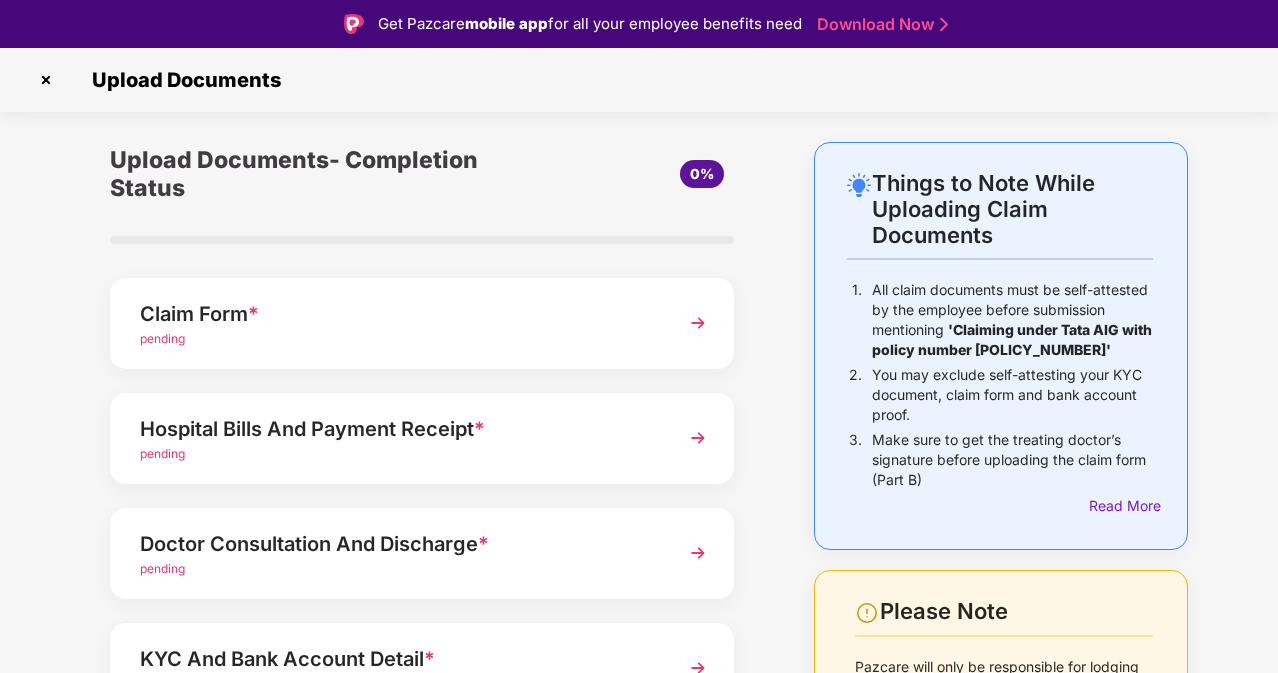 click on "Claim Form *" at bounding box center (398, 314) 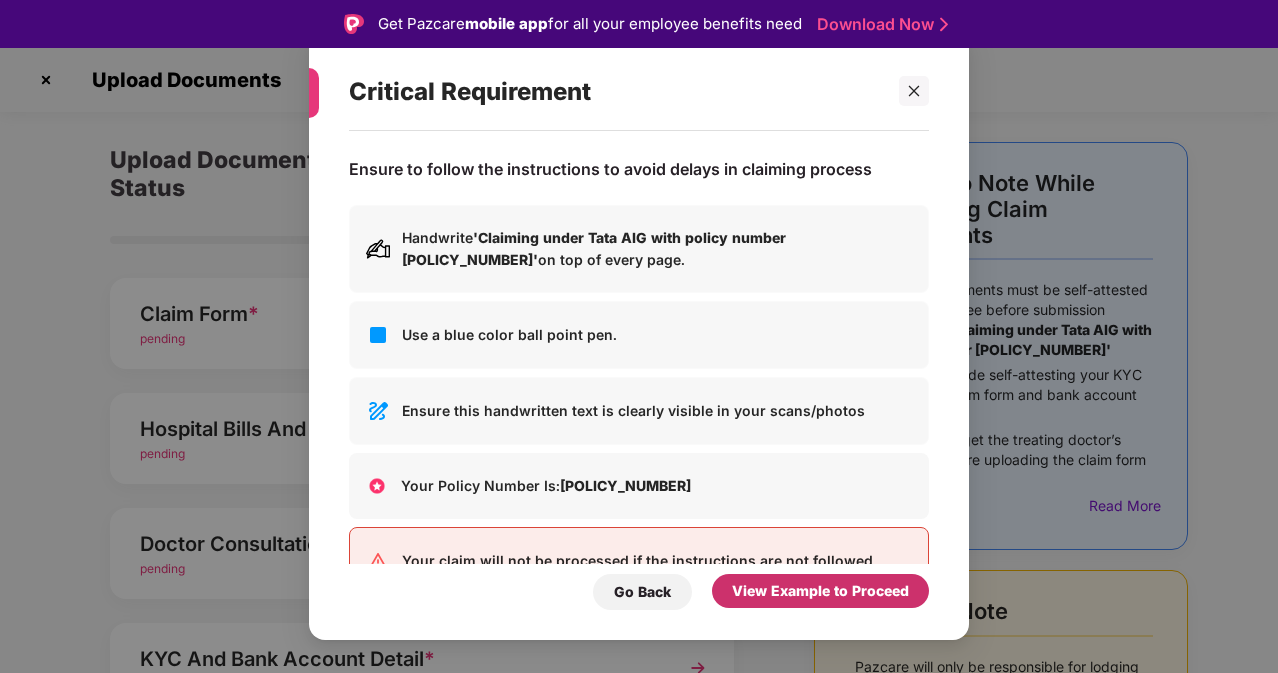 click on "View Example to Proceed" at bounding box center [820, 591] 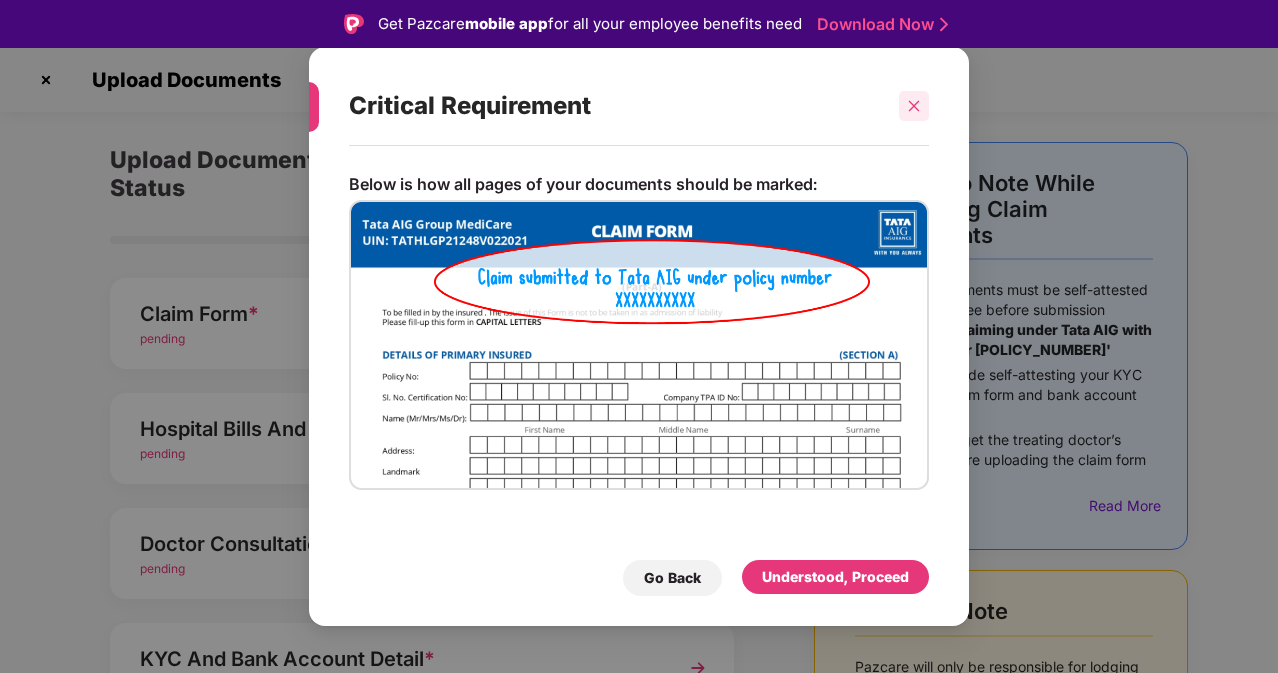 click at bounding box center [914, 106] 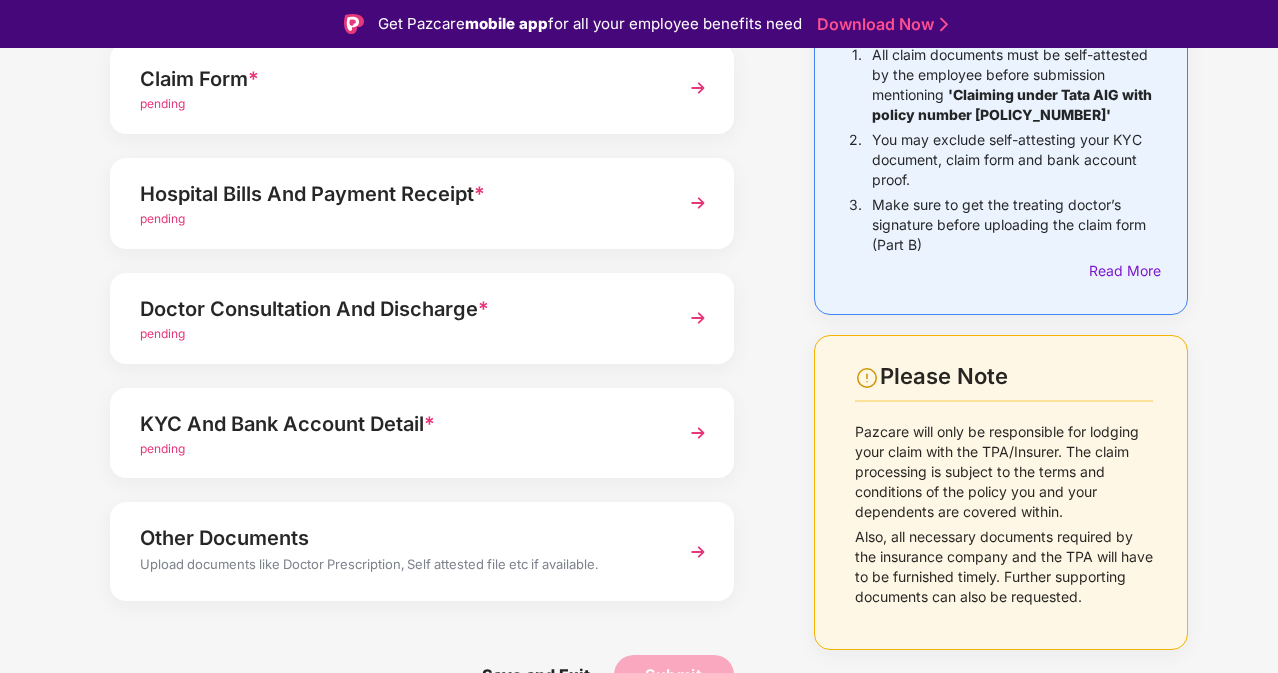 scroll, scrollTop: 239, scrollLeft: 0, axis: vertical 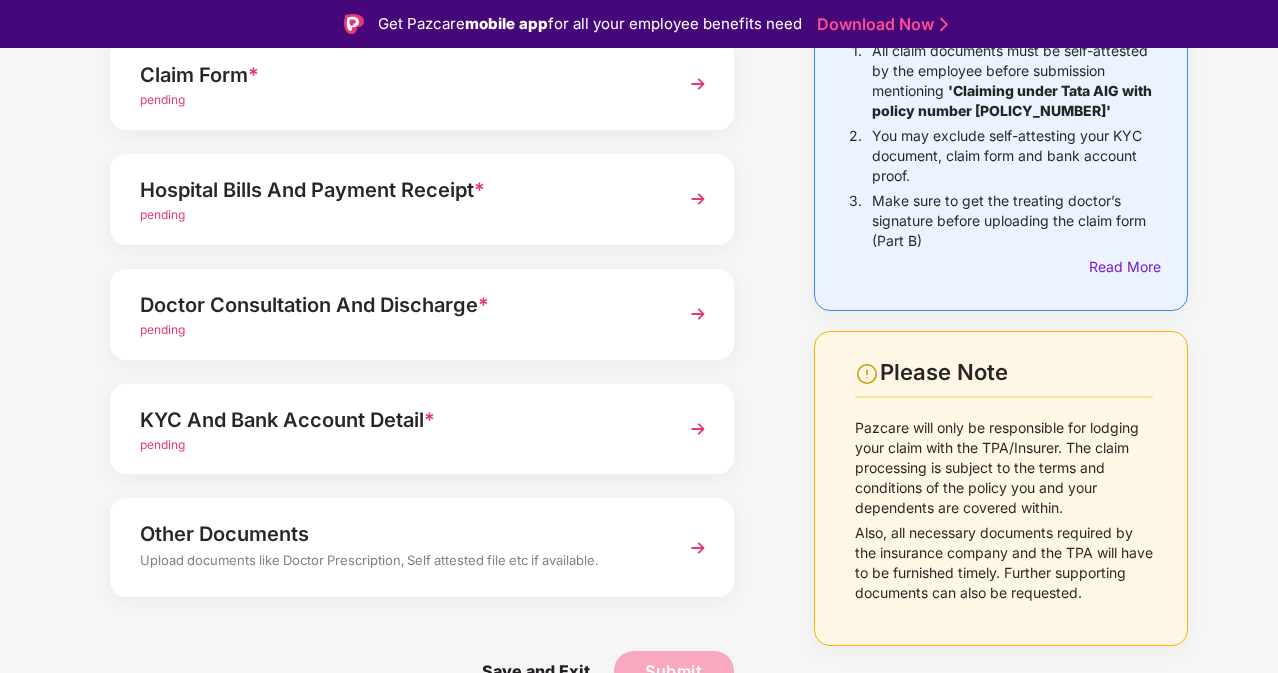 click on "pending" at bounding box center [398, 445] 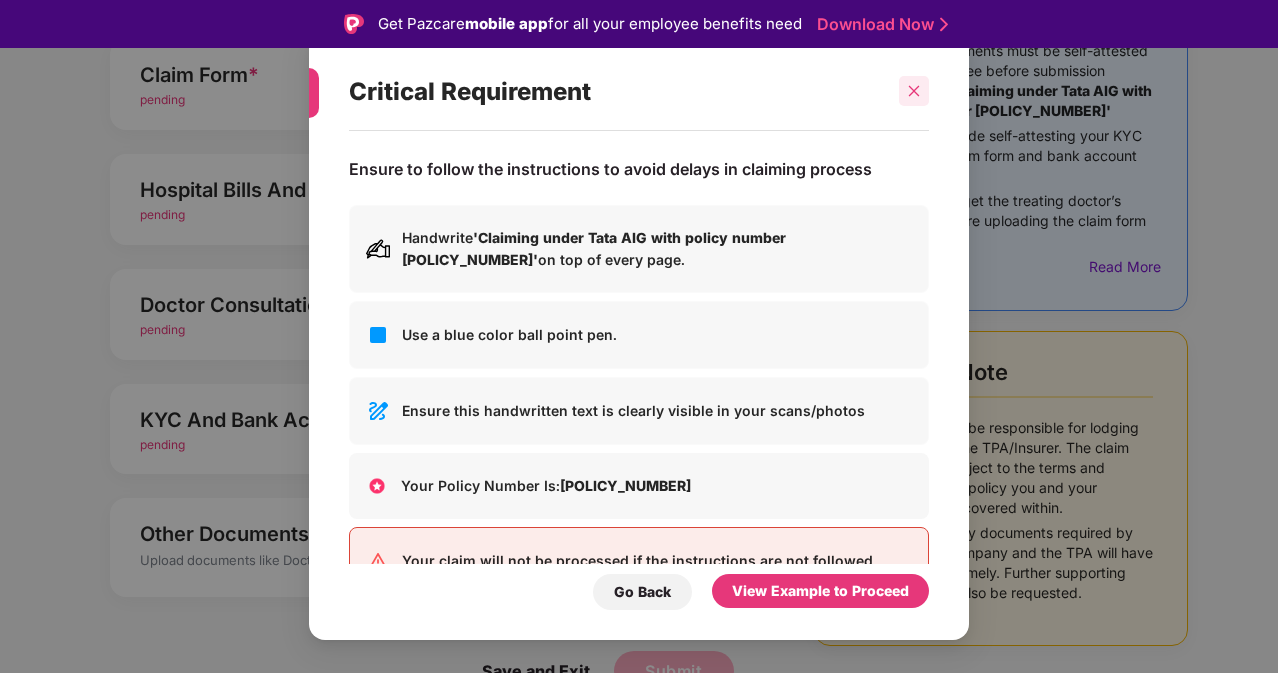 click at bounding box center [914, 91] 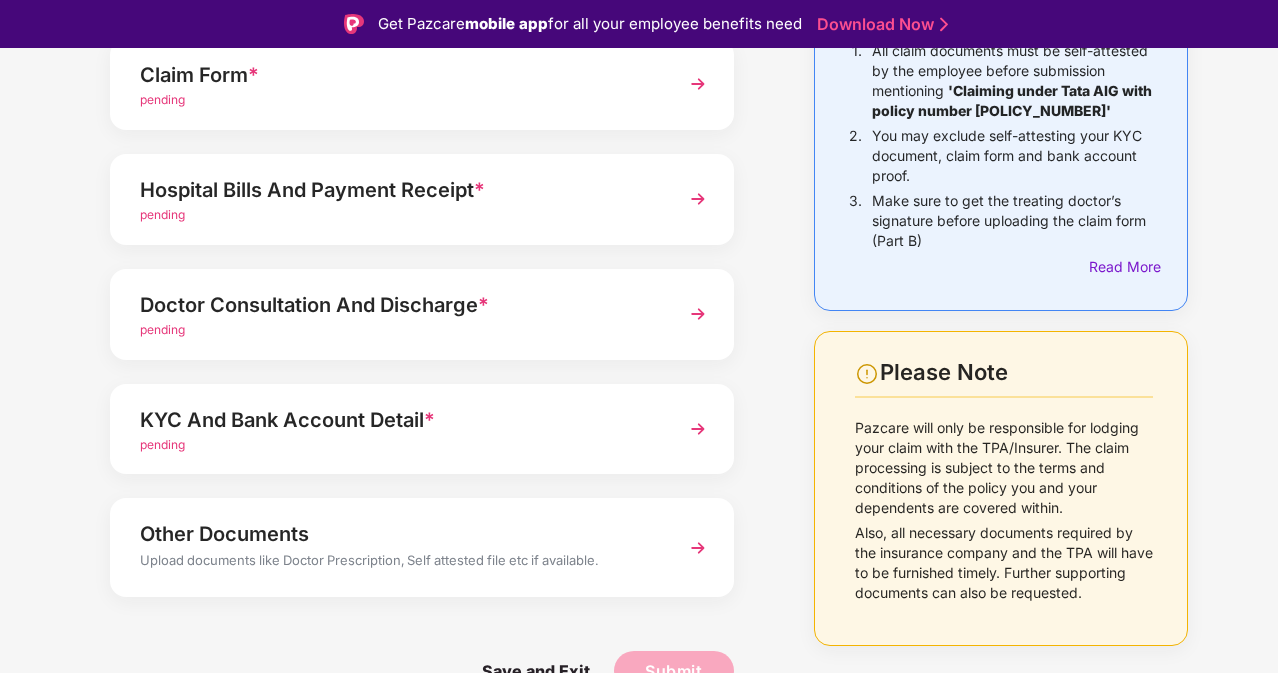 scroll, scrollTop: 48, scrollLeft: 0, axis: vertical 